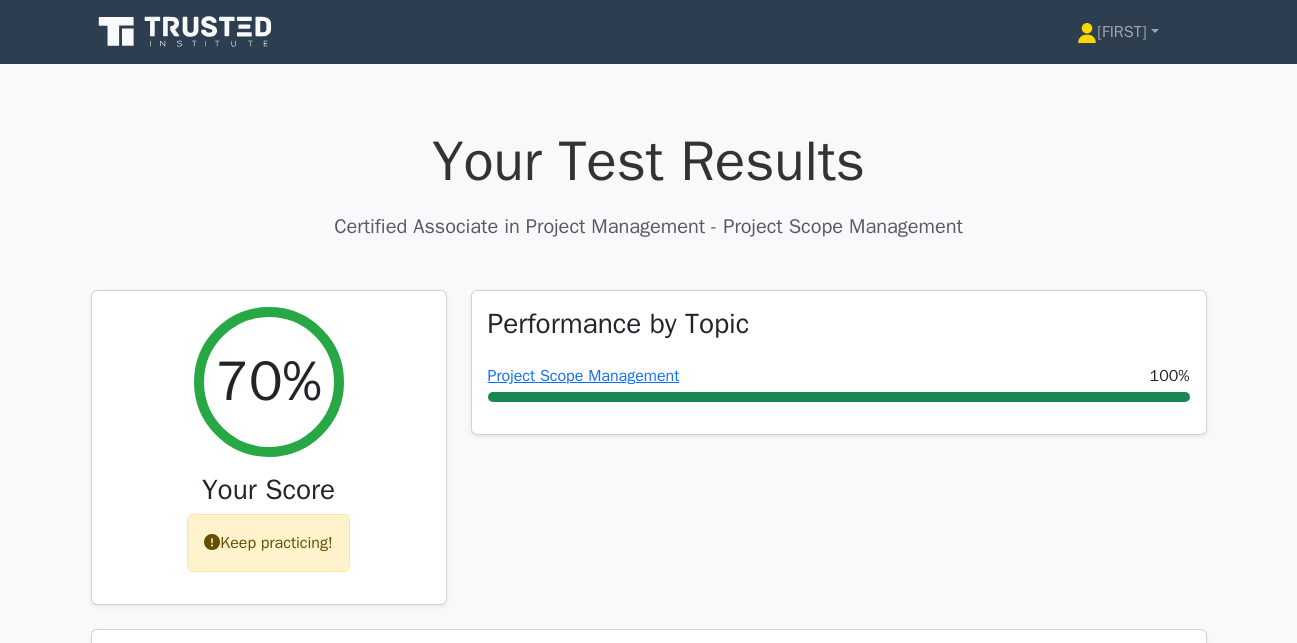 scroll, scrollTop: 0, scrollLeft: 0, axis: both 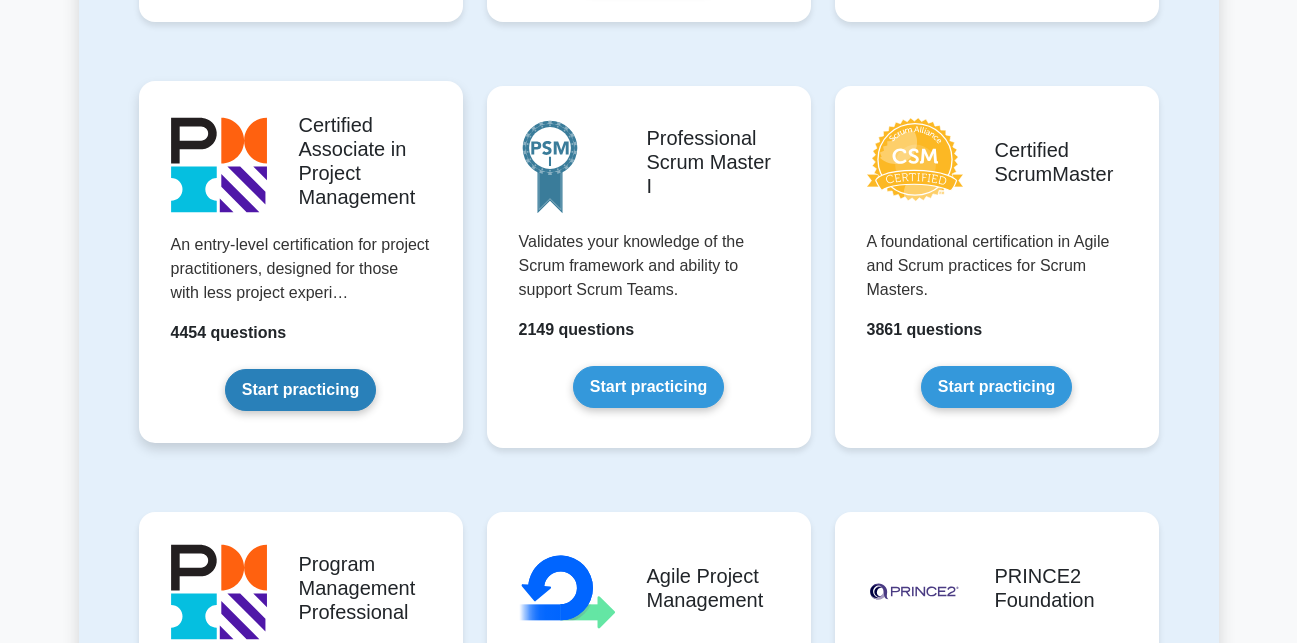 click on "Start practicing" at bounding box center [300, 390] 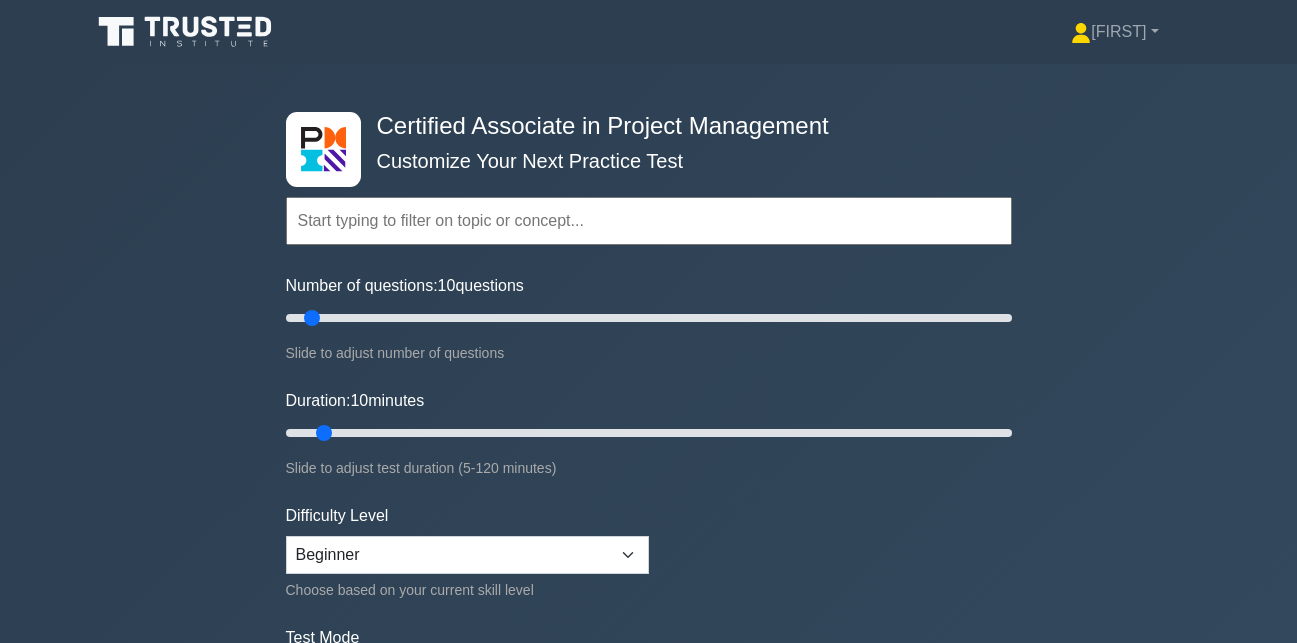 scroll, scrollTop: 0, scrollLeft: 0, axis: both 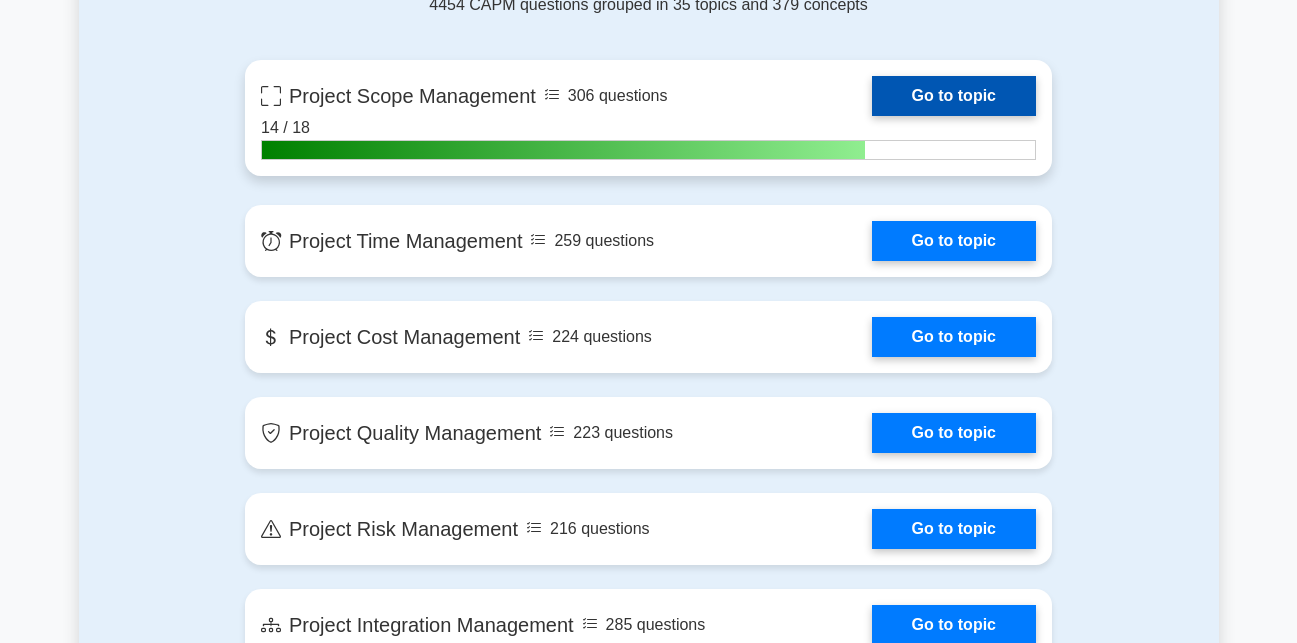 click on "Go to topic" at bounding box center [954, 96] 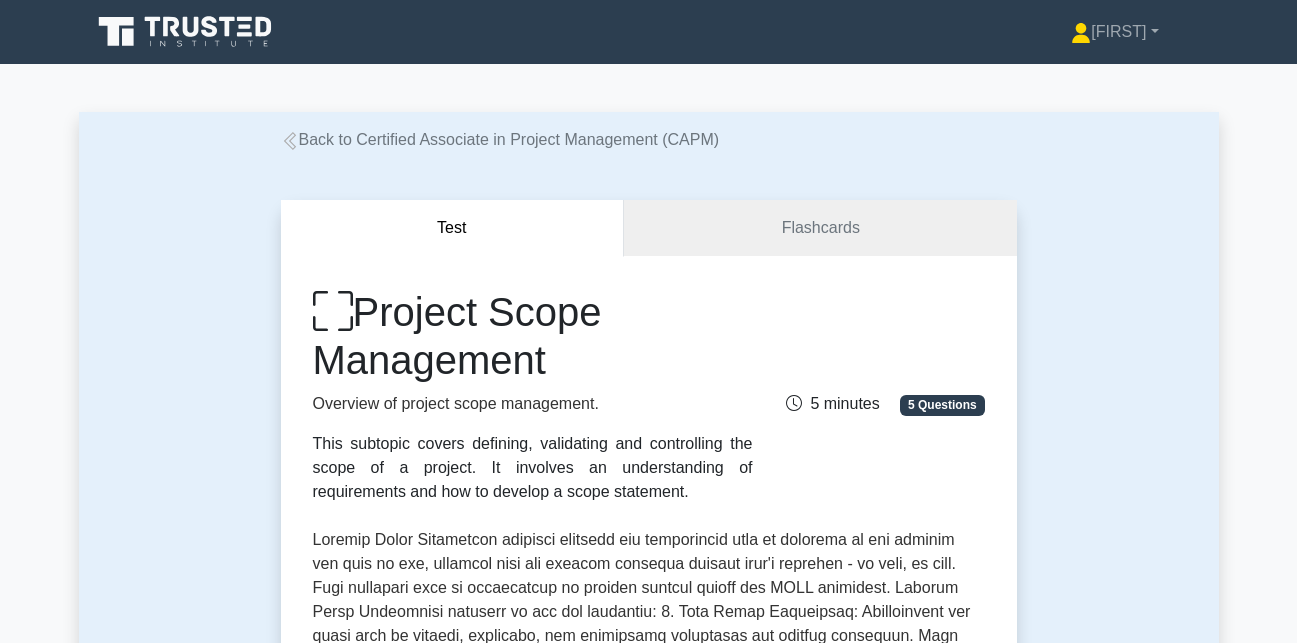 scroll, scrollTop: 0, scrollLeft: 0, axis: both 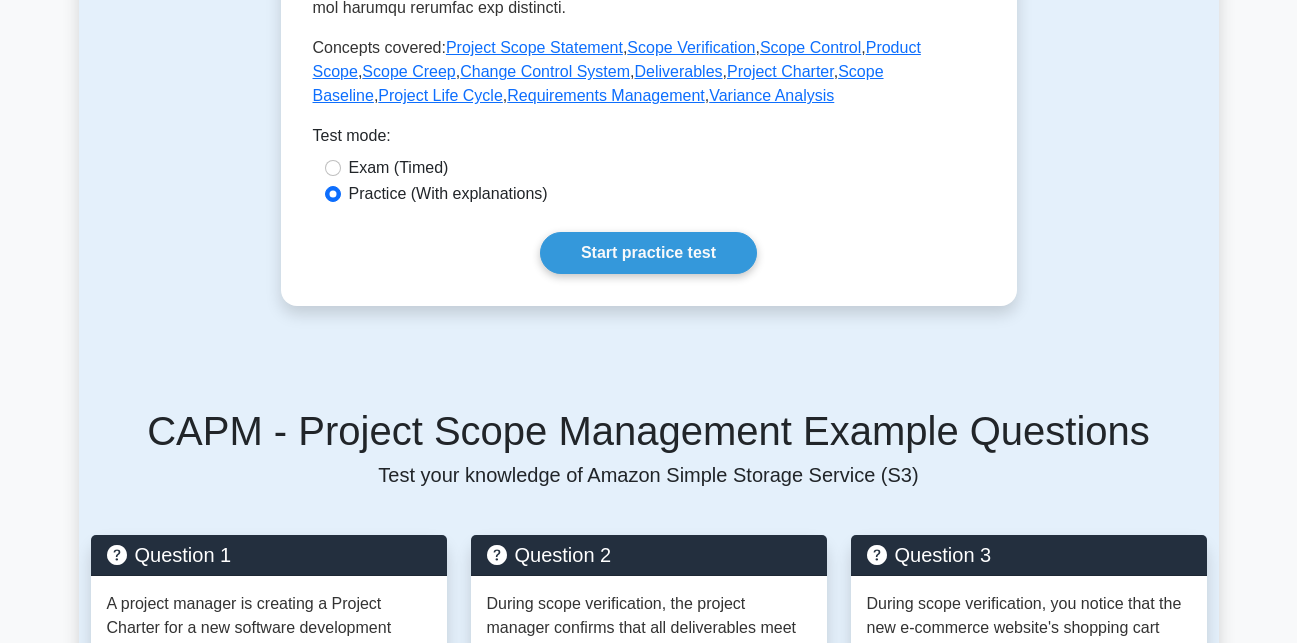 click on "Exam (Timed)" at bounding box center (399, 168) 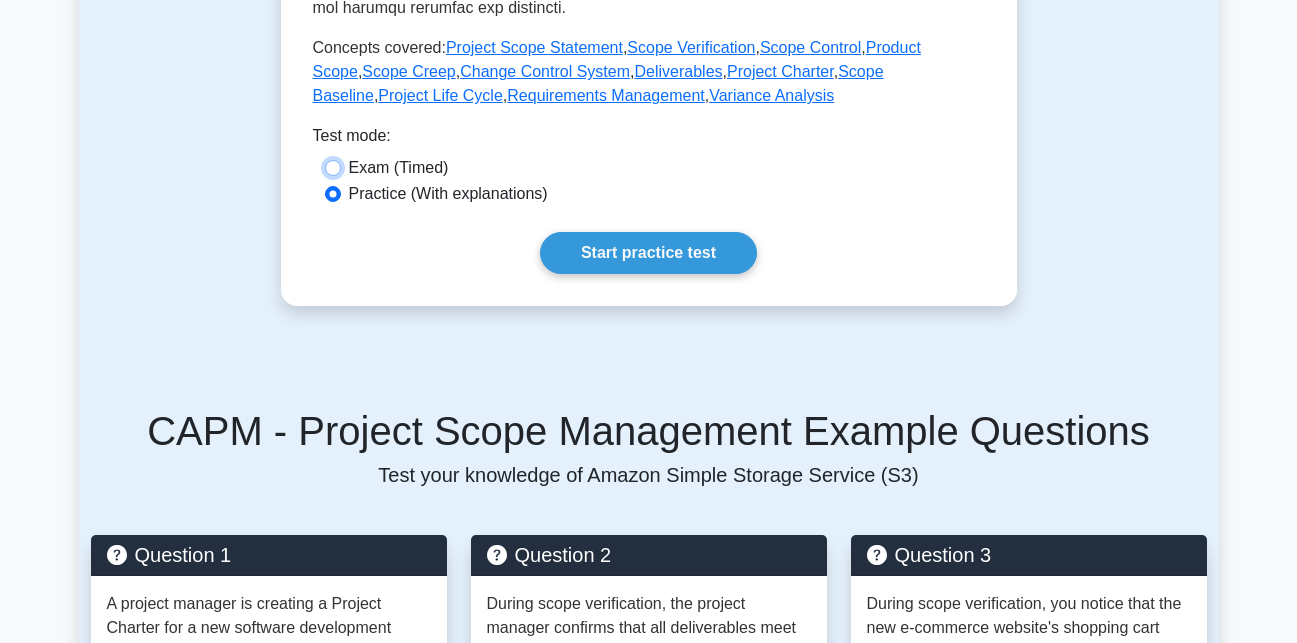 click on "Exam (Timed)" at bounding box center (333, 168) 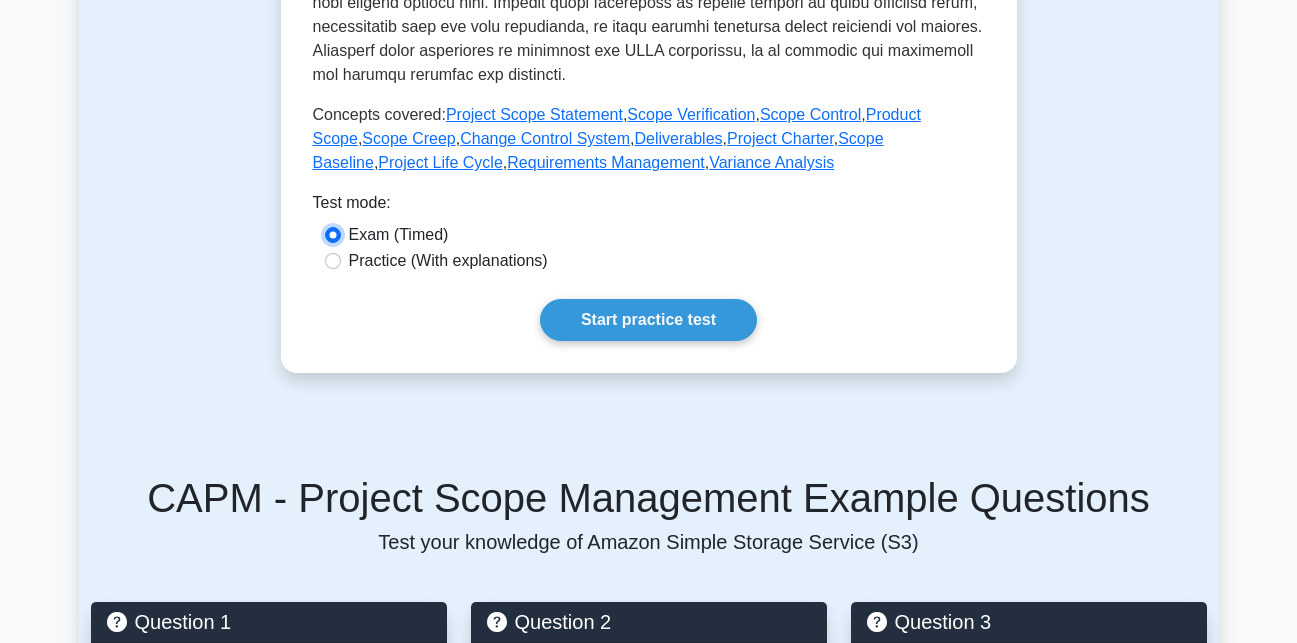 scroll, scrollTop: 0, scrollLeft: 0, axis: both 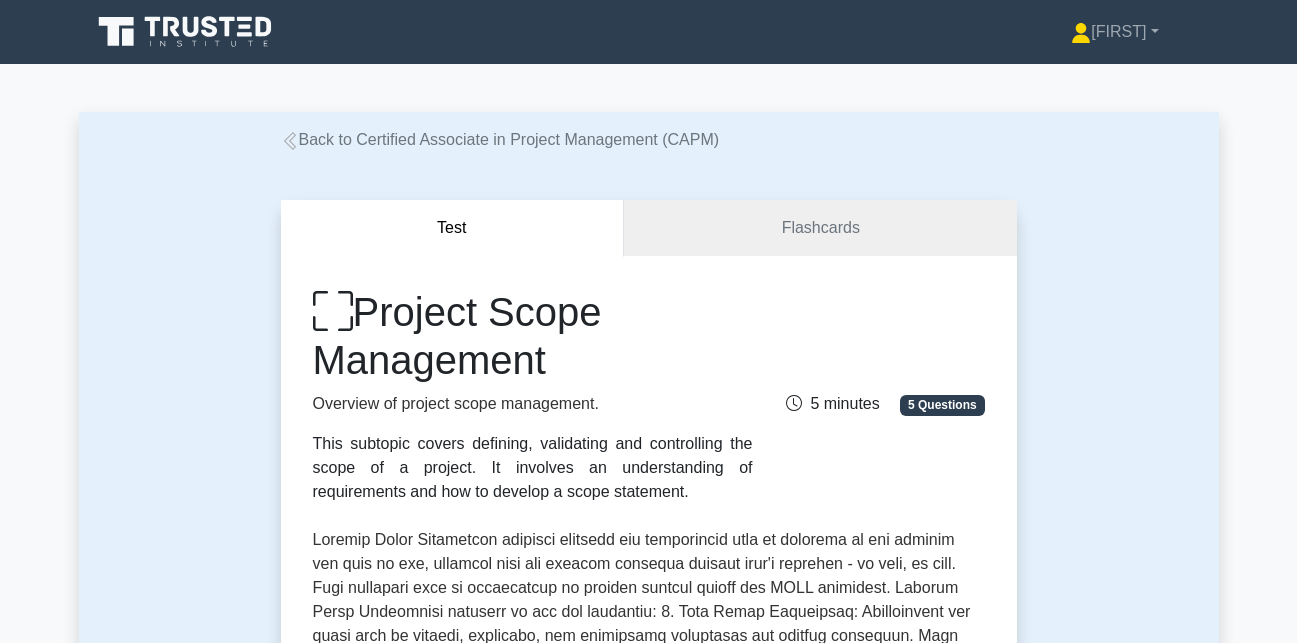 click on "Back to Certified Associate in Project Management (CAPM)" at bounding box center (500, 139) 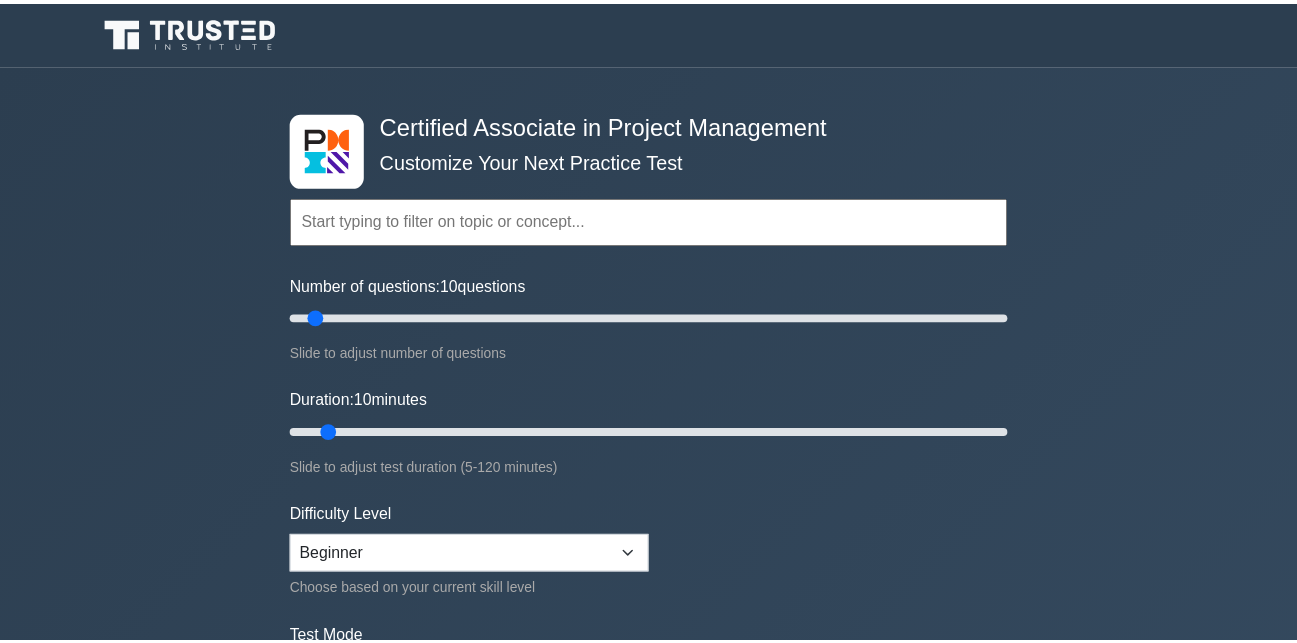 scroll, scrollTop: 0, scrollLeft: 0, axis: both 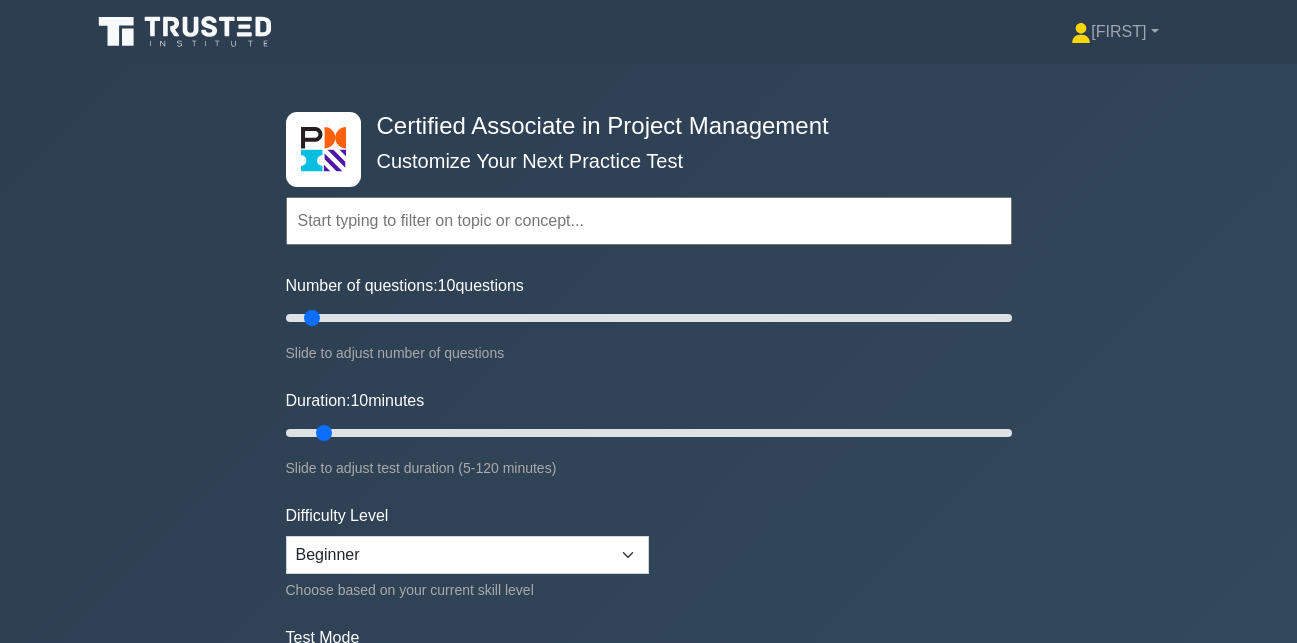 click at bounding box center [649, 221] 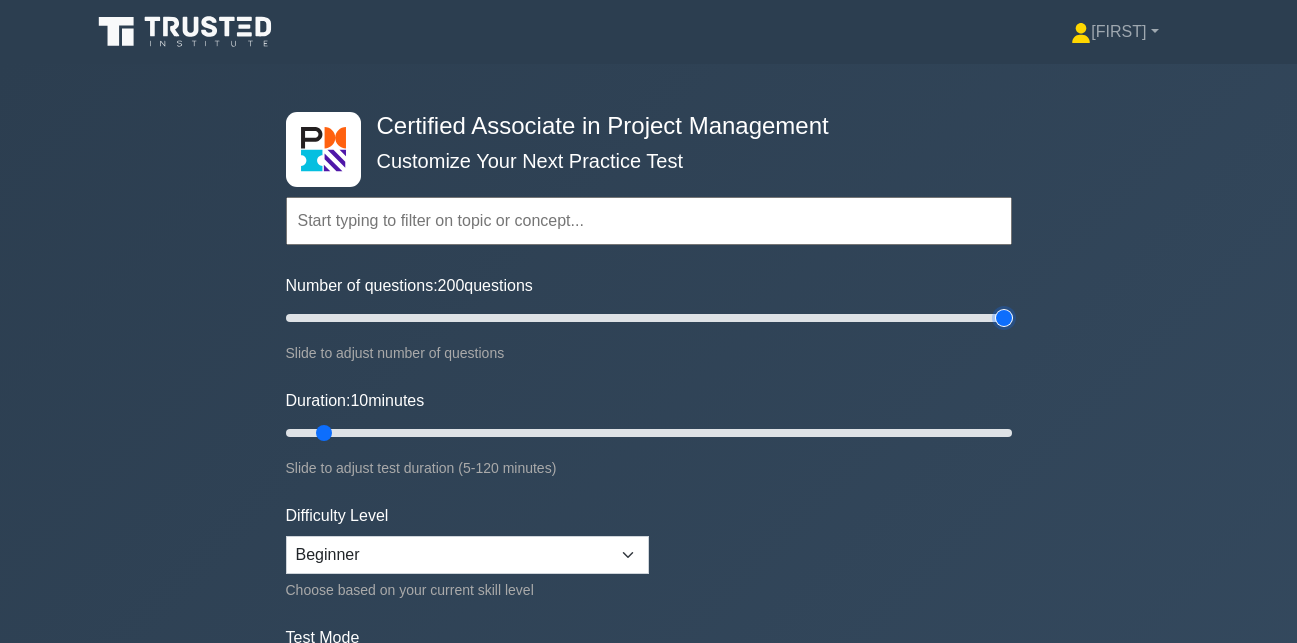 type on "200" 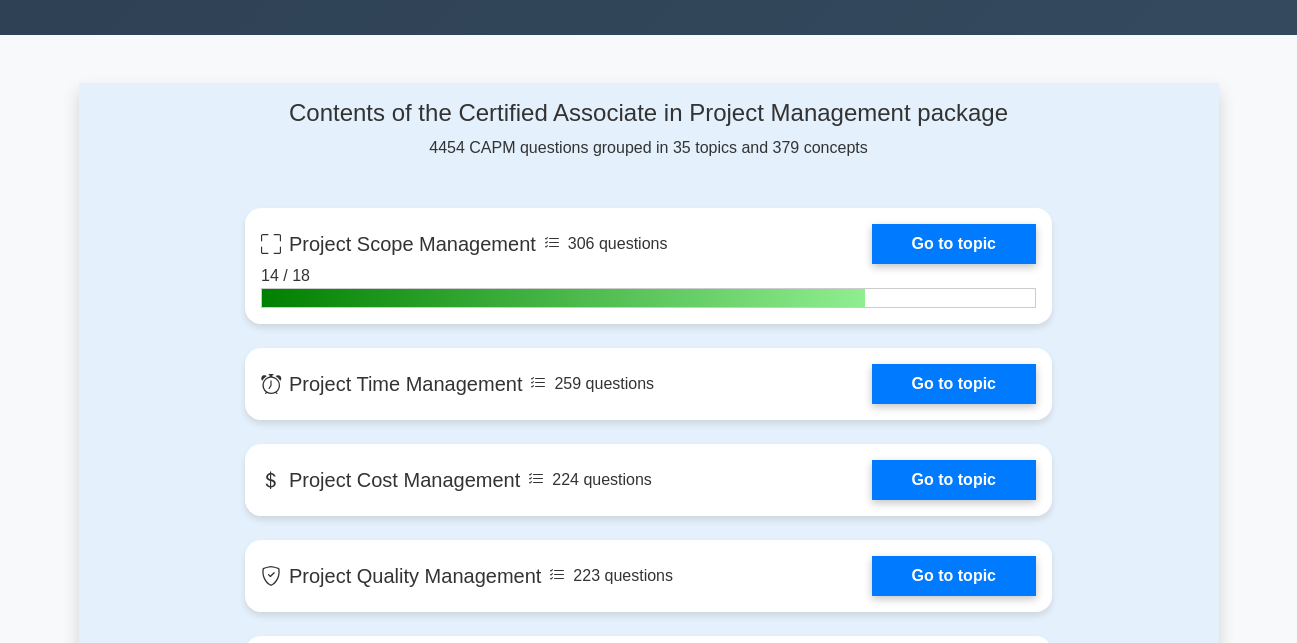 scroll, scrollTop: 0, scrollLeft: 0, axis: both 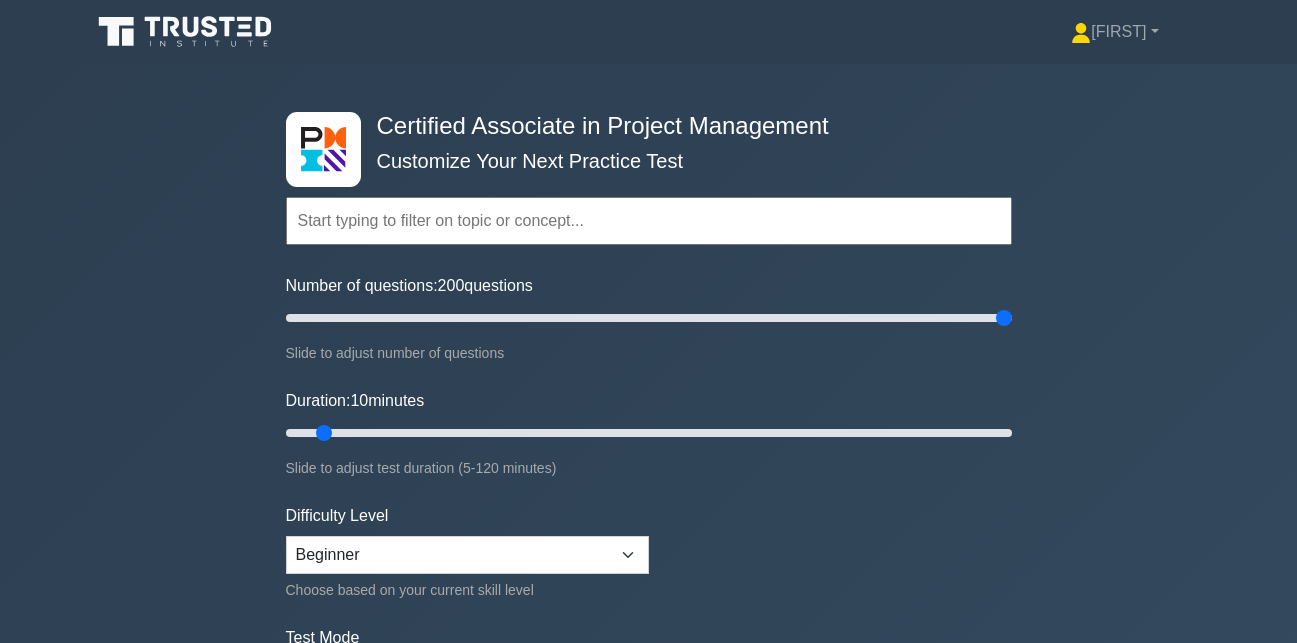 click at bounding box center (649, 221) 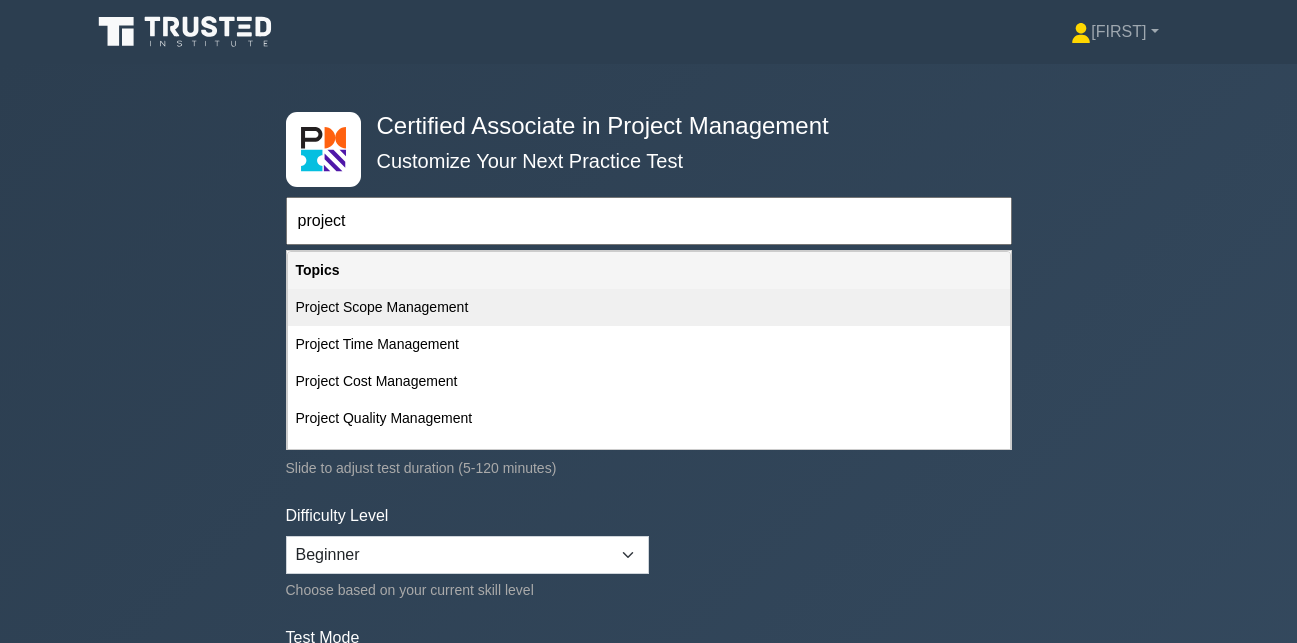 click on "Project Scope Management" at bounding box center (649, 307) 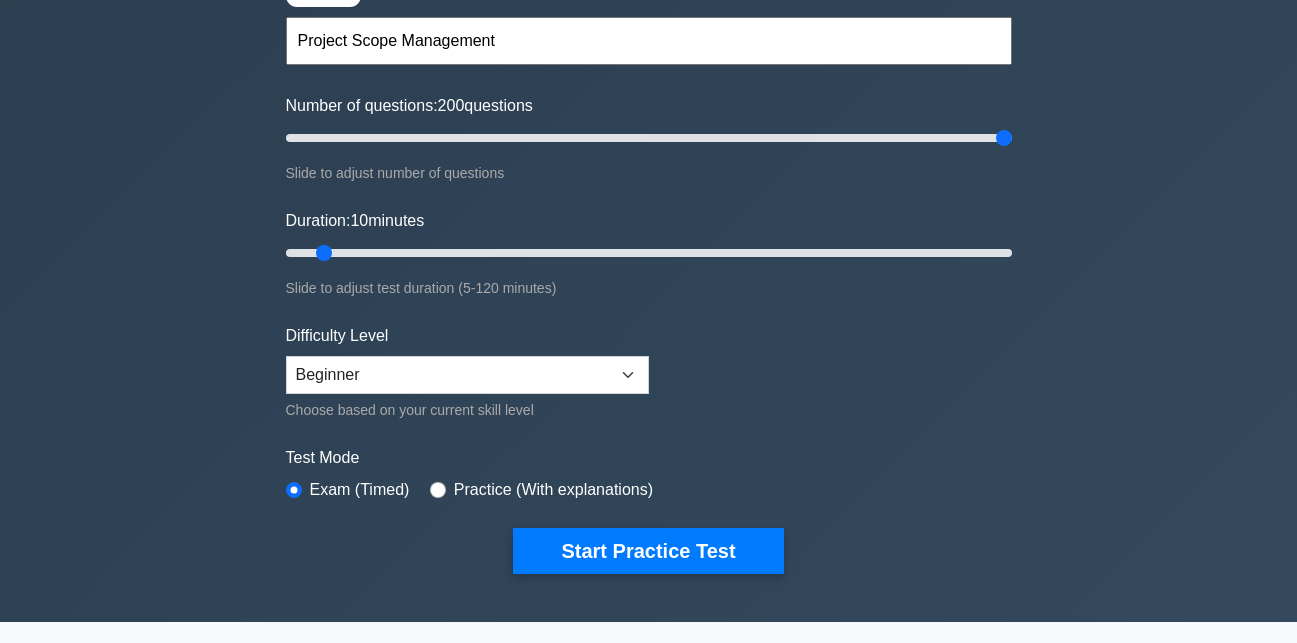 scroll, scrollTop: 183, scrollLeft: 0, axis: vertical 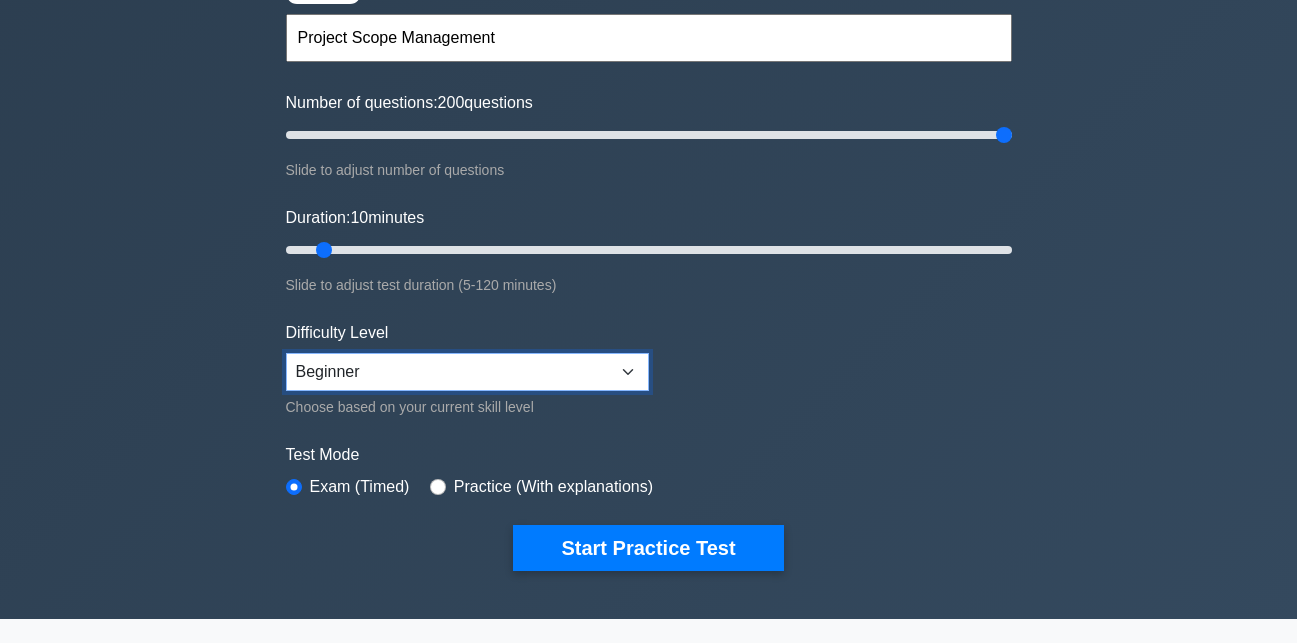click on "Beginner
Intermediate
Expert" at bounding box center (467, 372) 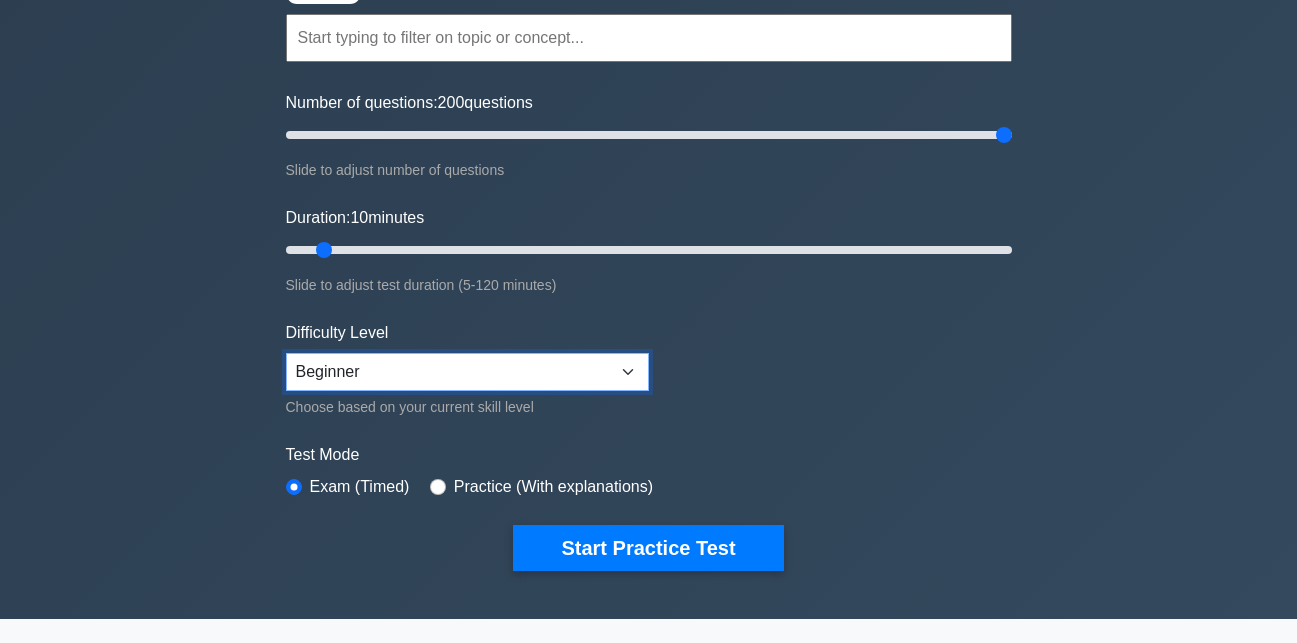 select on "intermediate" 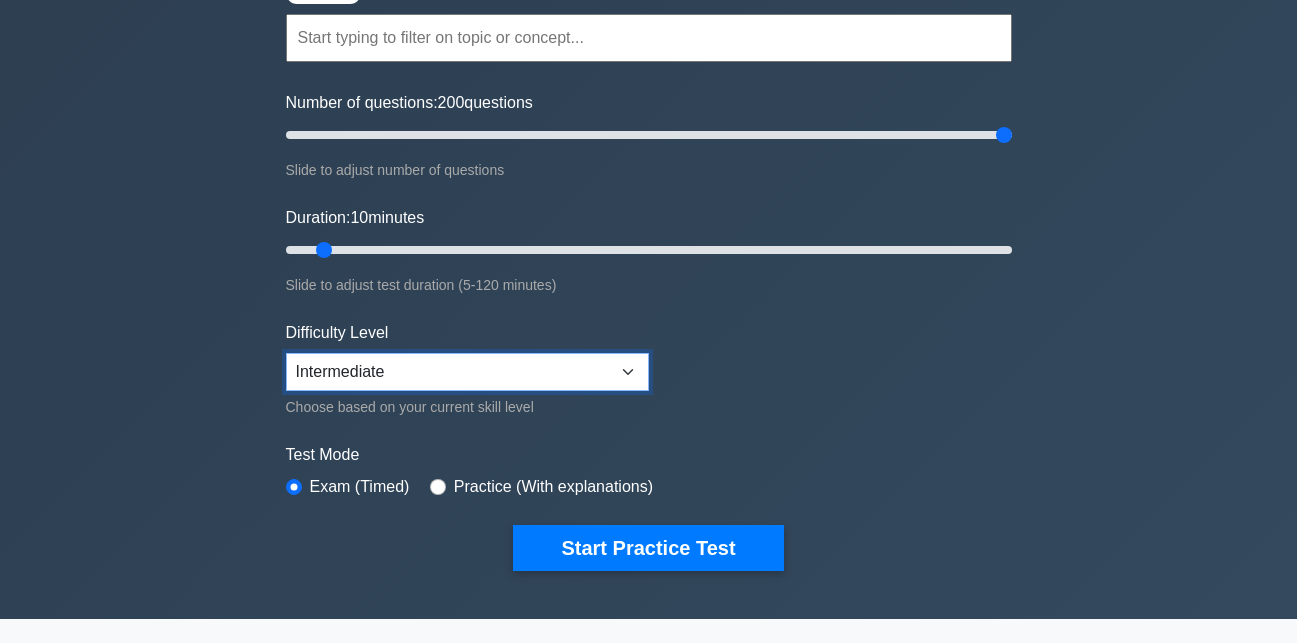 click on "Beginner
Intermediate
Expert" at bounding box center (467, 372) 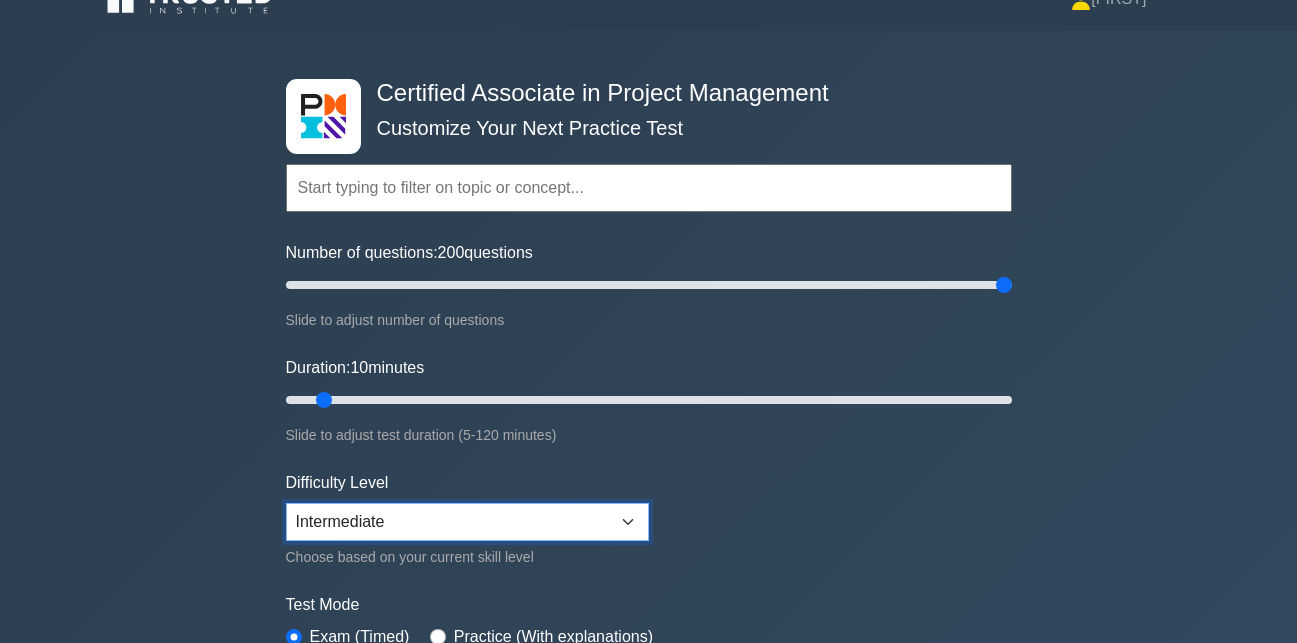 scroll, scrollTop: 40, scrollLeft: 0, axis: vertical 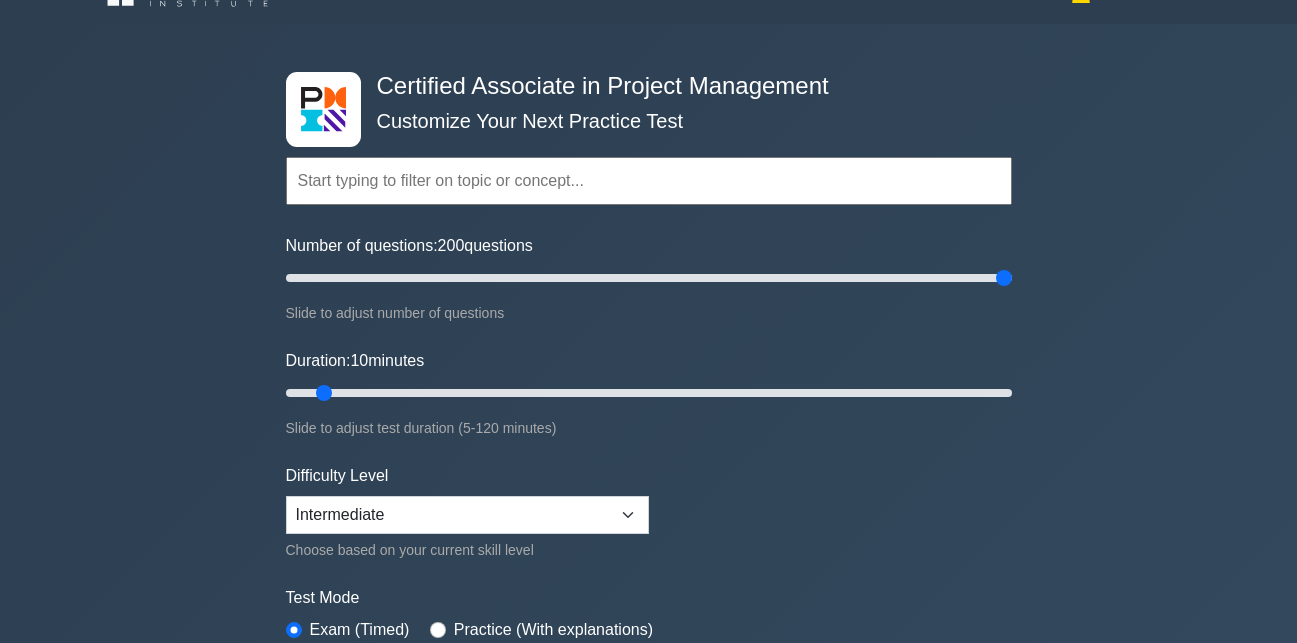 click at bounding box center [649, 181] 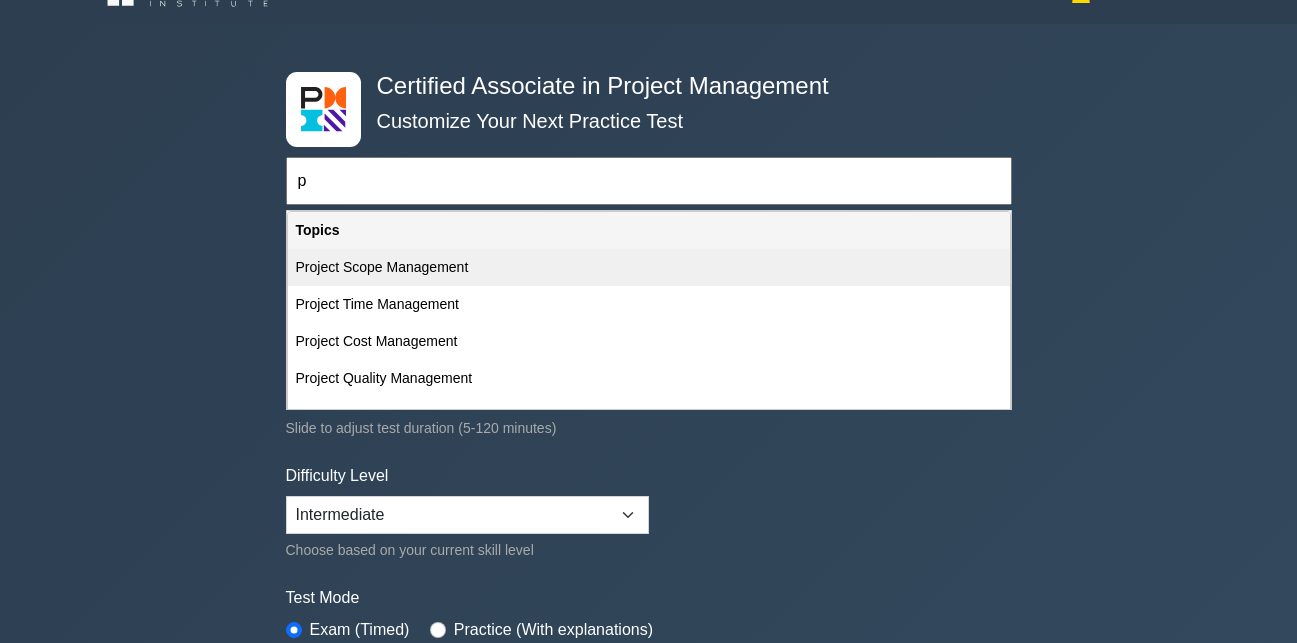 drag, startPoint x: 548, startPoint y: 263, endPoint x: 435, endPoint y: 267, distance: 113.07078 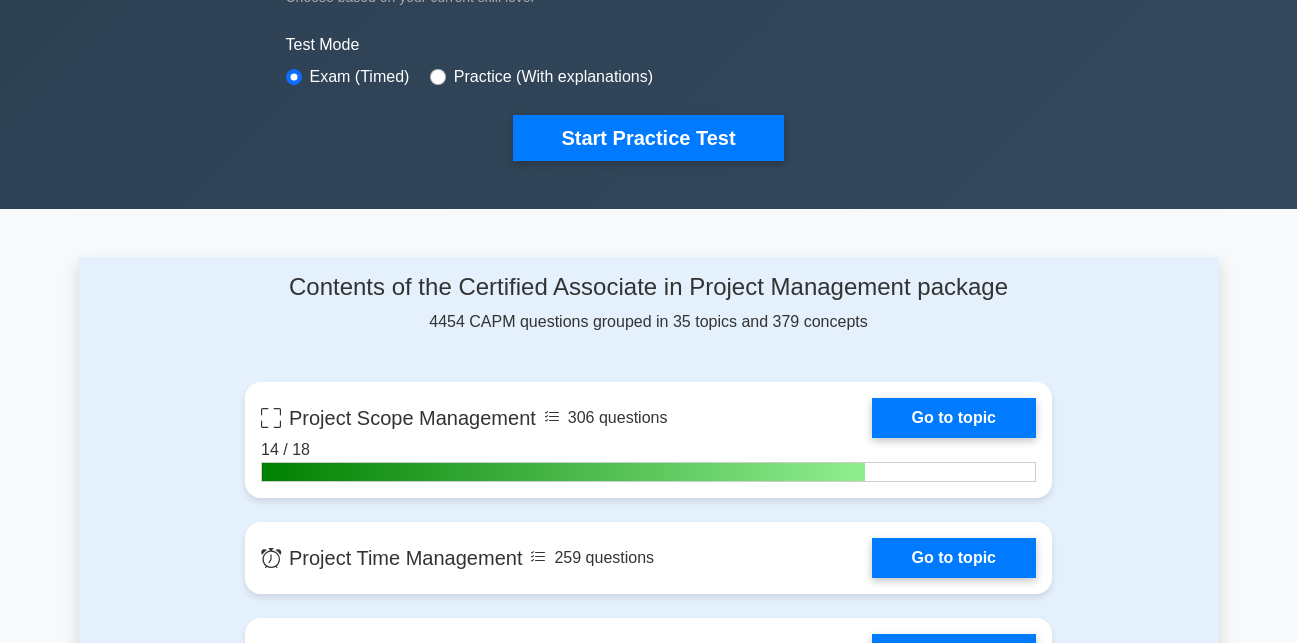 scroll, scrollTop: 657, scrollLeft: 0, axis: vertical 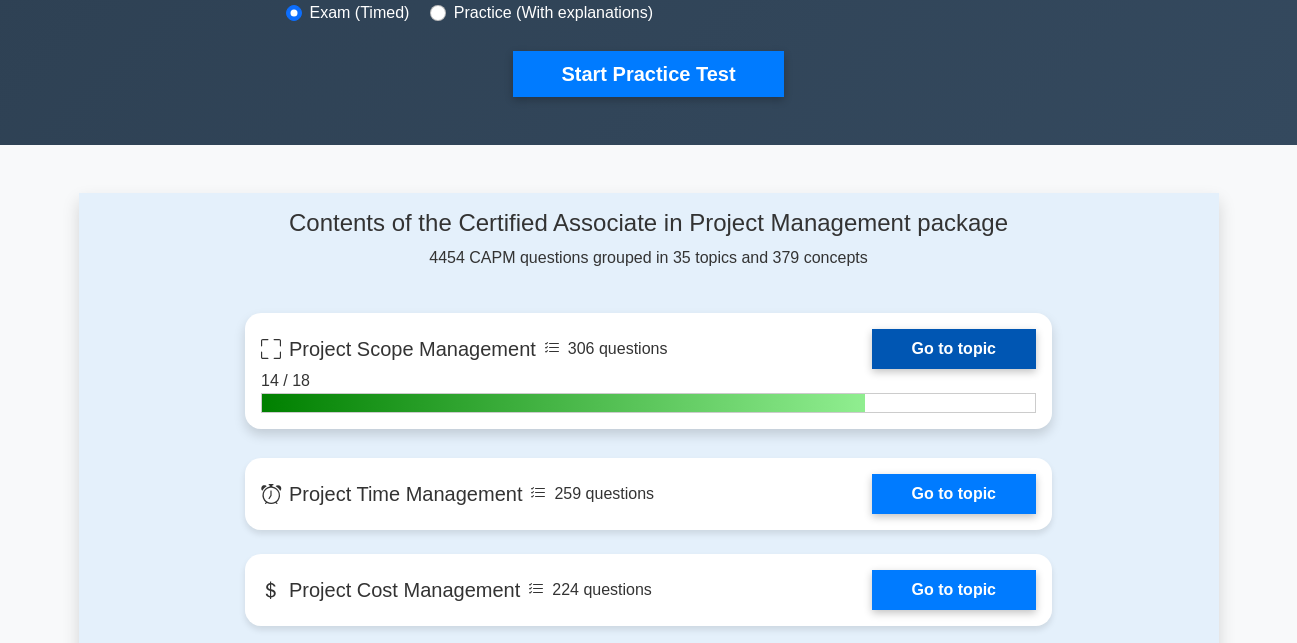 click on "Go to topic" at bounding box center (954, 349) 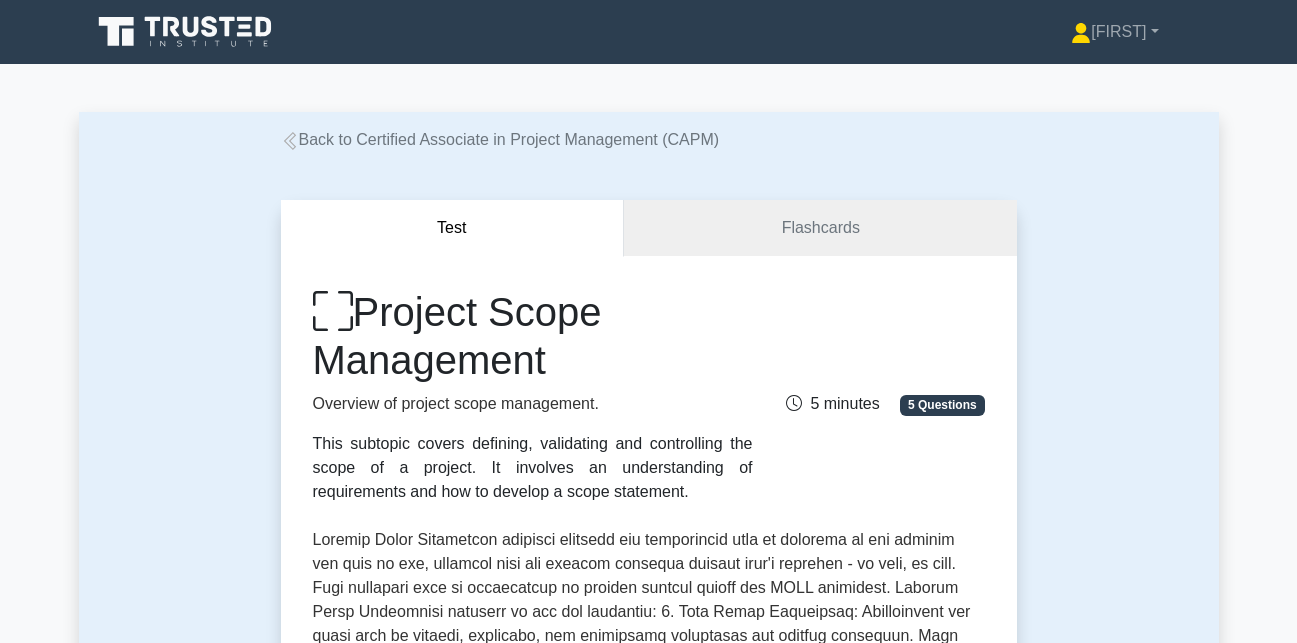 scroll, scrollTop: 0, scrollLeft: 0, axis: both 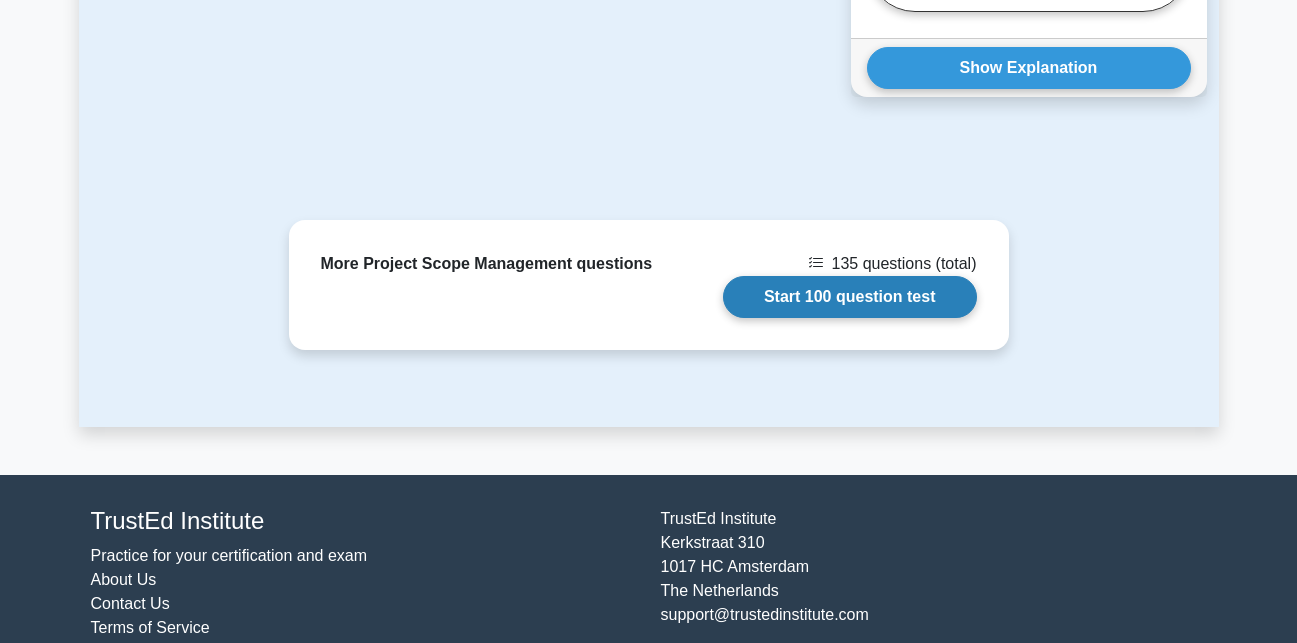 click on "Start 100 question test" at bounding box center [850, 297] 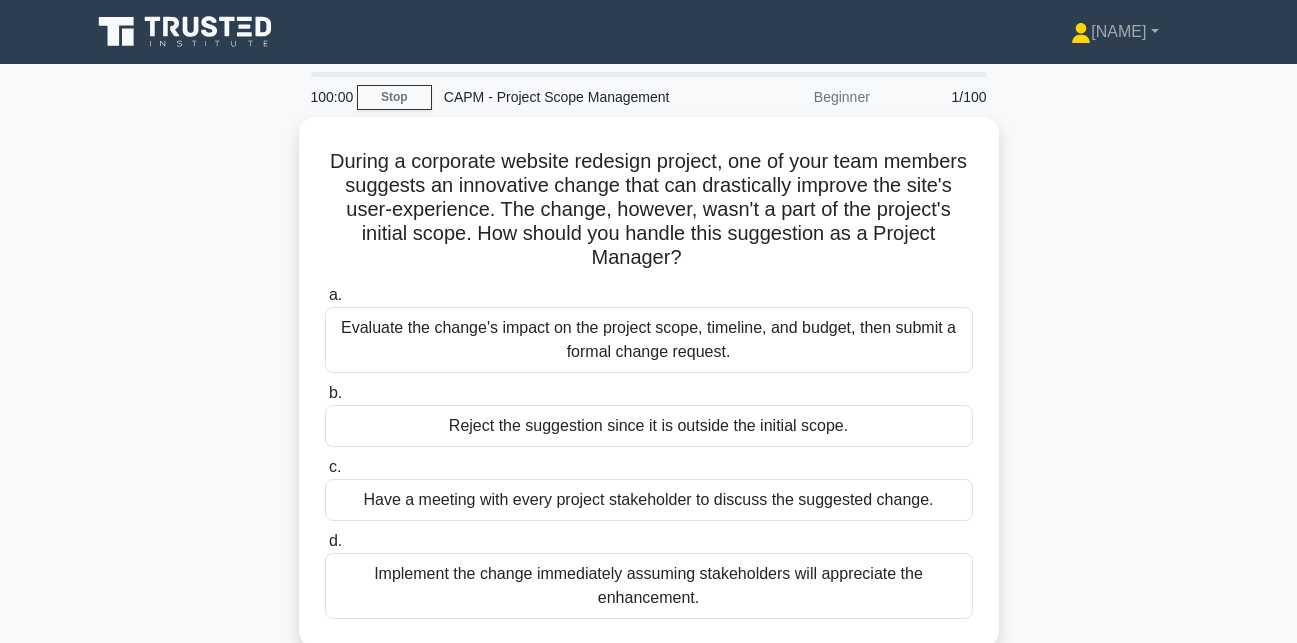 scroll, scrollTop: 0, scrollLeft: 0, axis: both 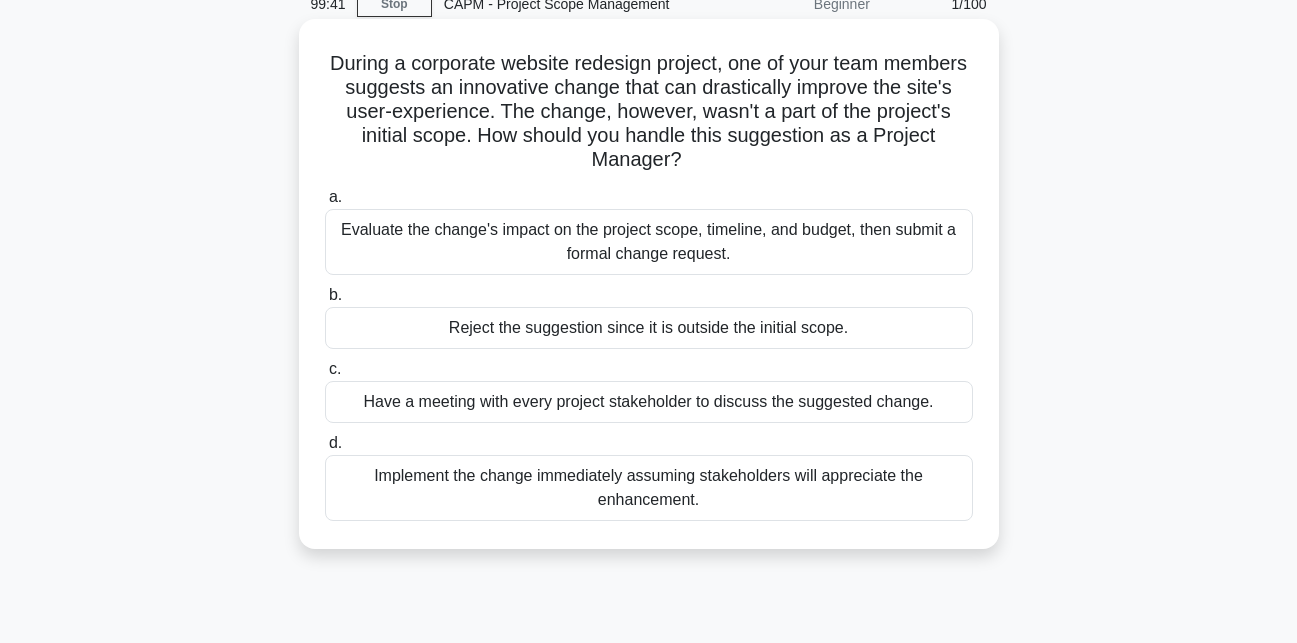 click on "Evaluate the change's impact on the project scope, timeline, and budget, then submit a formal change request." at bounding box center [649, 242] 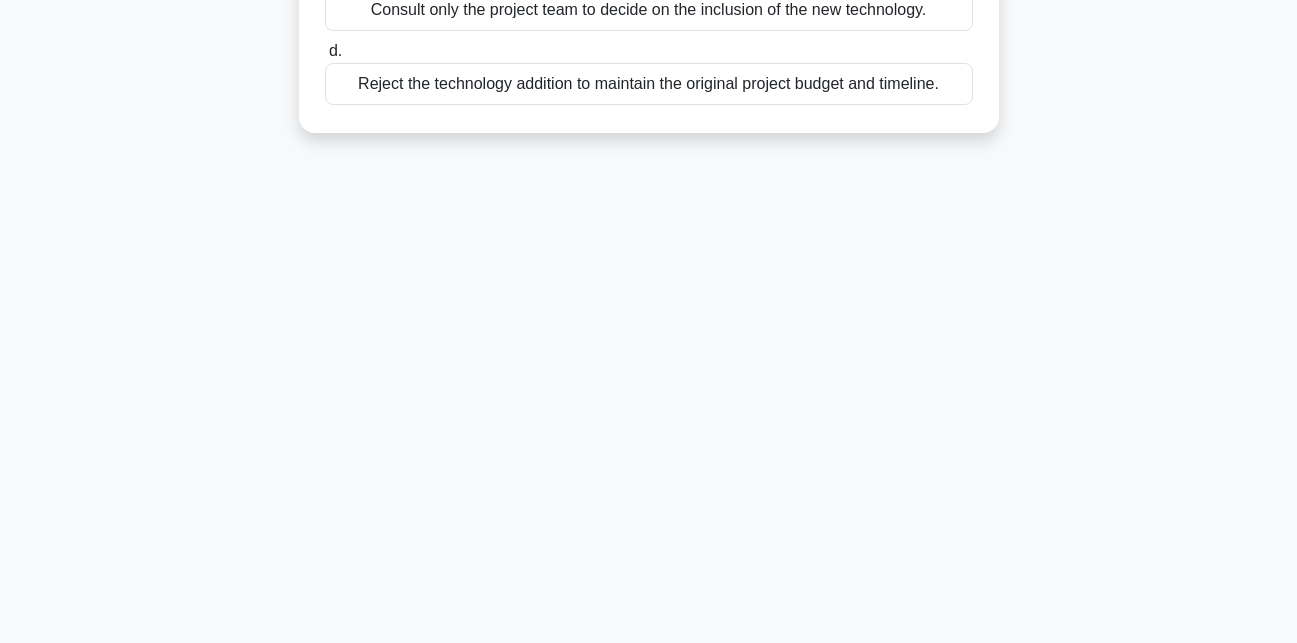 scroll, scrollTop: 0, scrollLeft: 0, axis: both 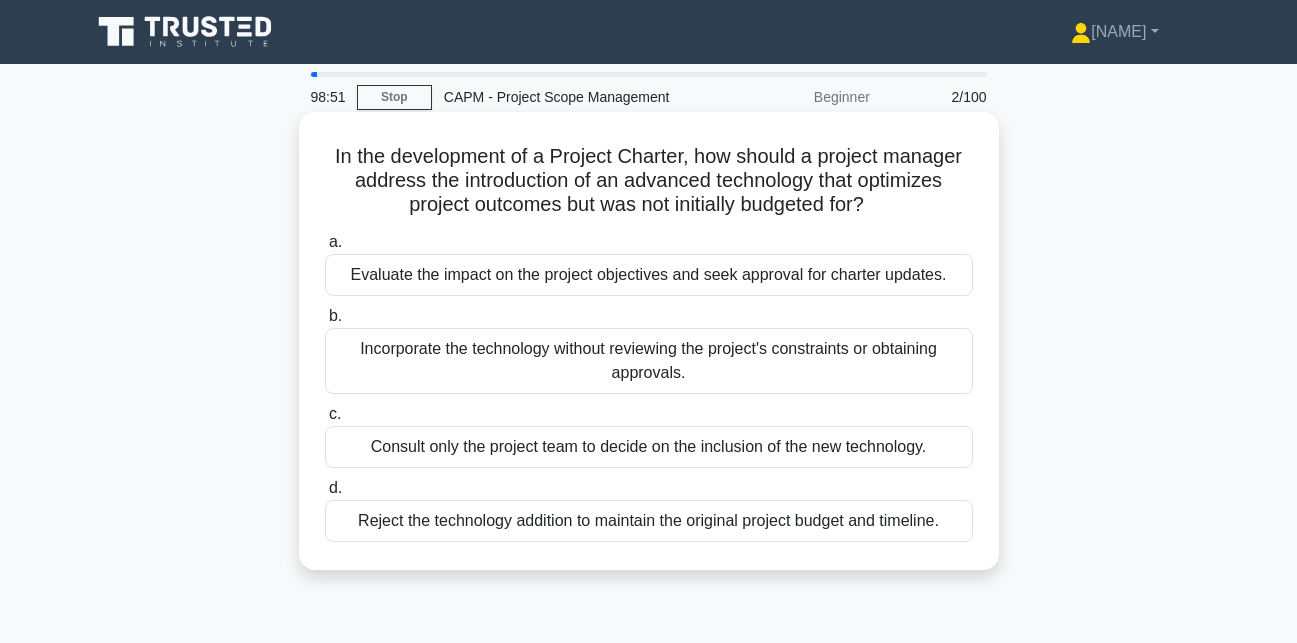 click on "Evaluate the impact on the project objectives and seek approval for charter updates." at bounding box center [649, 275] 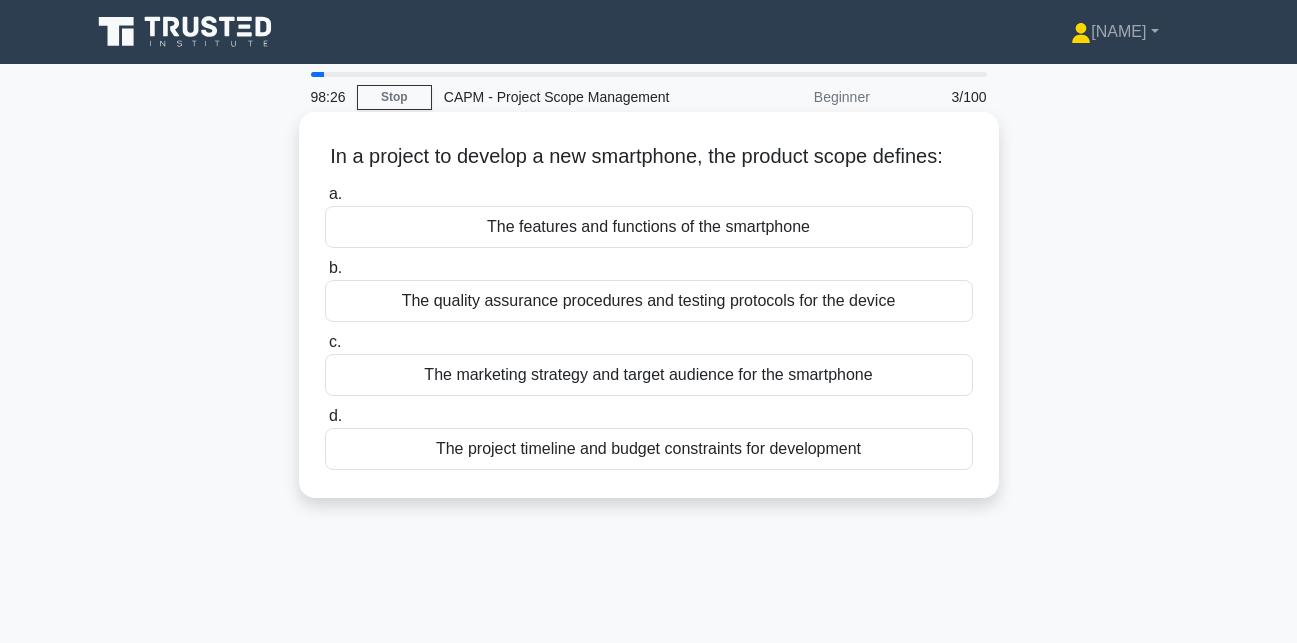 click on "The features and functions of the smartphone" at bounding box center [649, 227] 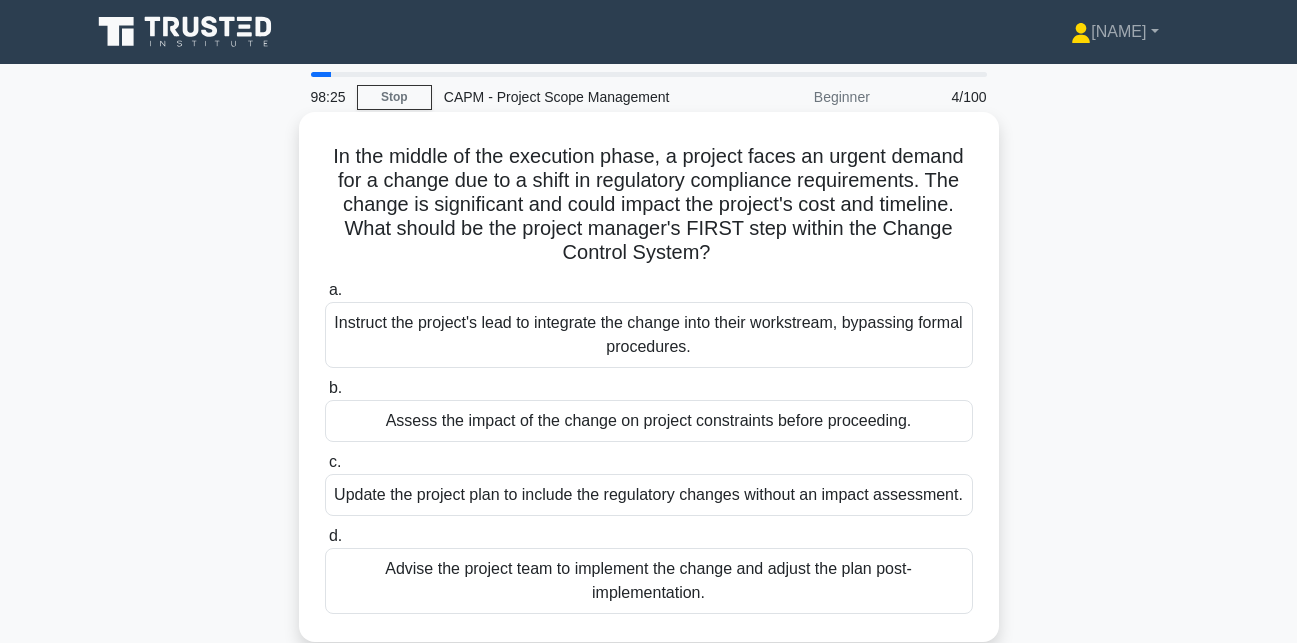 scroll, scrollTop: 57, scrollLeft: 0, axis: vertical 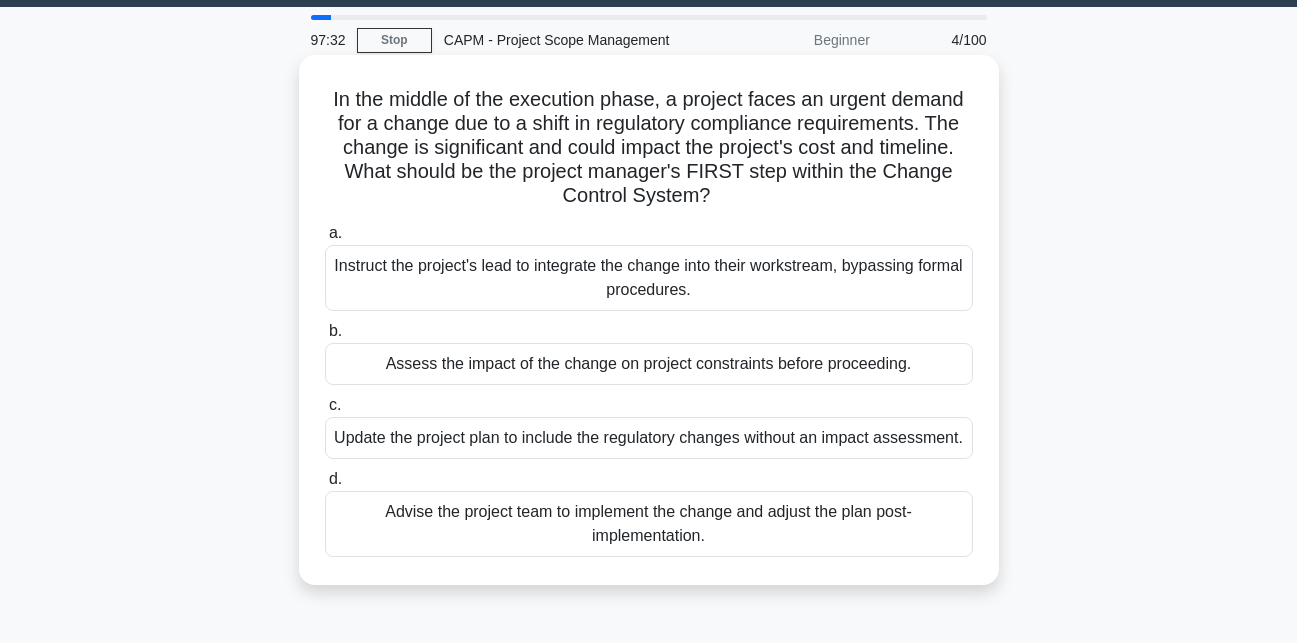 click on "Assess the impact of the change on project constraints before proceeding." at bounding box center (649, 364) 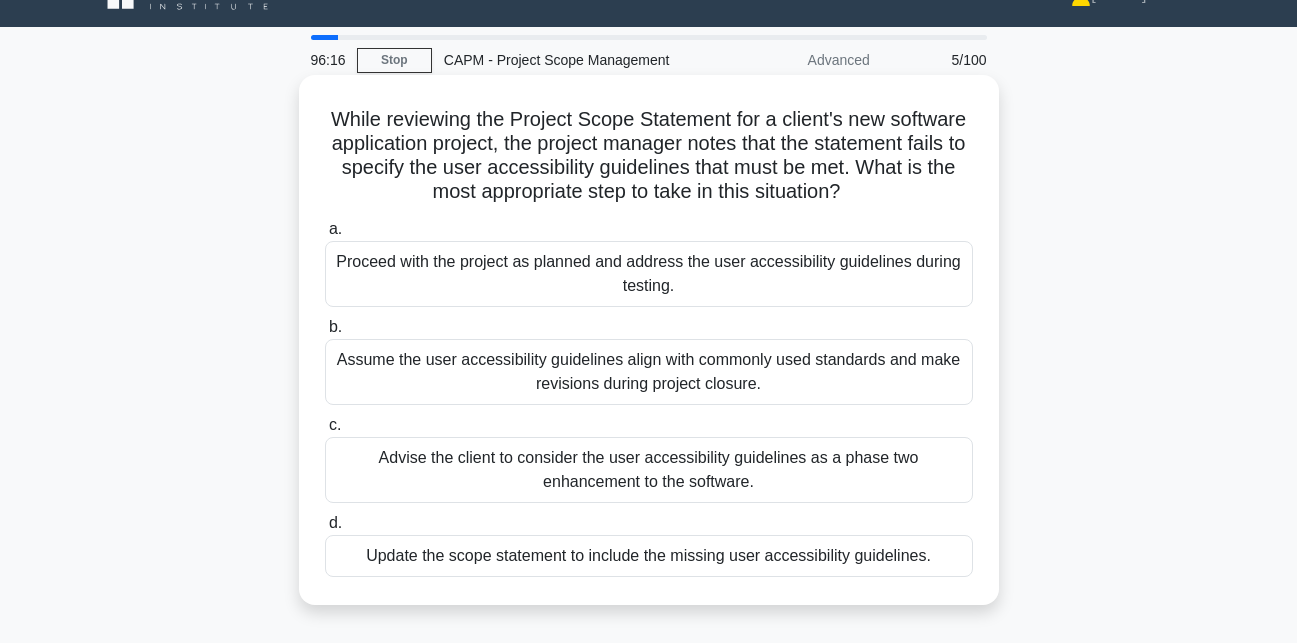 scroll, scrollTop: 0, scrollLeft: 0, axis: both 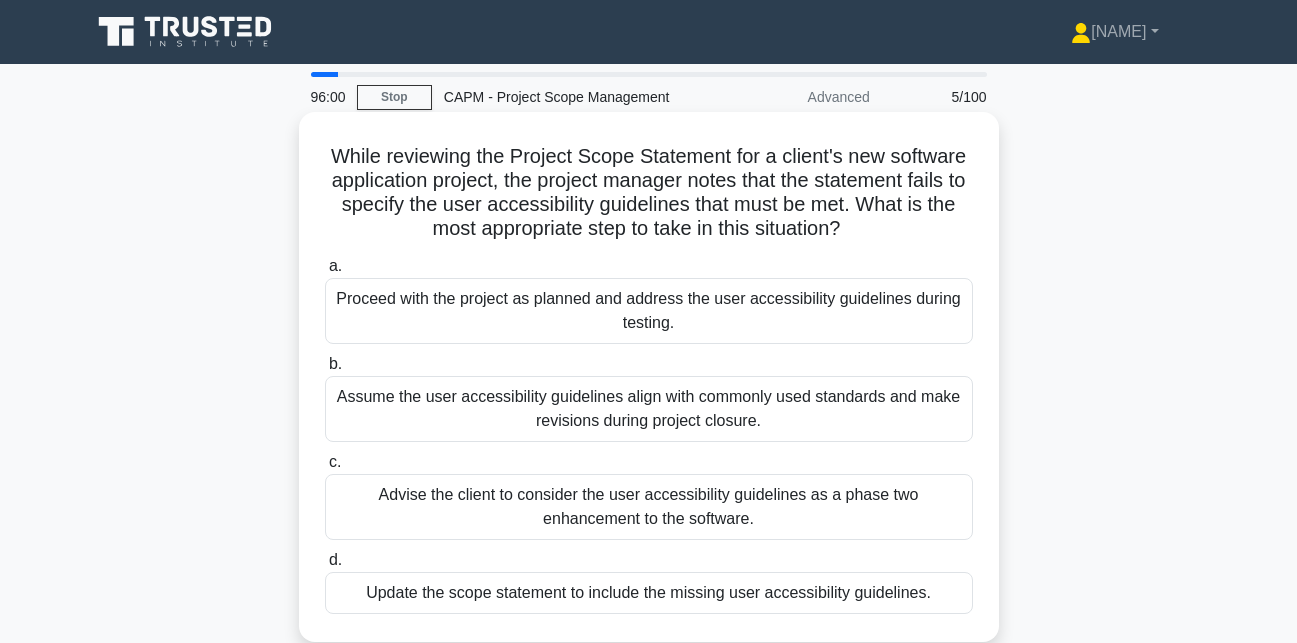 click on "Update the scope statement to include the missing user accessibility guidelines." at bounding box center [649, 593] 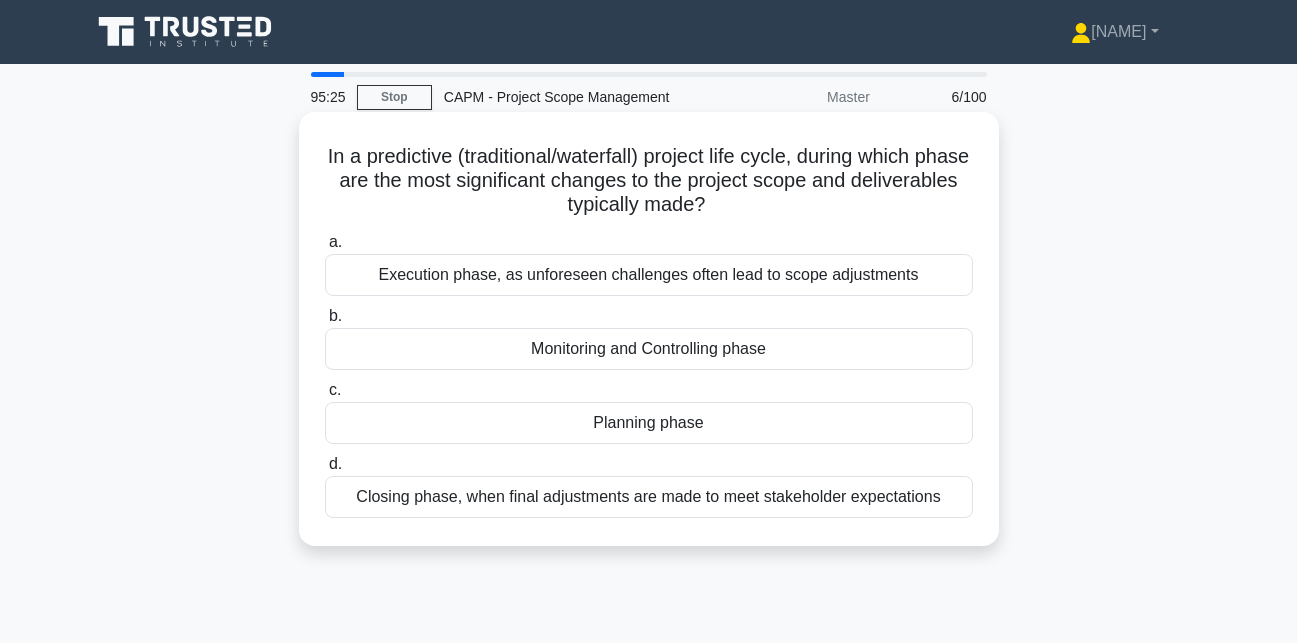 click on "Planning phase" at bounding box center (649, 423) 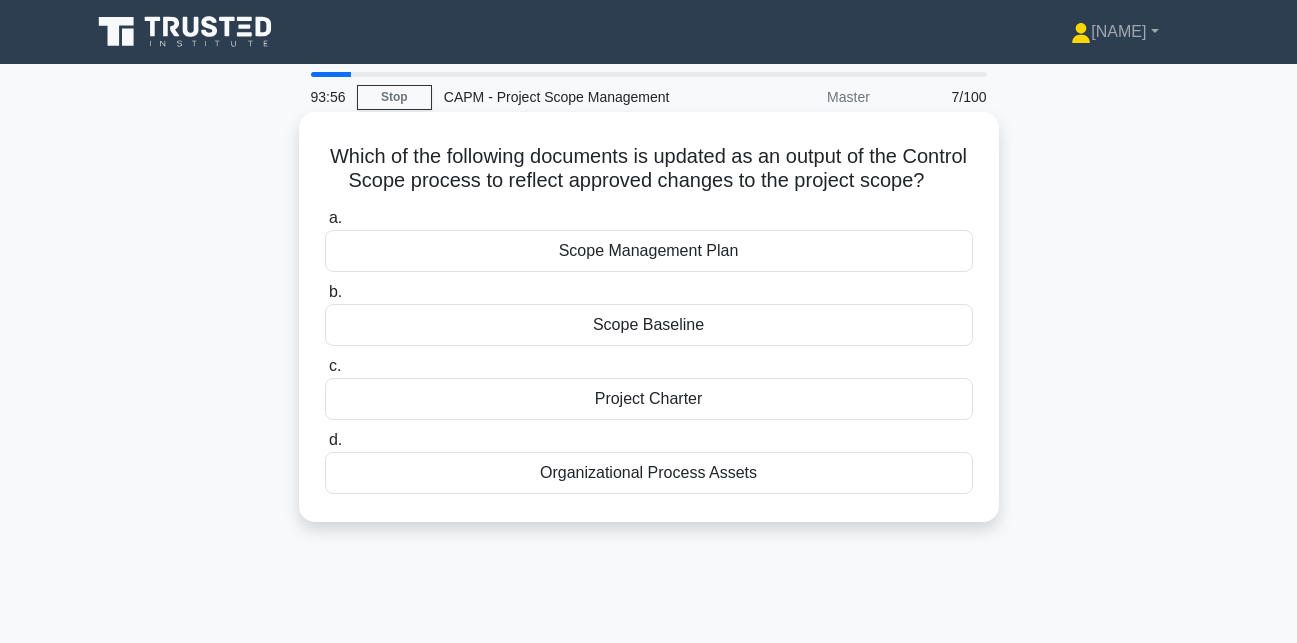 click on "Scope Management Plan" at bounding box center [649, 251] 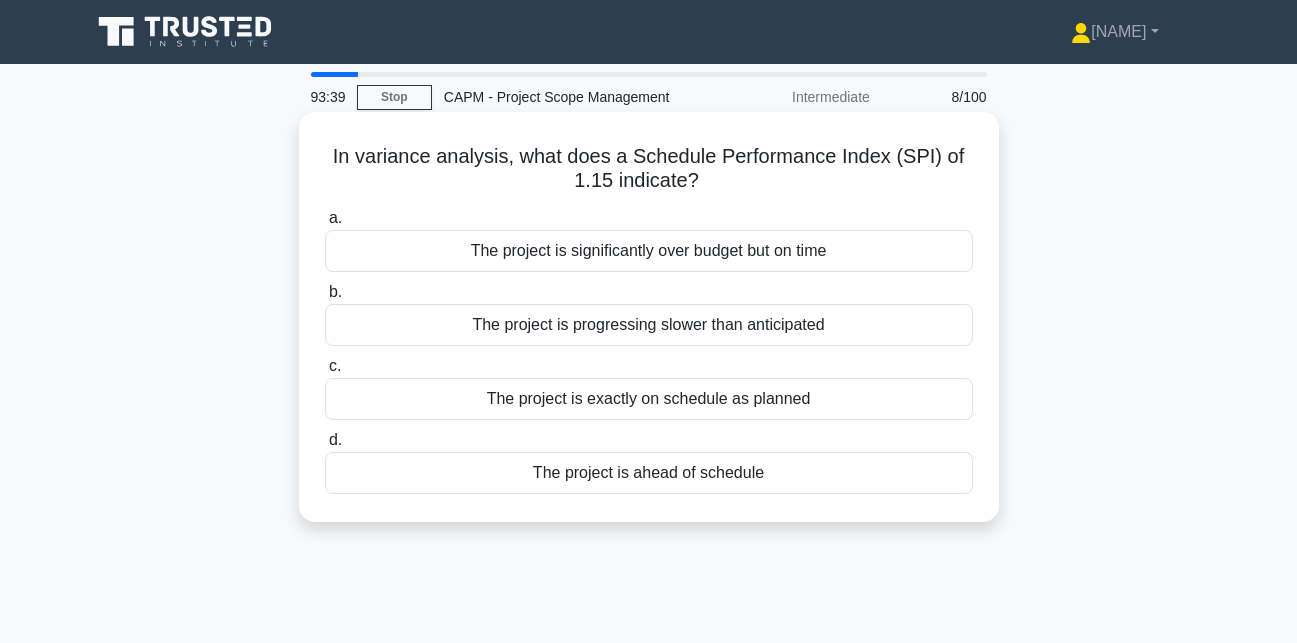 click on "The project is ahead of schedule" at bounding box center (649, 473) 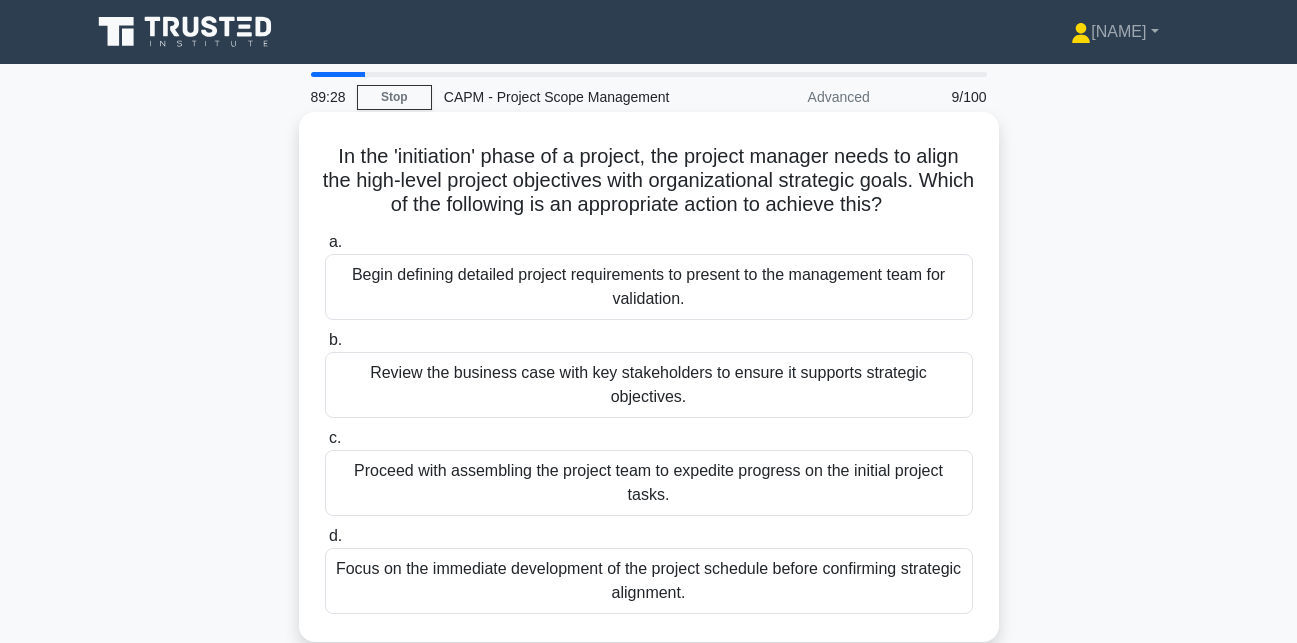 click on "Review the business case with key stakeholders to ensure it supports strategic objectives." at bounding box center (649, 385) 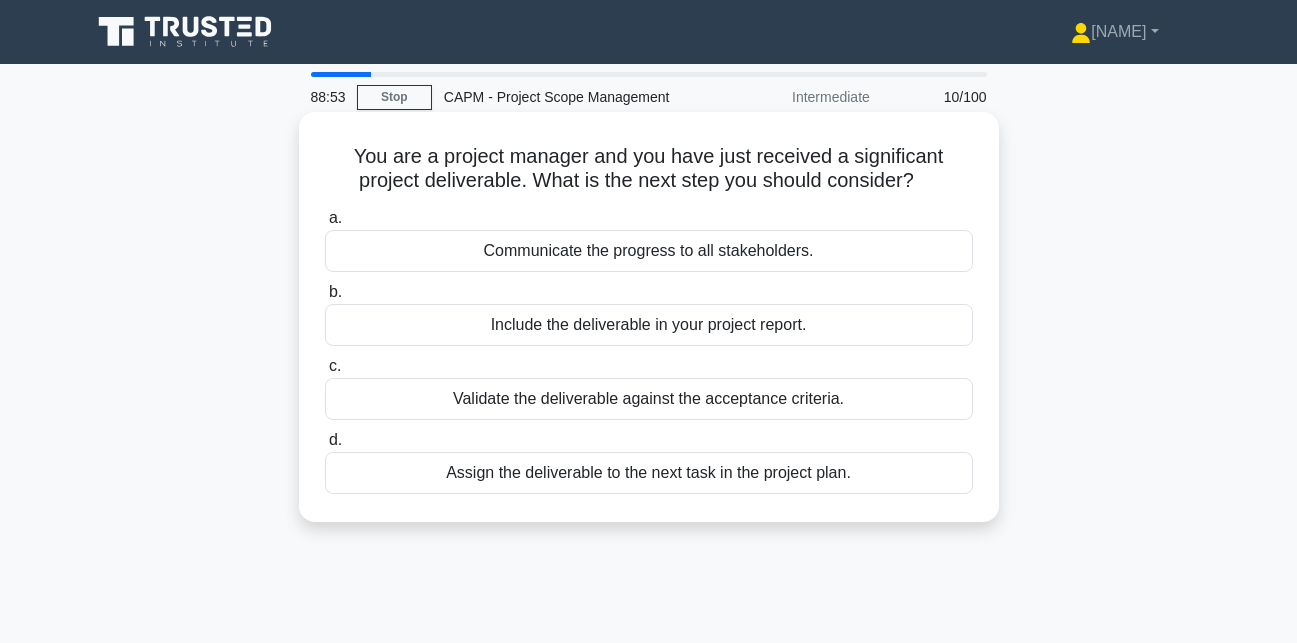 click on "Validate the deliverable against the acceptance criteria." at bounding box center (649, 399) 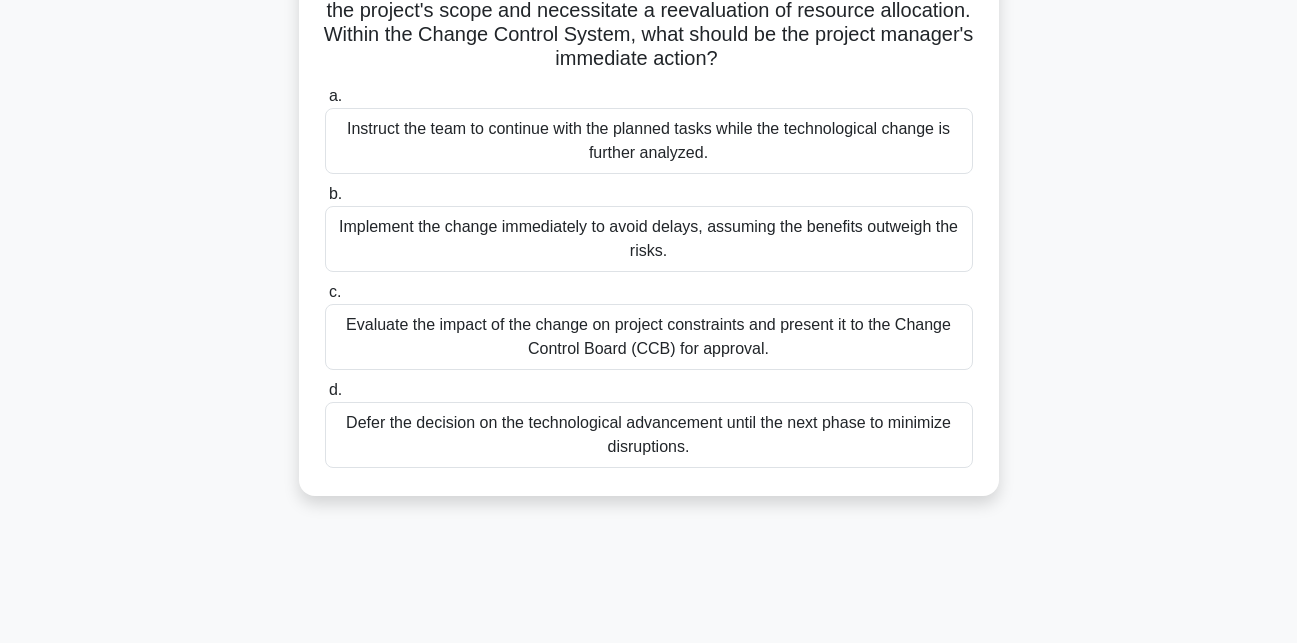 scroll, scrollTop: 250, scrollLeft: 0, axis: vertical 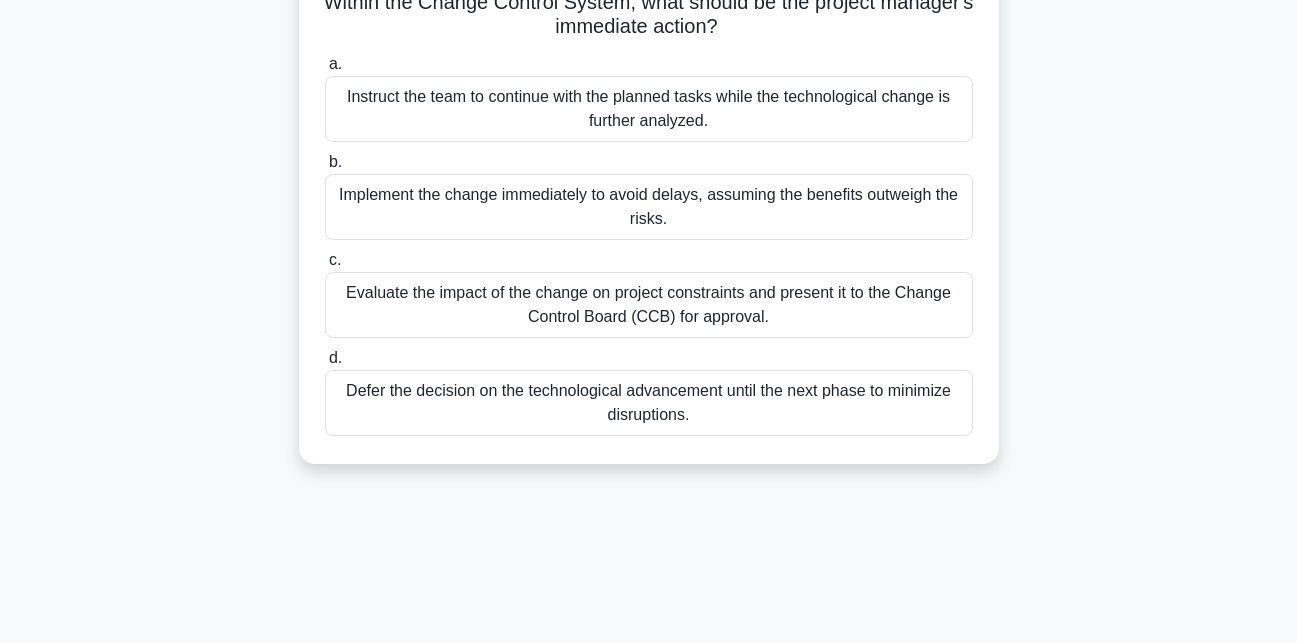 click on "Evaluate the impact of the change on project constraints and present it to the Change Control Board (CCB) for approval." at bounding box center [649, 305] 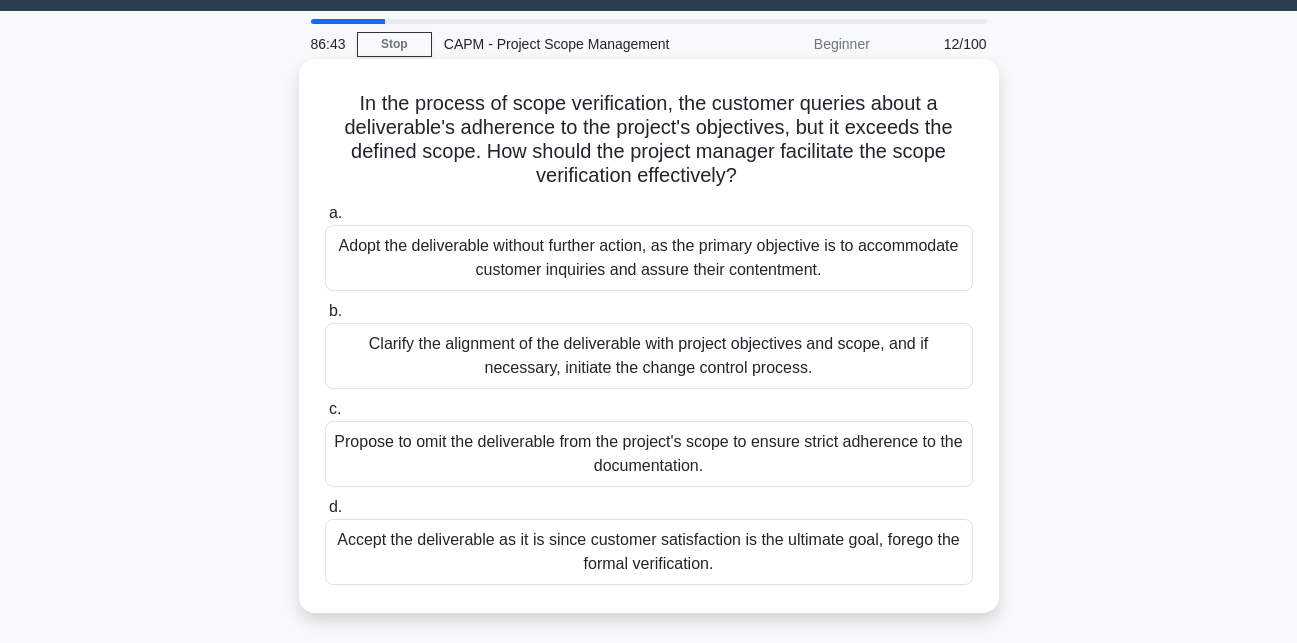 scroll, scrollTop: 87, scrollLeft: 0, axis: vertical 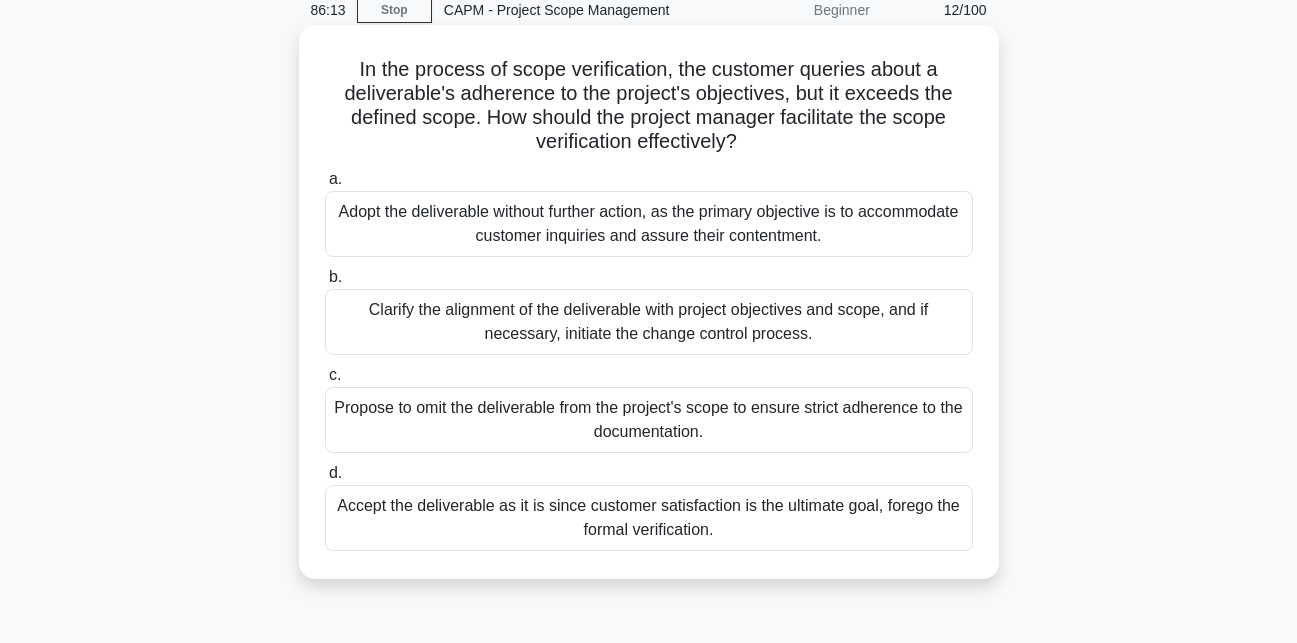 click on "Clarify the alignment of the deliverable with project objectives and scope, and if necessary, initiate the change control process." at bounding box center [649, 322] 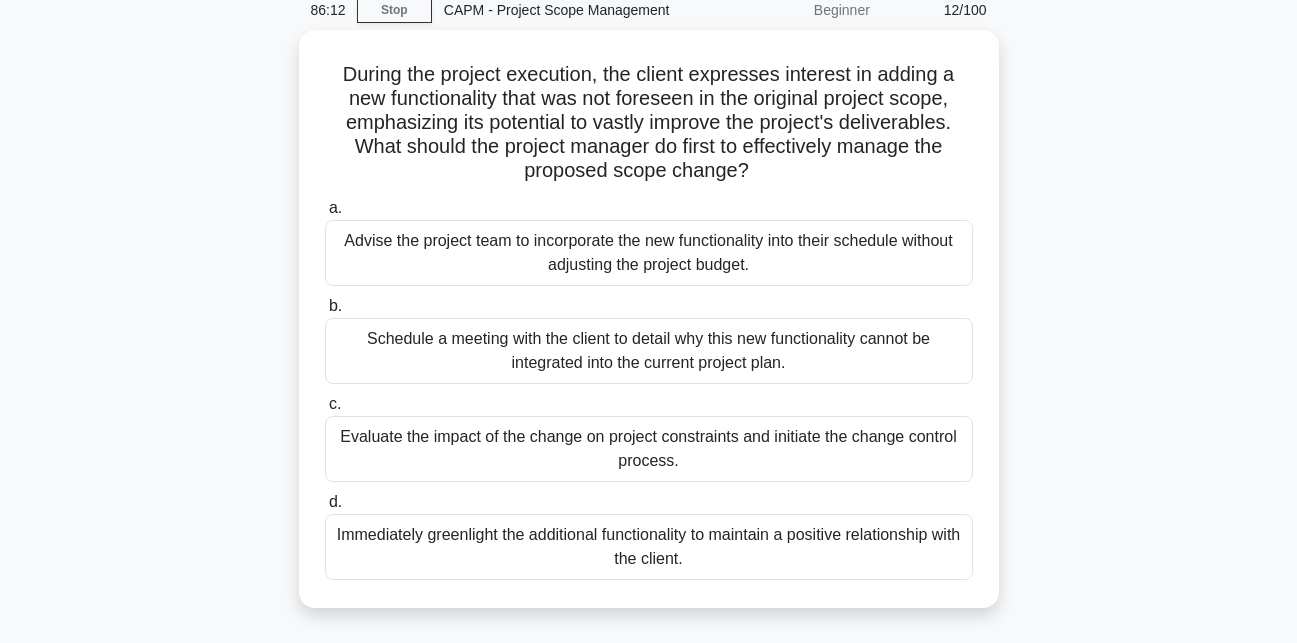 scroll, scrollTop: 0, scrollLeft: 0, axis: both 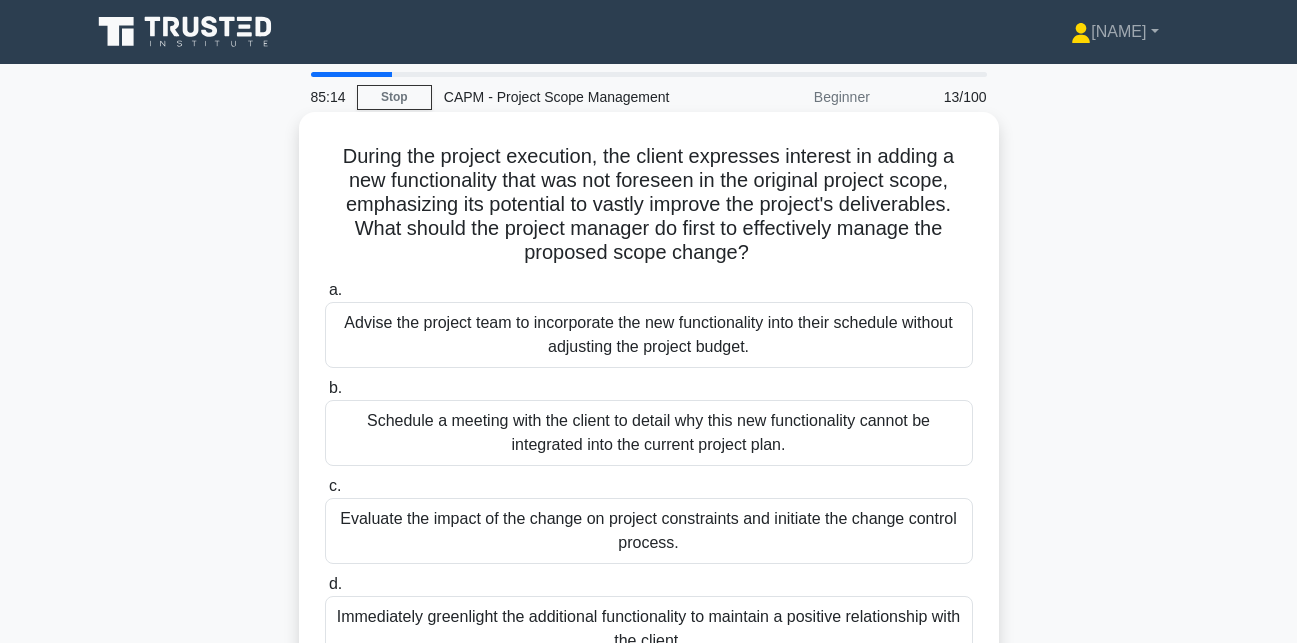 click on "Evaluate the impact of the change on project constraints and initiate the change control process." at bounding box center [649, 531] 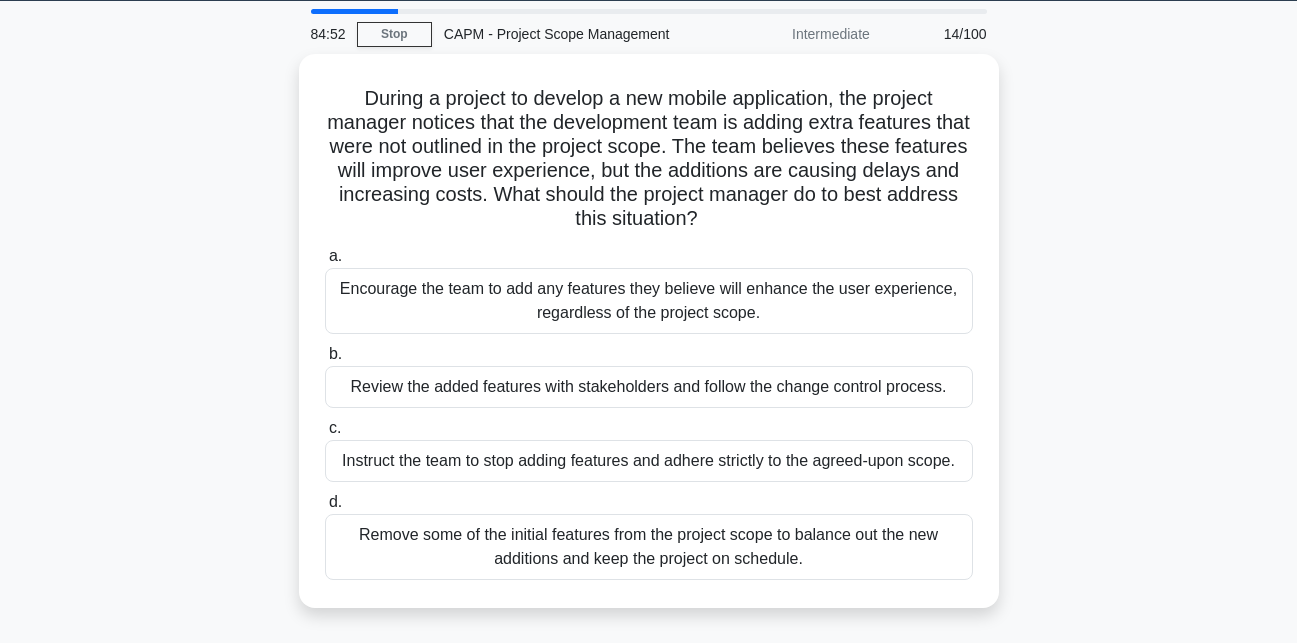 scroll, scrollTop: 83, scrollLeft: 0, axis: vertical 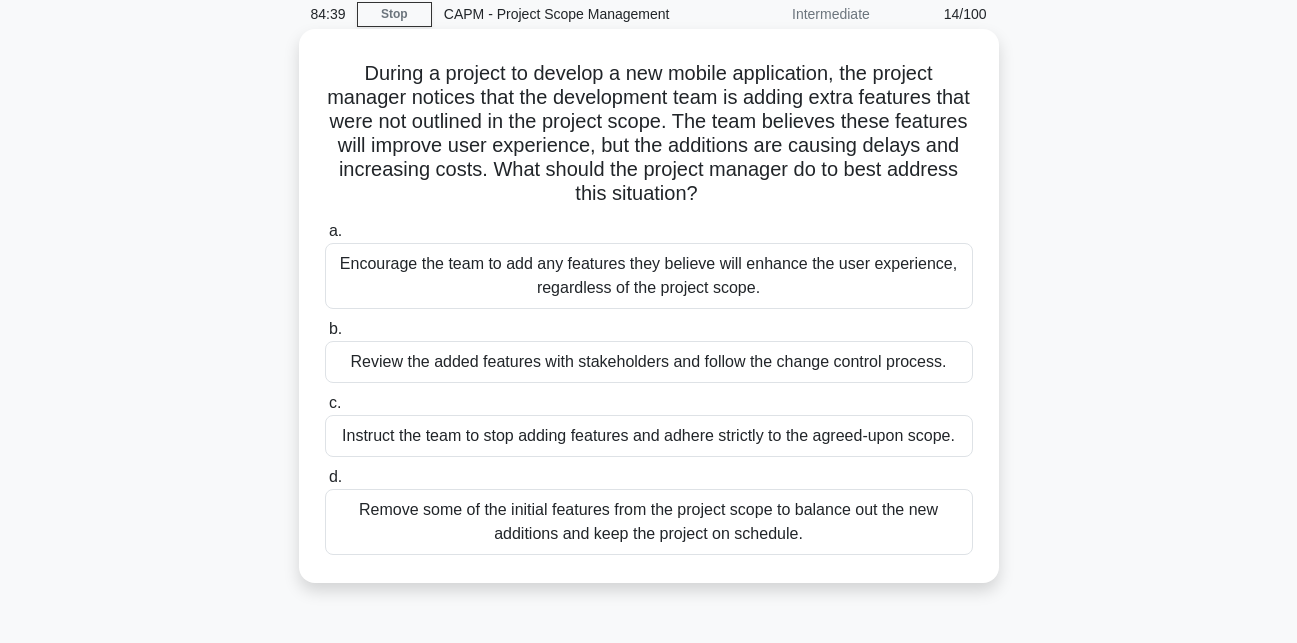 click on "Review the added features with stakeholders and follow the change control process." at bounding box center (649, 362) 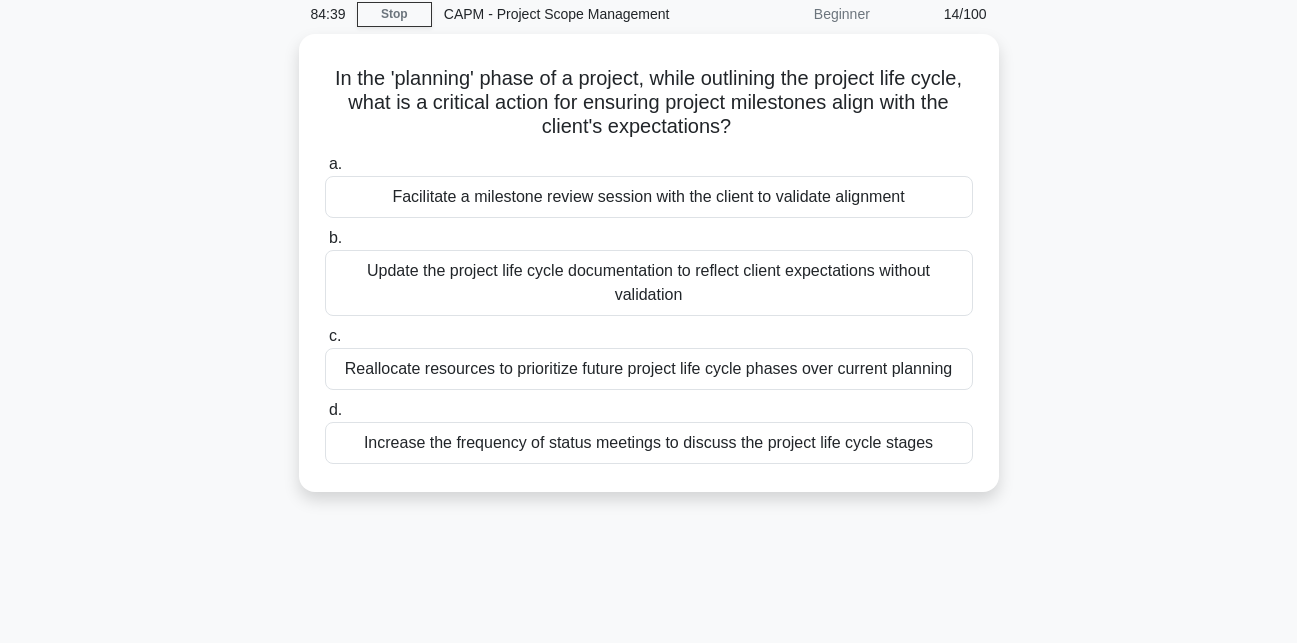 scroll, scrollTop: 0, scrollLeft: 0, axis: both 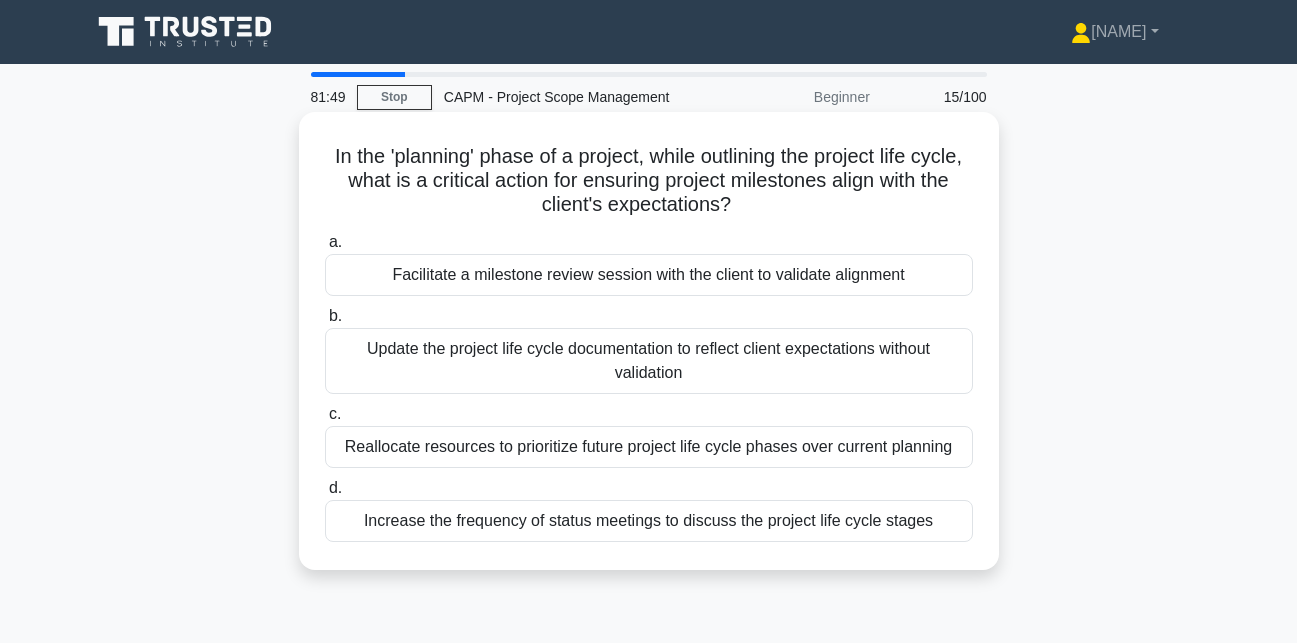 click on "Facilitate a milestone review session with the client to validate alignment" at bounding box center (649, 275) 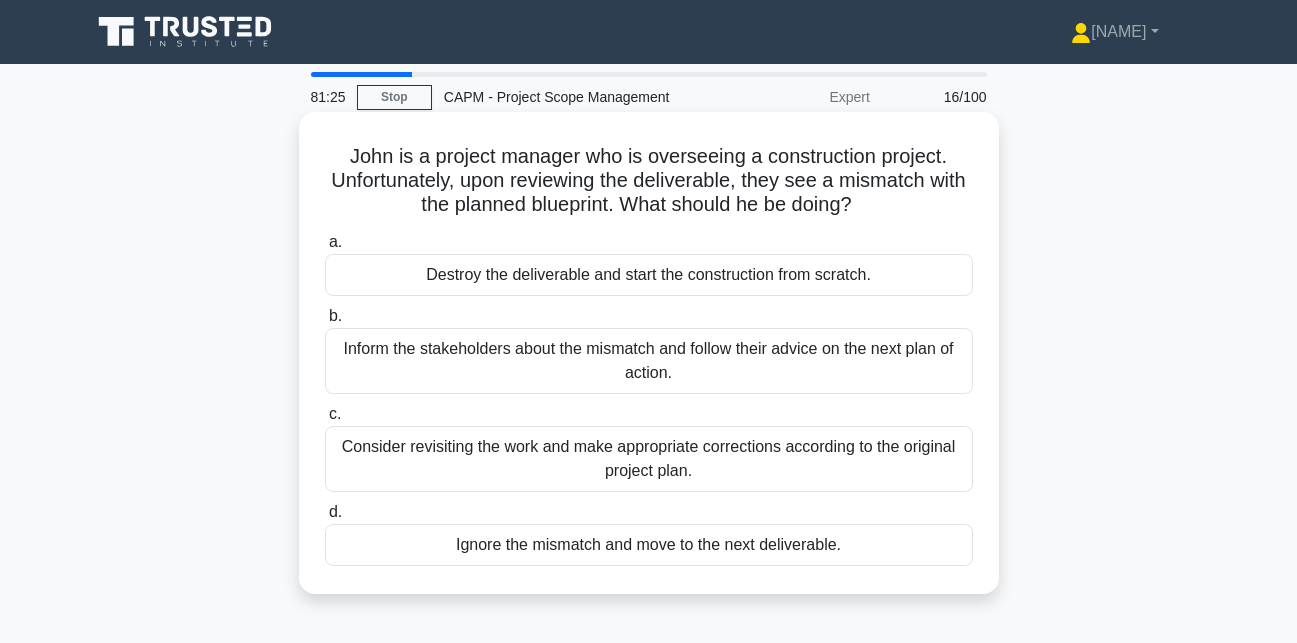 click on "Consider revisiting the work and make appropriate corrections according to the original project plan." at bounding box center [649, 459] 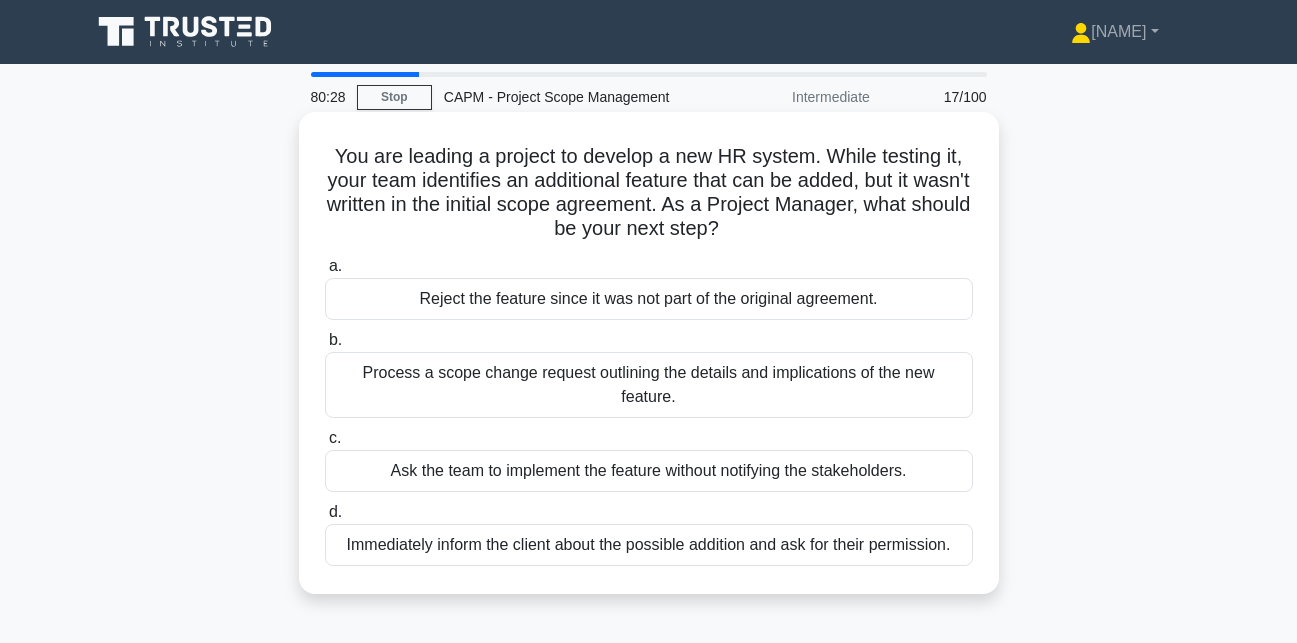 click on "Process a scope change request outlining the details and implications of the new feature." at bounding box center (649, 385) 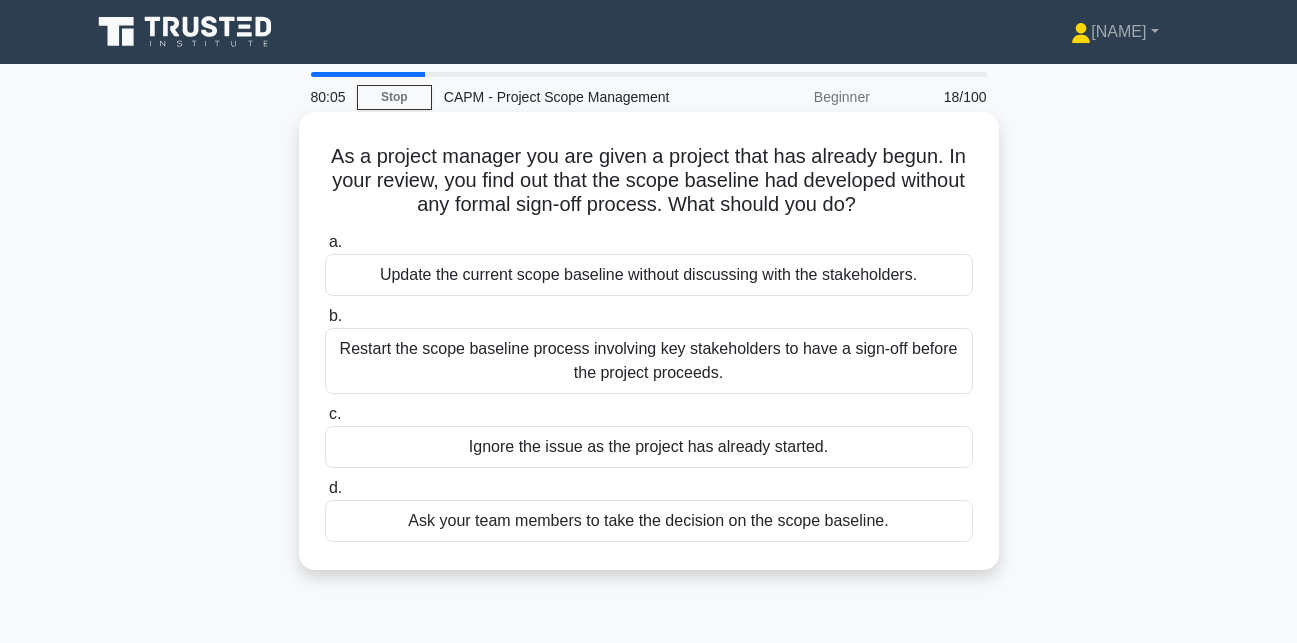 click on "Restart the scope baseline process involving key stakeholders to have a sign-off before the project proceeds." at bounding box center [649, 361] 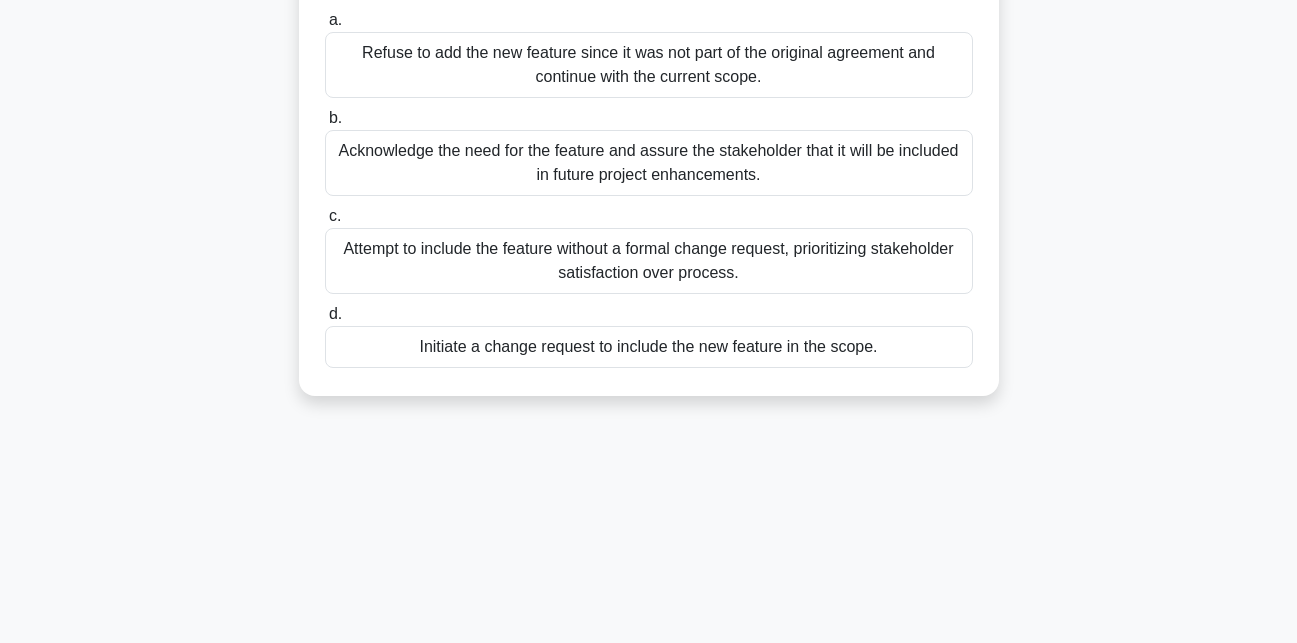 scroll, scrollTop: 273, scrollLeft: 0, axis: vertical 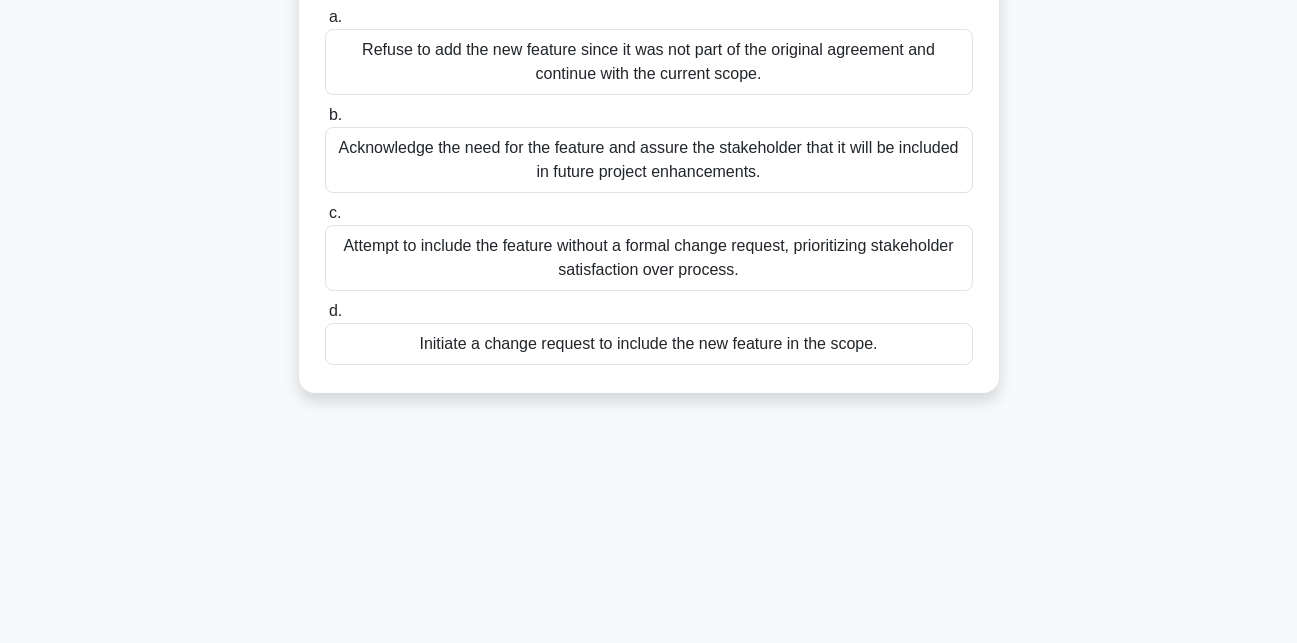 click on "Initiate a change request to include the new feature in the scope." at bounding box center [649, 344] 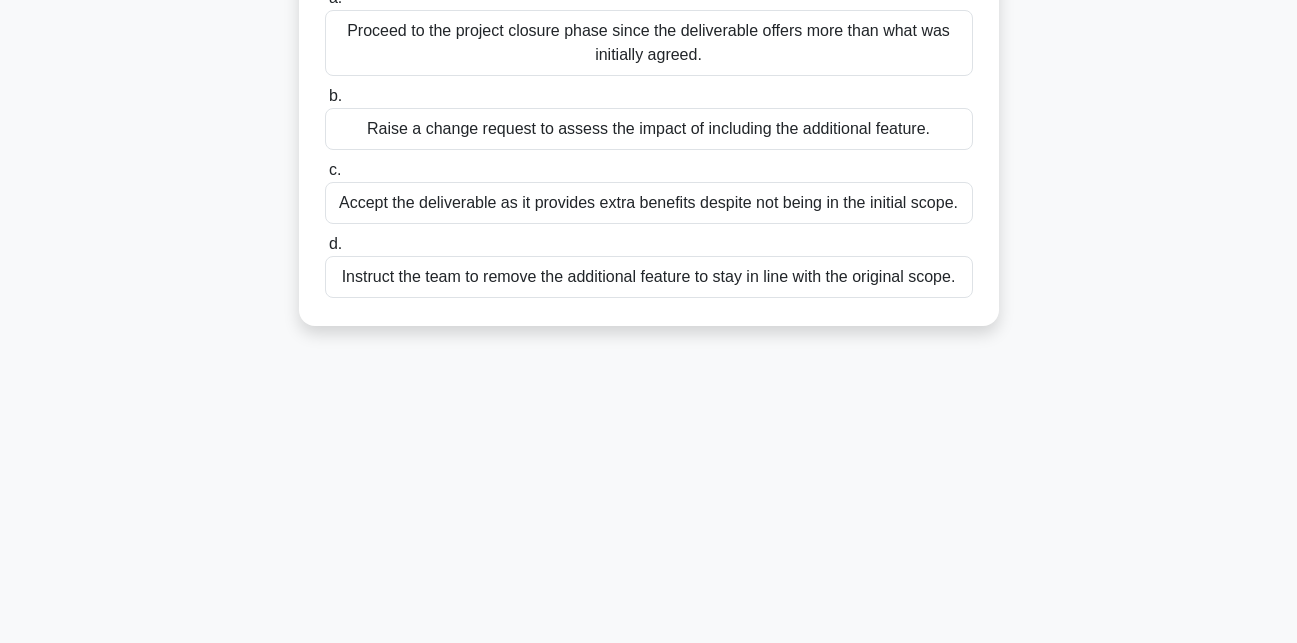 scroll, scrollTop: 0, scrollLeft: 0, axis: both 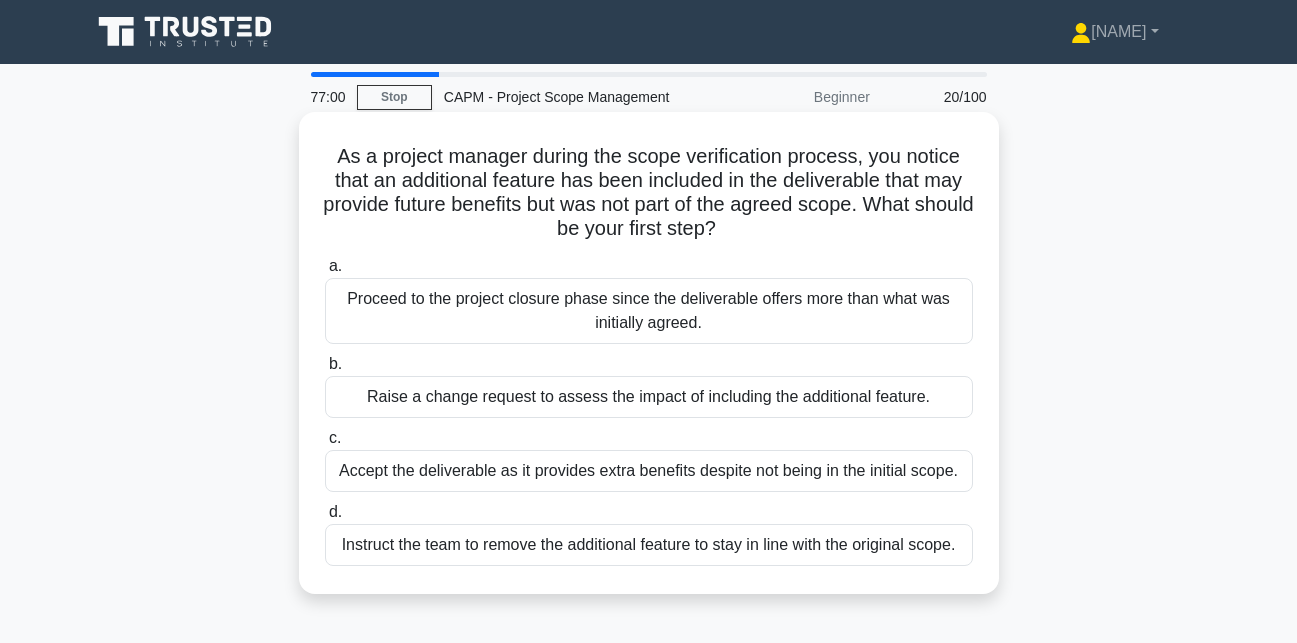 click on "Raise a change request to assess the impact of including the additional feature." at bounding box center (649, 397) 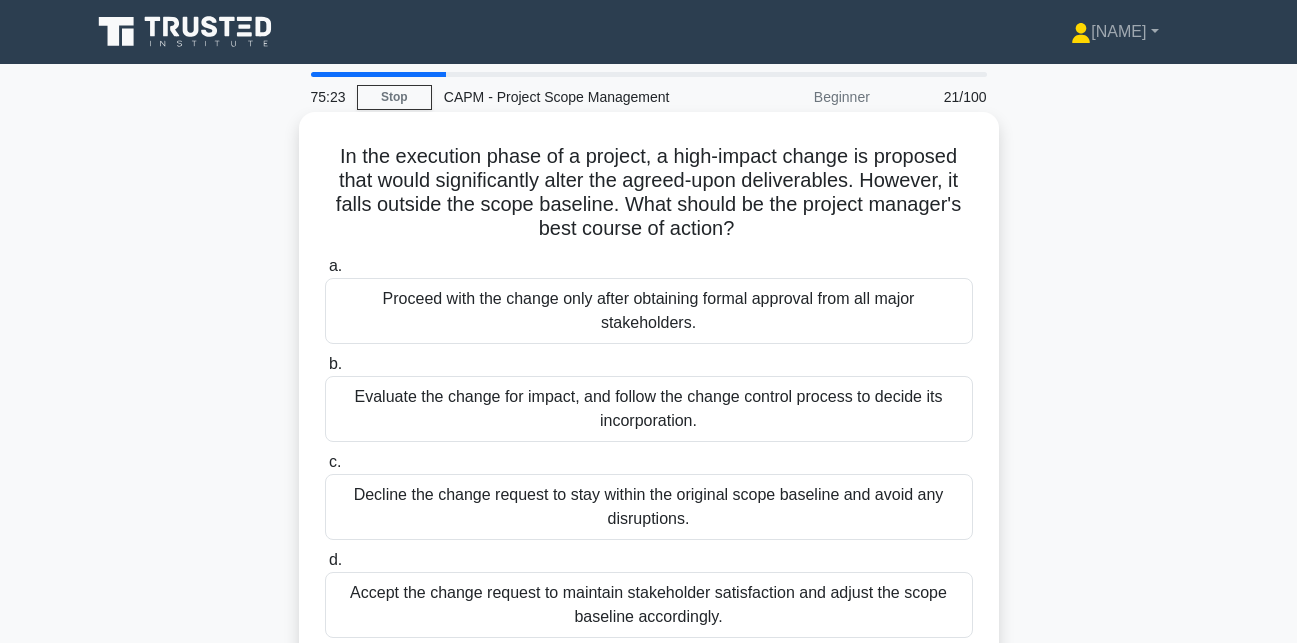 scroll, scrollTop: 73, scrollLeft: 0, axis: vertical 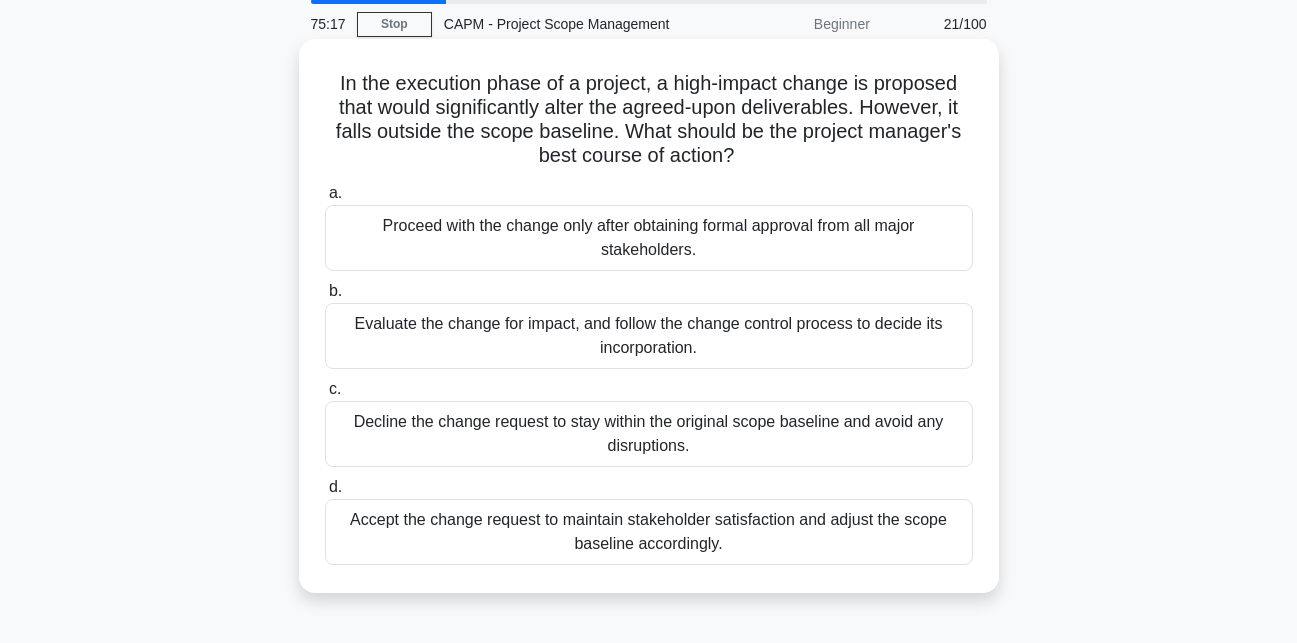 click on "Evaluate the change for impact, and follow the change control process to decide its incorporation." at bounding box center (649, 336) 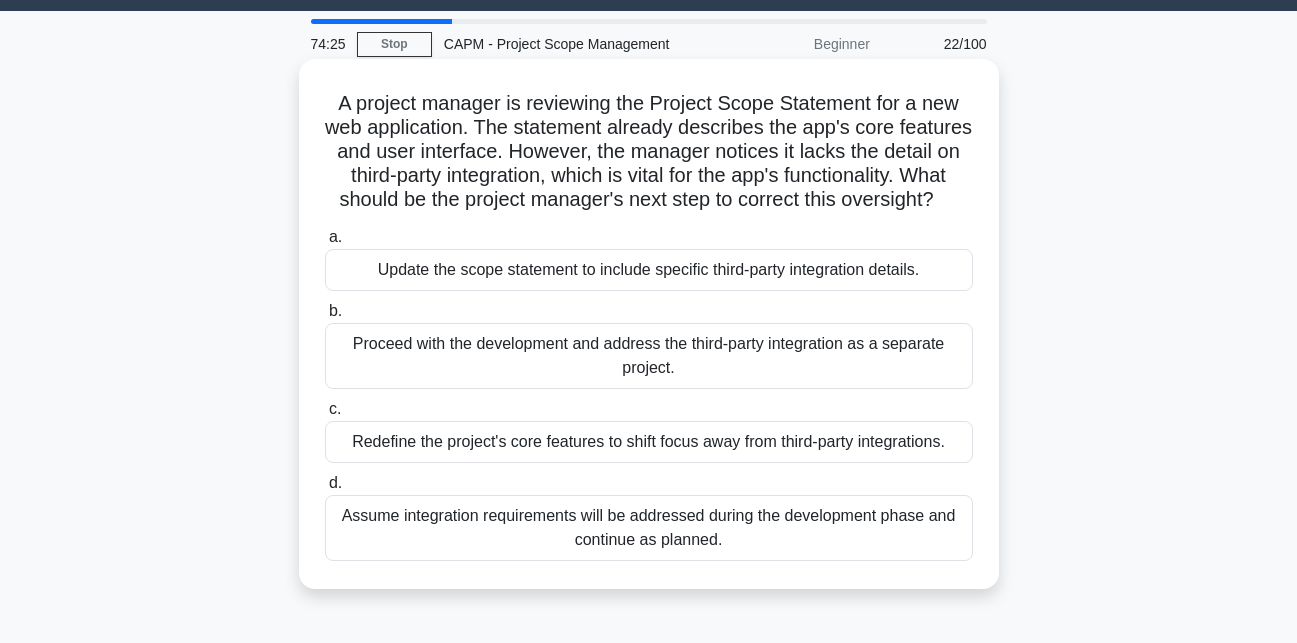 scroll, scrollTop: 50, scrollLeft: 0, axis: vertical 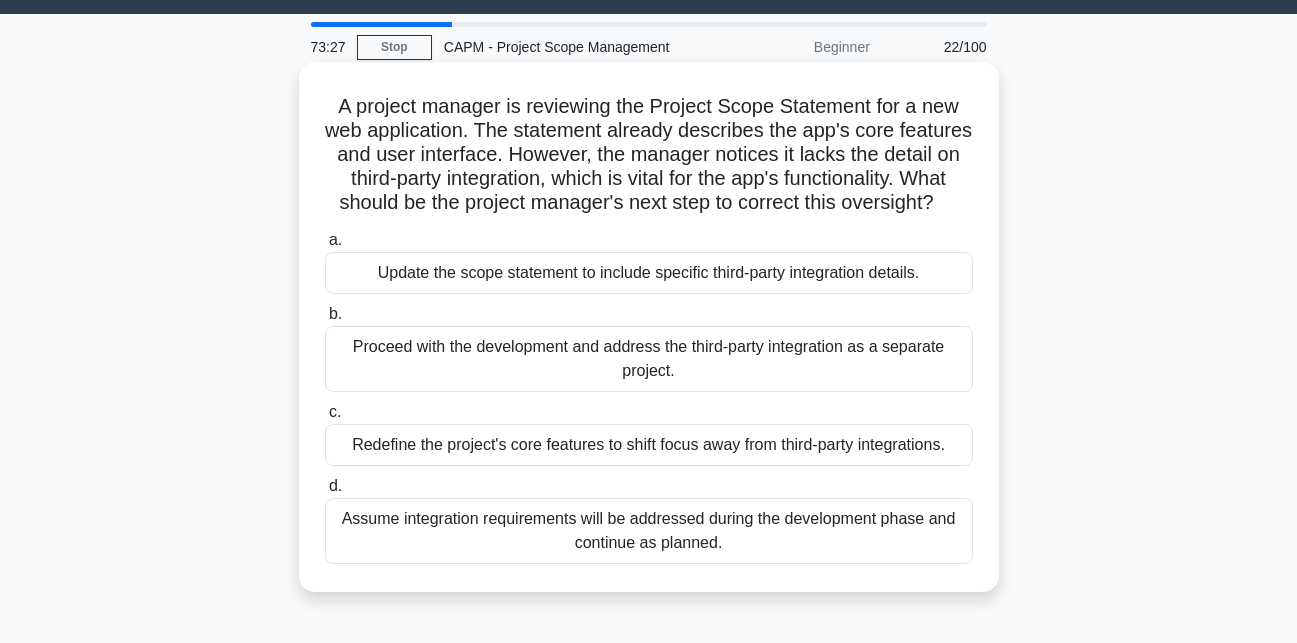 click on "Update the scope statement to include specific third-party integration details." at bounding box center (649, 273) 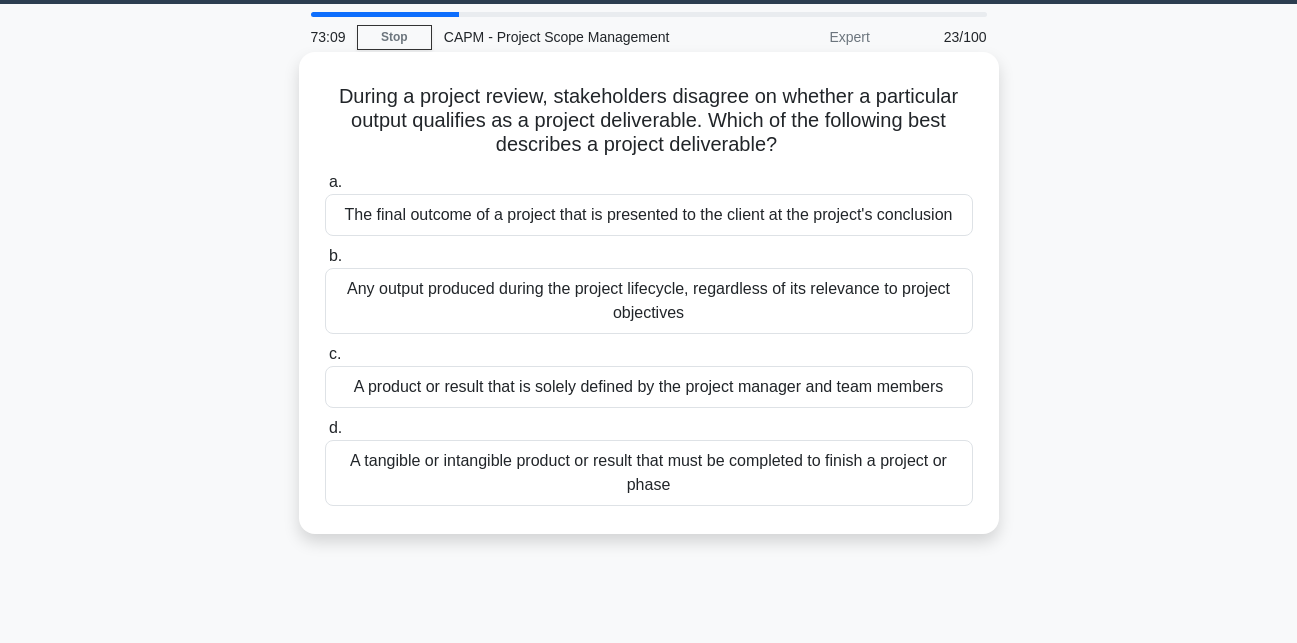 scroll, scrollTop: 80, scrollLeft: 0, axis: vertical 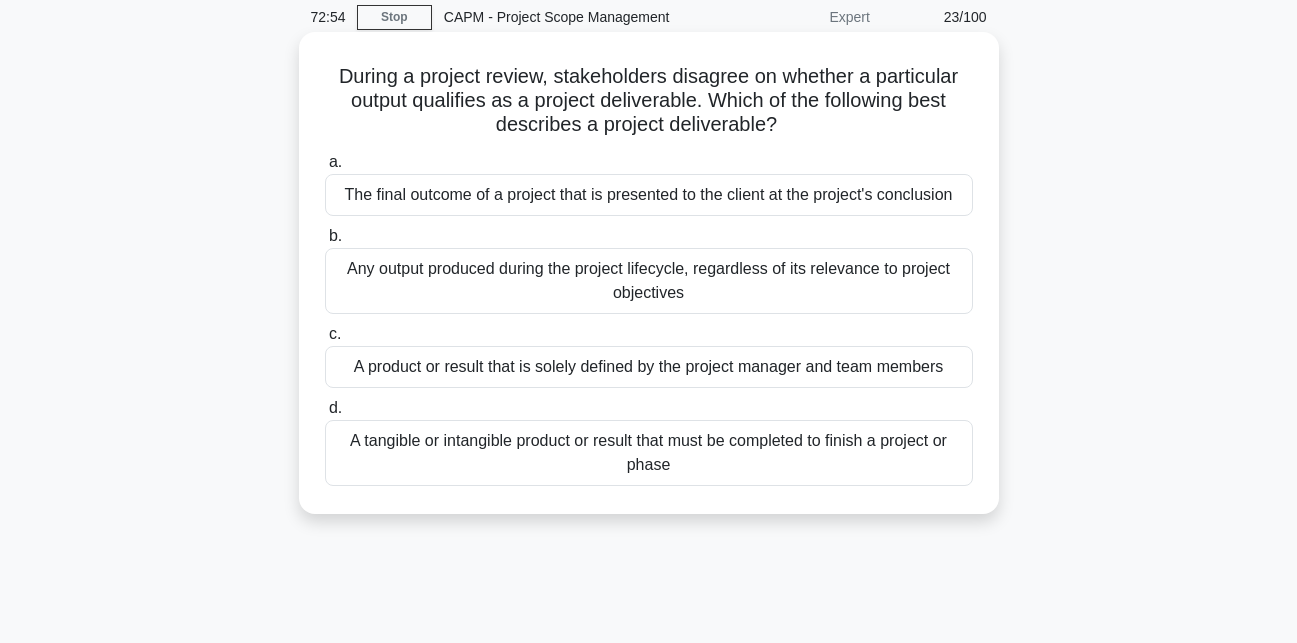 click on "A tangible or intangible product or result that must be completed to finish a project or phase" at bounding box center (649, 453) 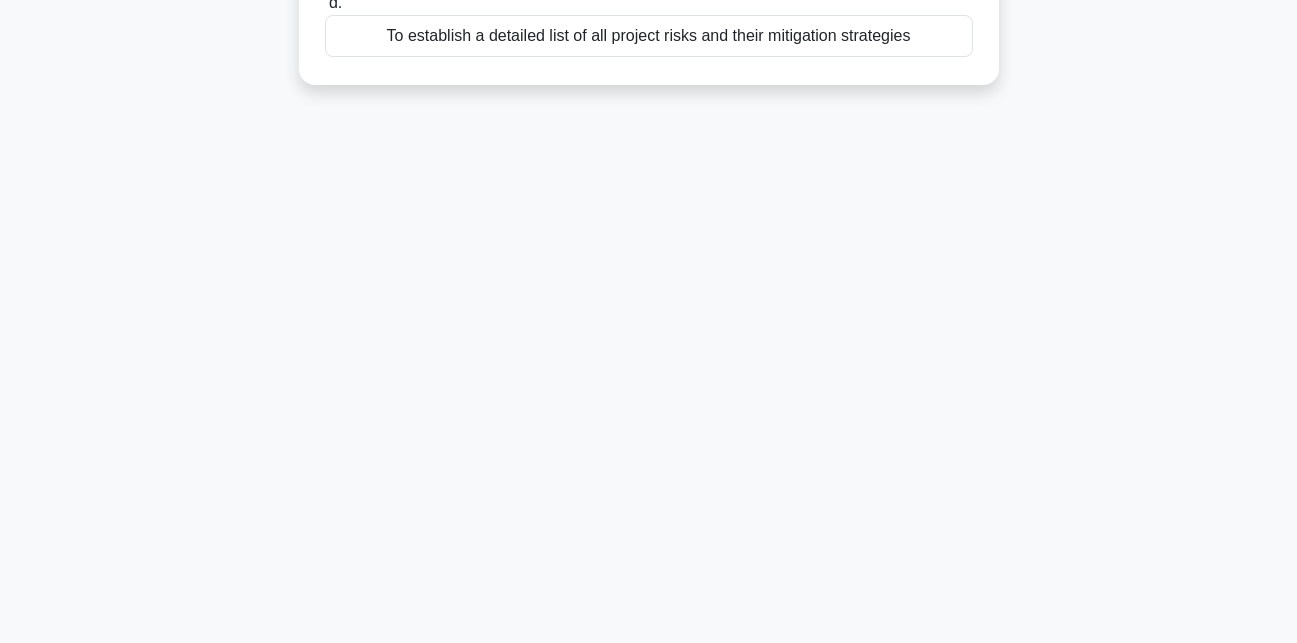 scroll, scrollTop: 0, scrollLeft: 0, axis: both 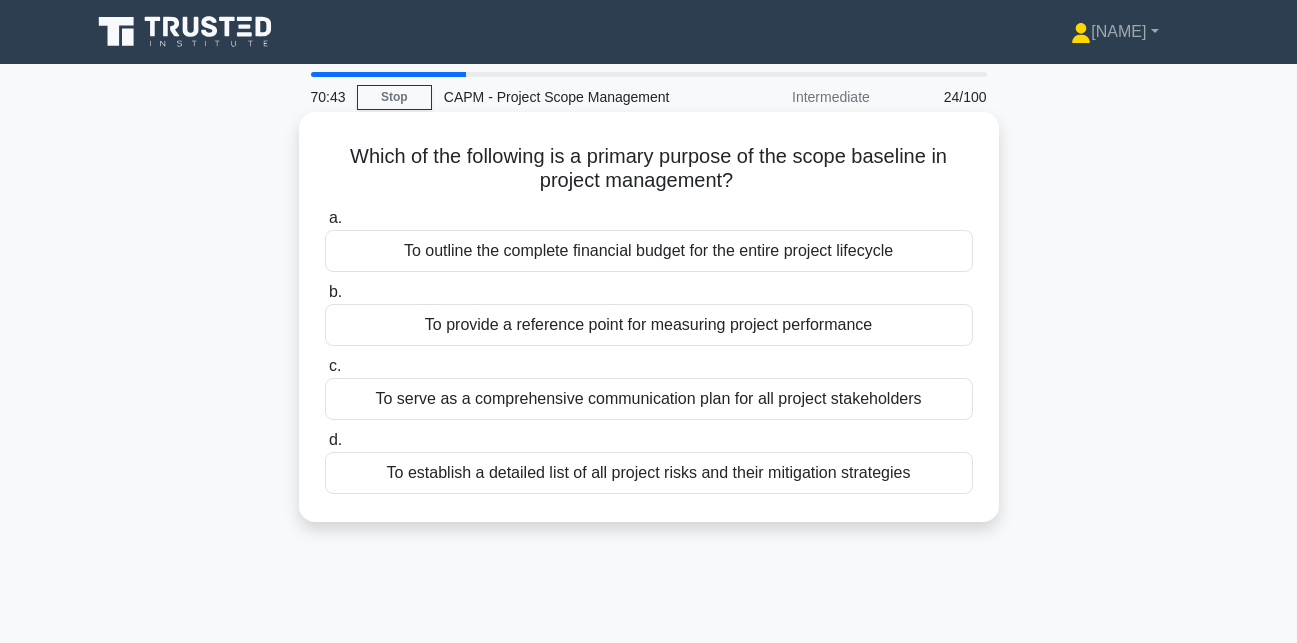 click on "To provide a reference point for measuring project performance" at bounding box center (649, 325) 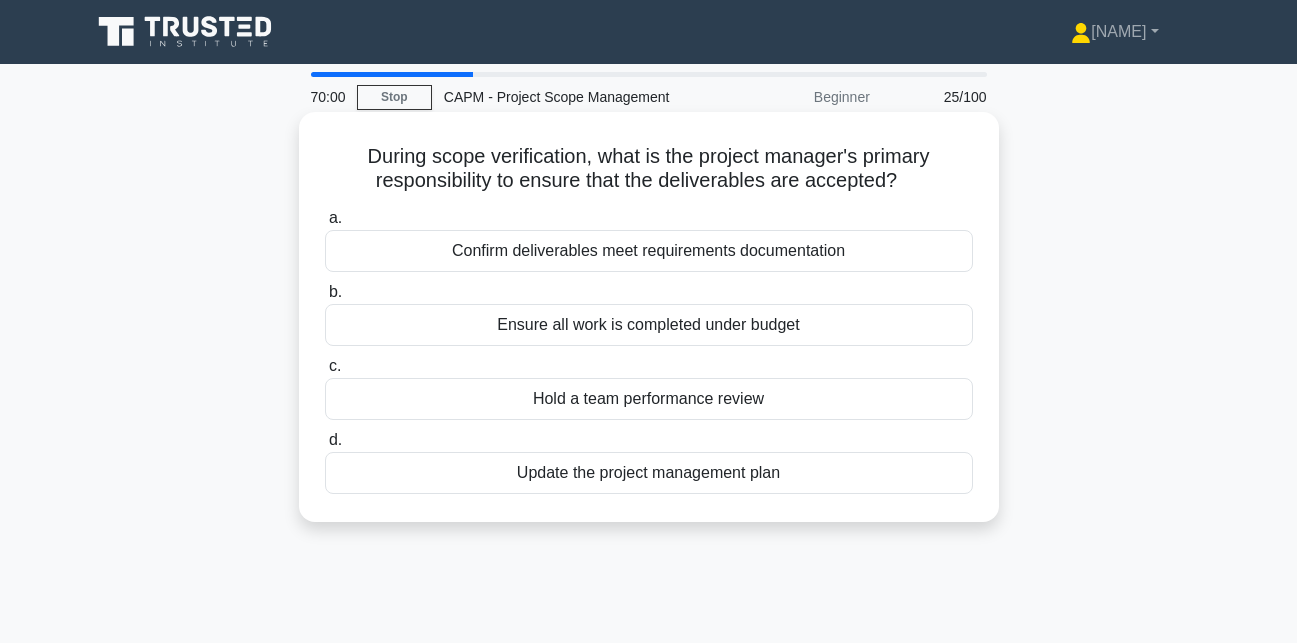 click on "During scope verification, what is the project manager's primary responsibility to ensure that the deliverables are accepted?
.spinner_0XTQ{transform-origin:center;animation:spinner_y6GP .75s linear infinite}@keyframes spinner_y6GP{100%{transform:rotate(360deg)}}" at bounding box center [649, 169] 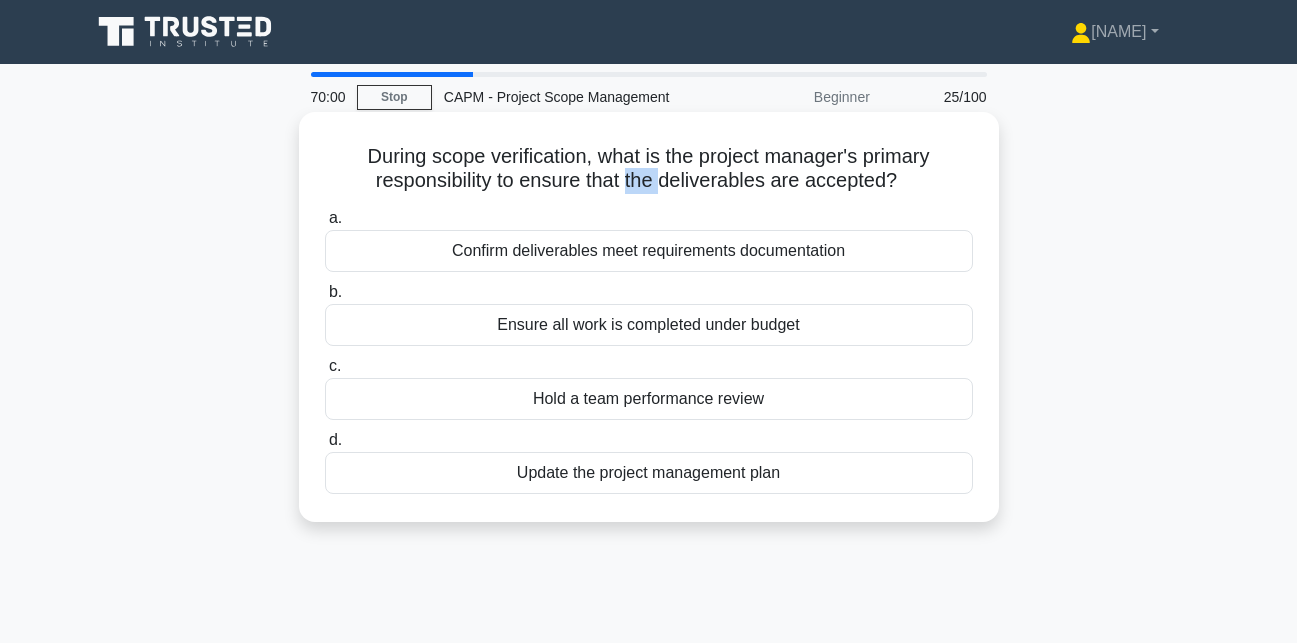 click on "During scope verification, what is the project manager's primary responsibility to ensure that the deliverables are accepted?
.spinner_0XTQ{transform-origin:center;animation:spinner_y6GP .75s linear infinite}@keyframes spinner_y6GP{100%{transform:rotate(360deg)}}" at bounding box center (649, 169) 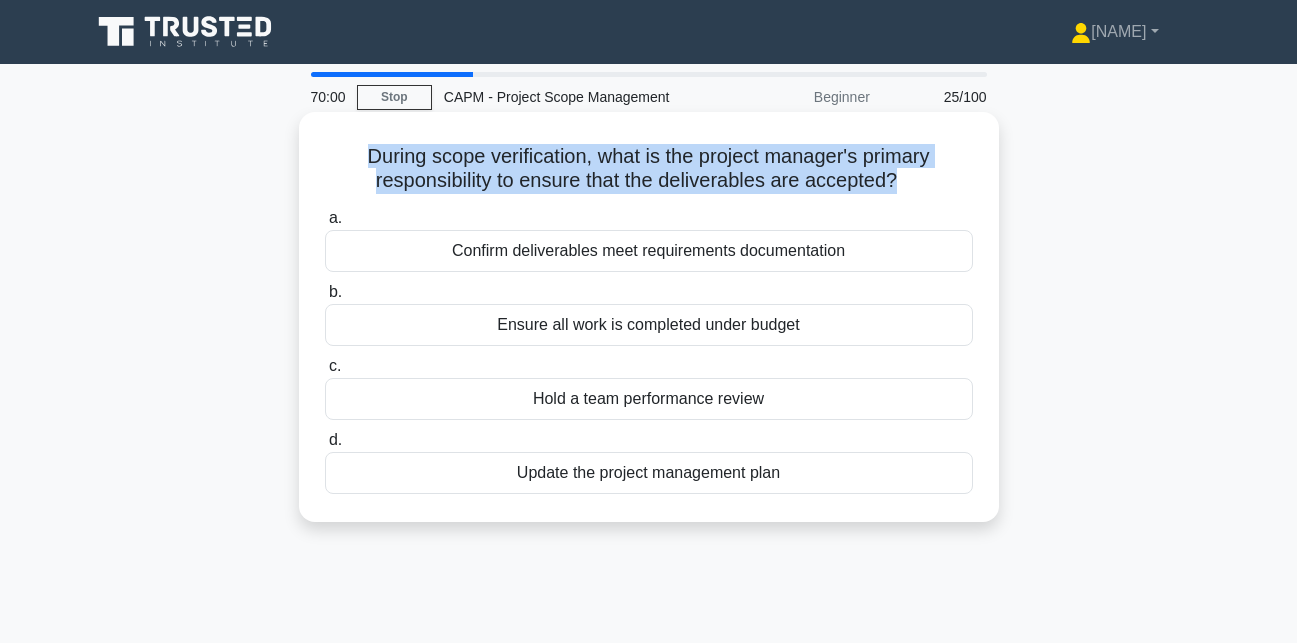 click on "During scope verification, what is the project manager's primary responsibility to ensure that the deliverables are accepted?
.spinner_0XTQ{transform-origin:center;animation:spinner_y6GP .75s linear infinite}@keyframes spinner_y6GP{100%{transform:rotate(360deg)}}" at bounding box center [649, 169] 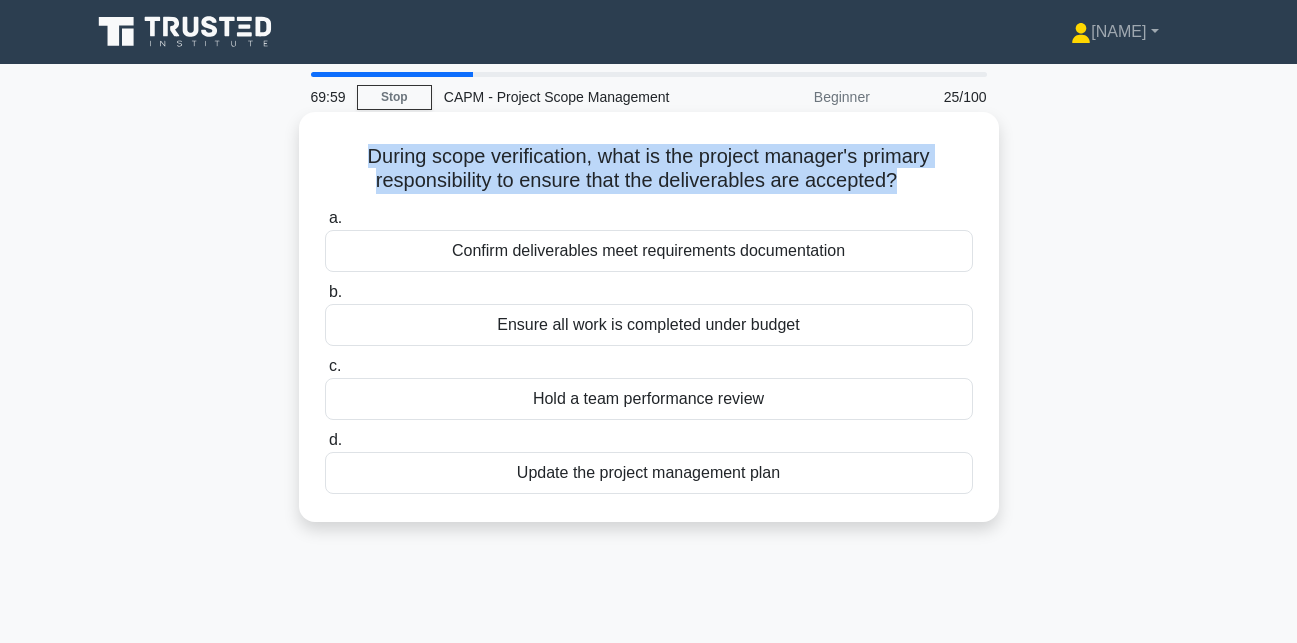click on "During scope verification, what is the project manager's primary responsibility to ensure that the deliverables are accepted?
.spinner_0XTQ{transform-origin:center;animation:spinner_y6GP .75s linear infinite}@keyframes spinner_y6GP{100%{transform:rotate(360deg)}}" at bounding box center [649, 169] 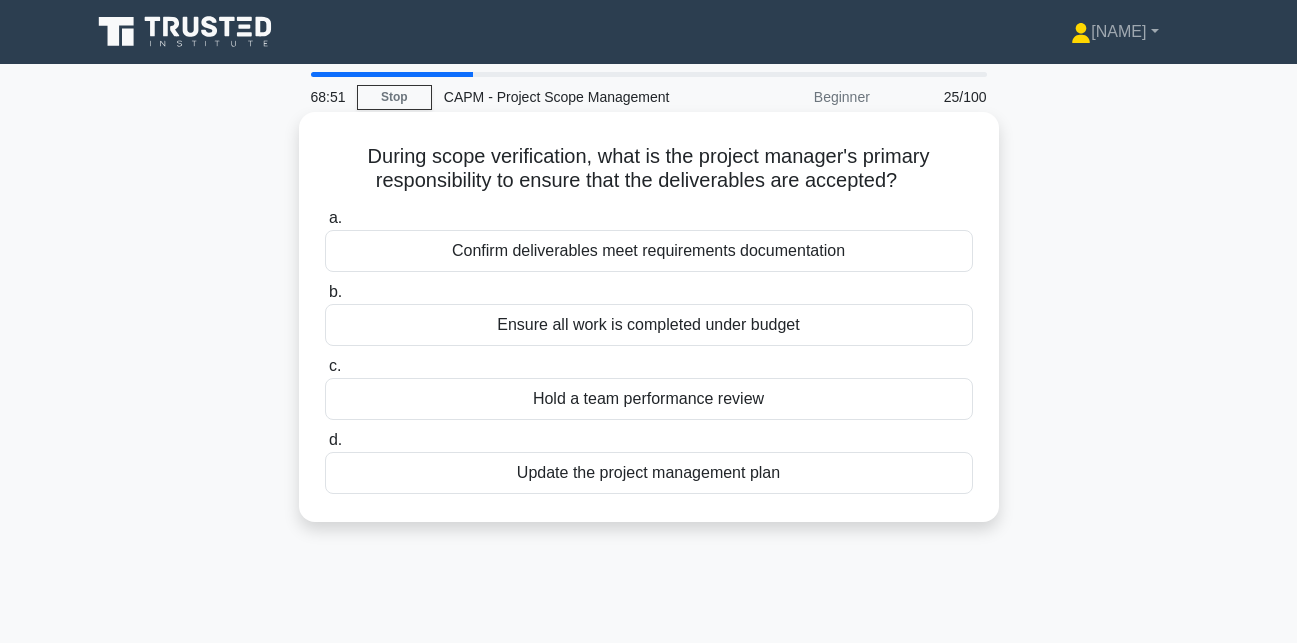 click on "Confirm deliverables meet requirements documentation" at bounding box center [649, 251] 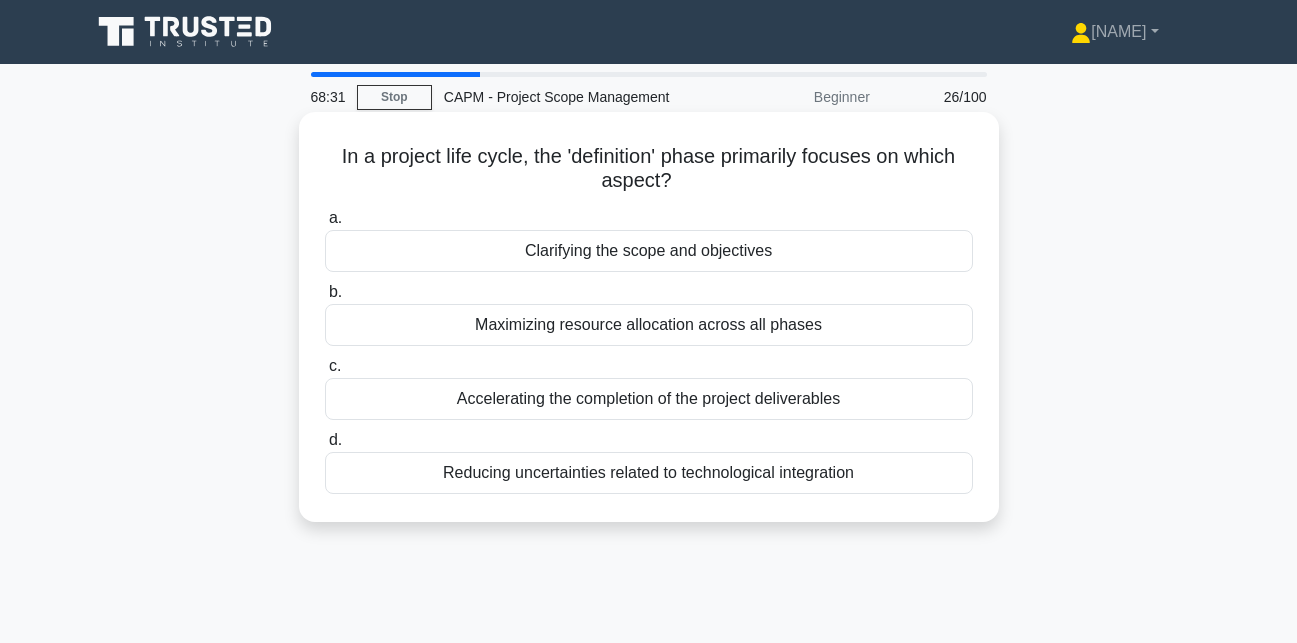 click on "Clarifying the scope and objectives" at bounding box center (649, 251) 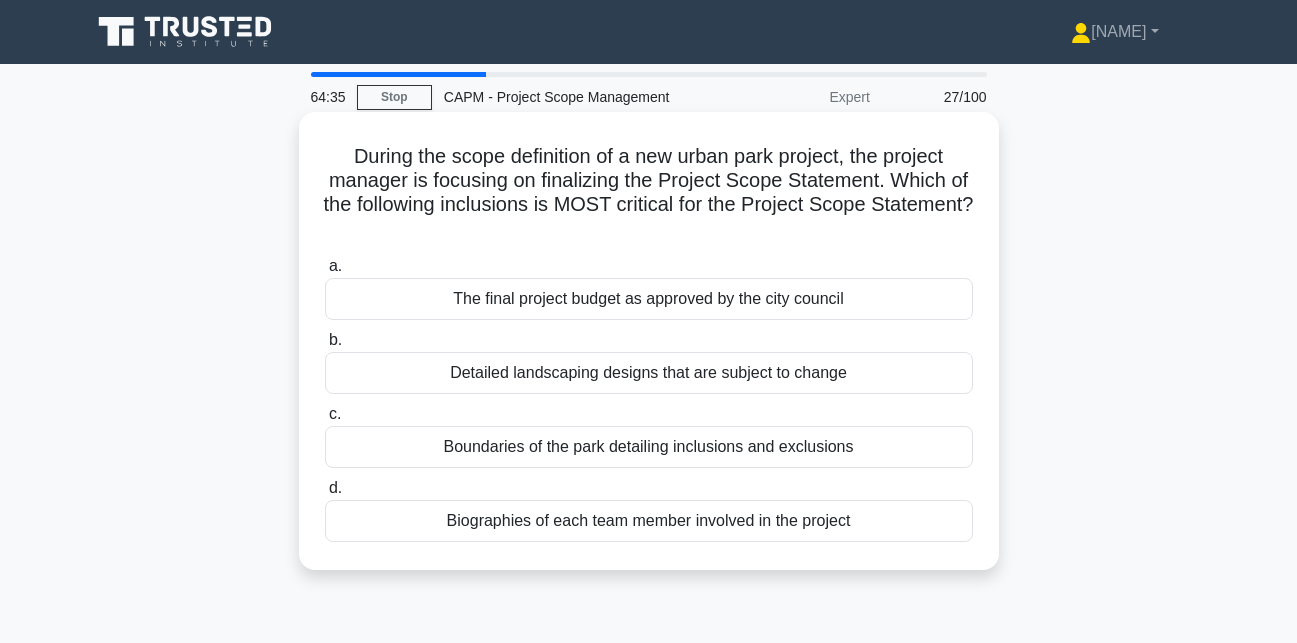 click on "Boundaries of the park detailing inclusions and exclusions" at bounding box center [649, 447] 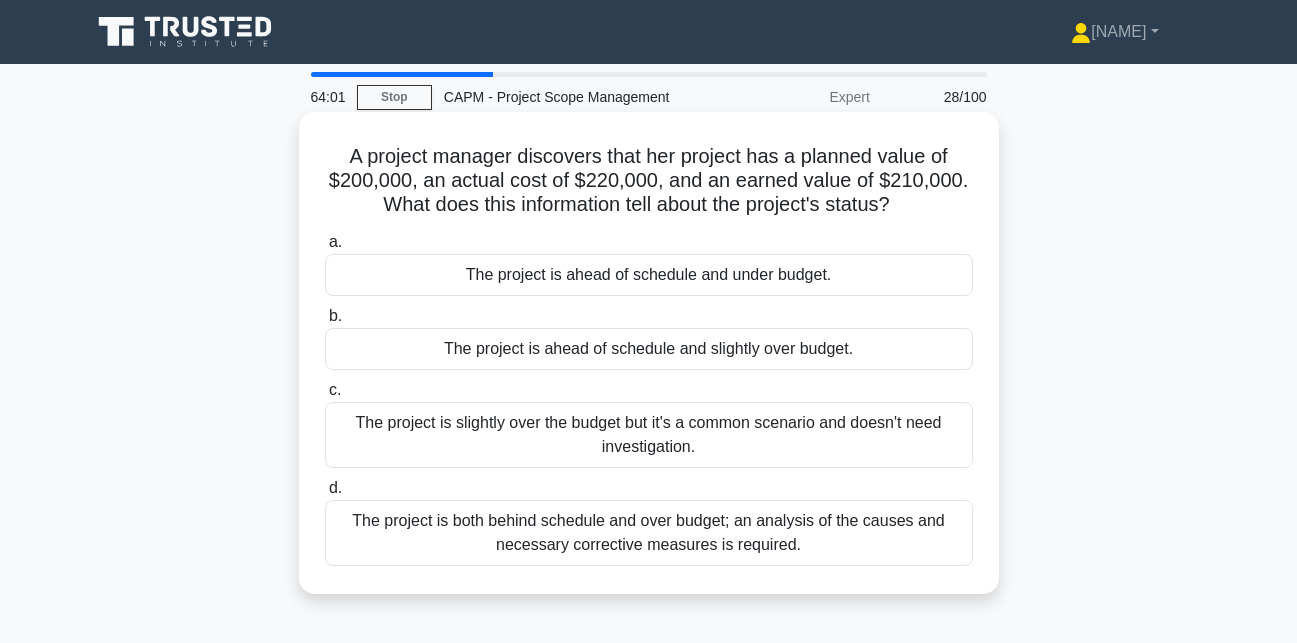 click on "The project is ahead of schedule and slightly over budget." at bounding box center [649, 349] 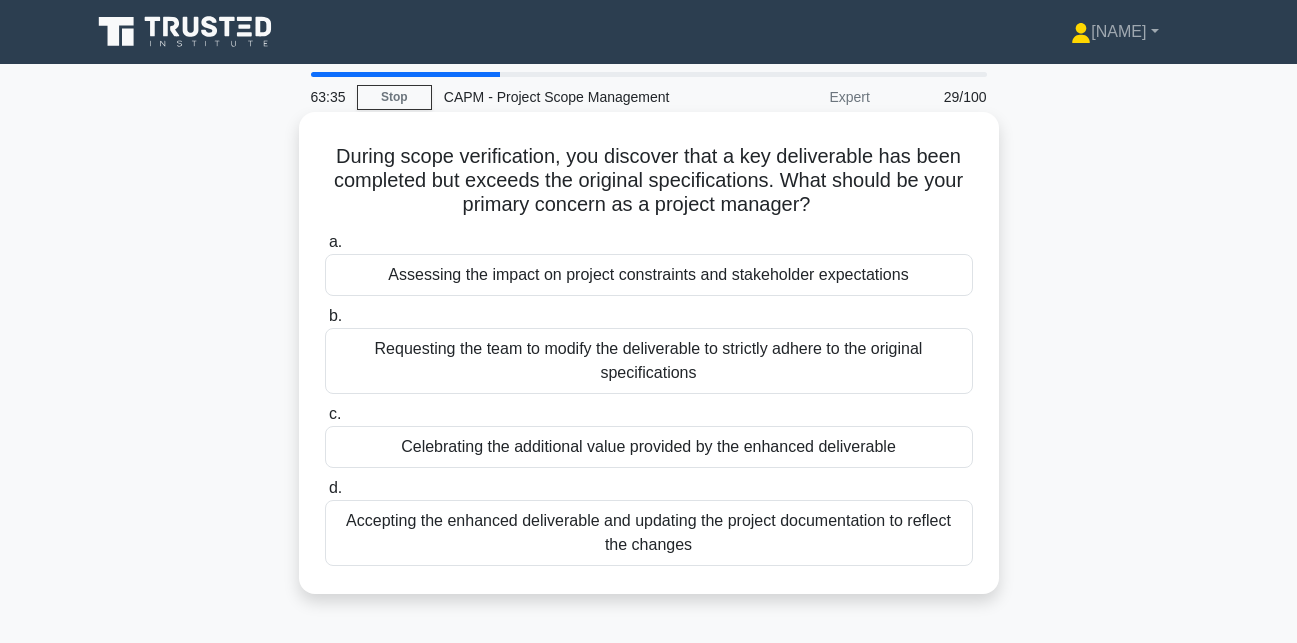 click on "Assessing the impact on project constraints and stakeholder expectations" at bounding box center (649, 275) 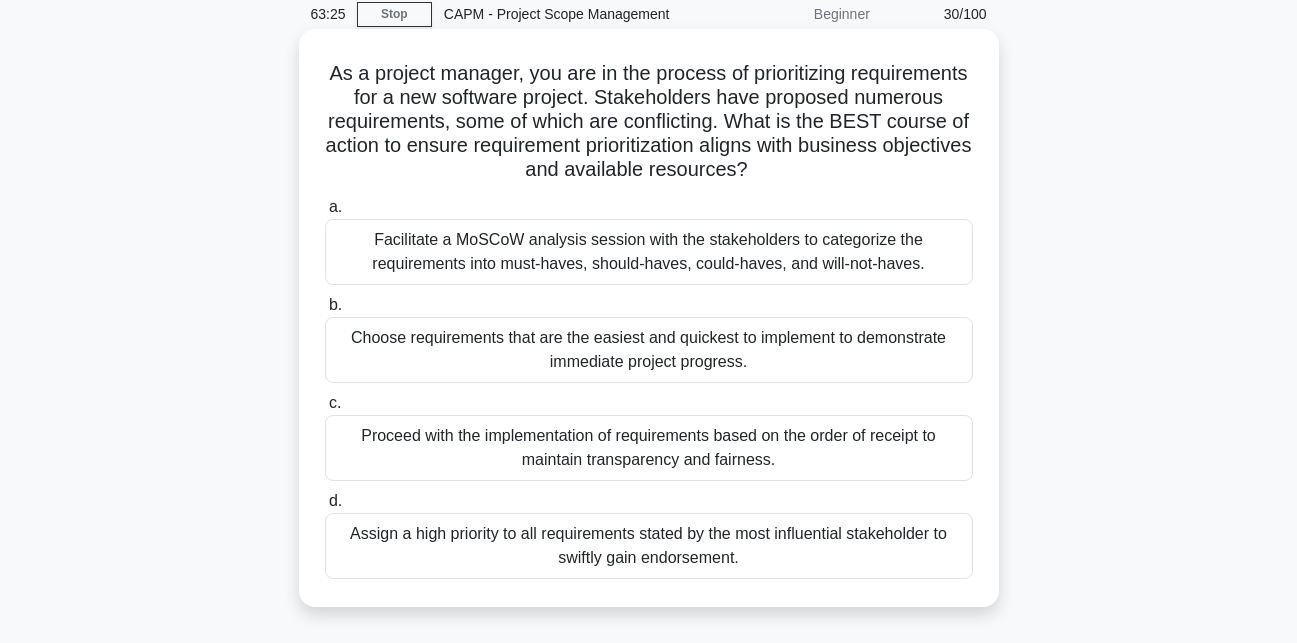 scroll, scrollTop: 107, scrollLeft: 0, axis: vertical 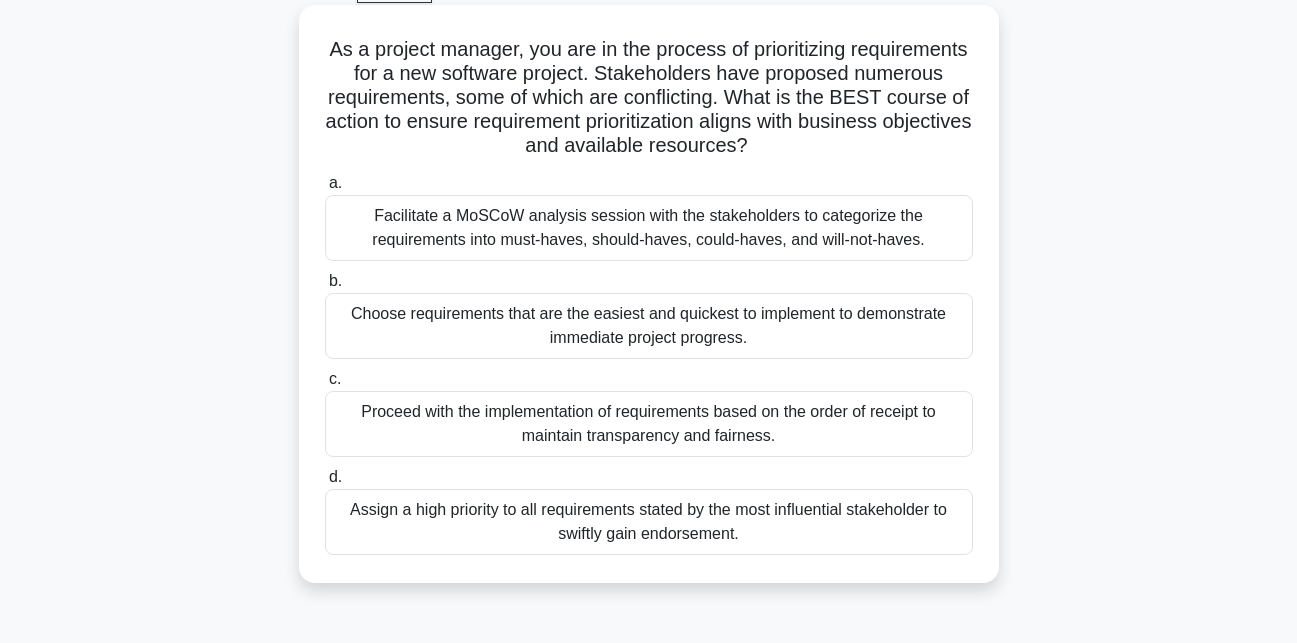 click on "Facilitate a MoSCoW analysis session with the stakeholders to categorize the requirements into must-haves, should-haves, could-haves, and will-not-haves." at bounding box center [649, 228] 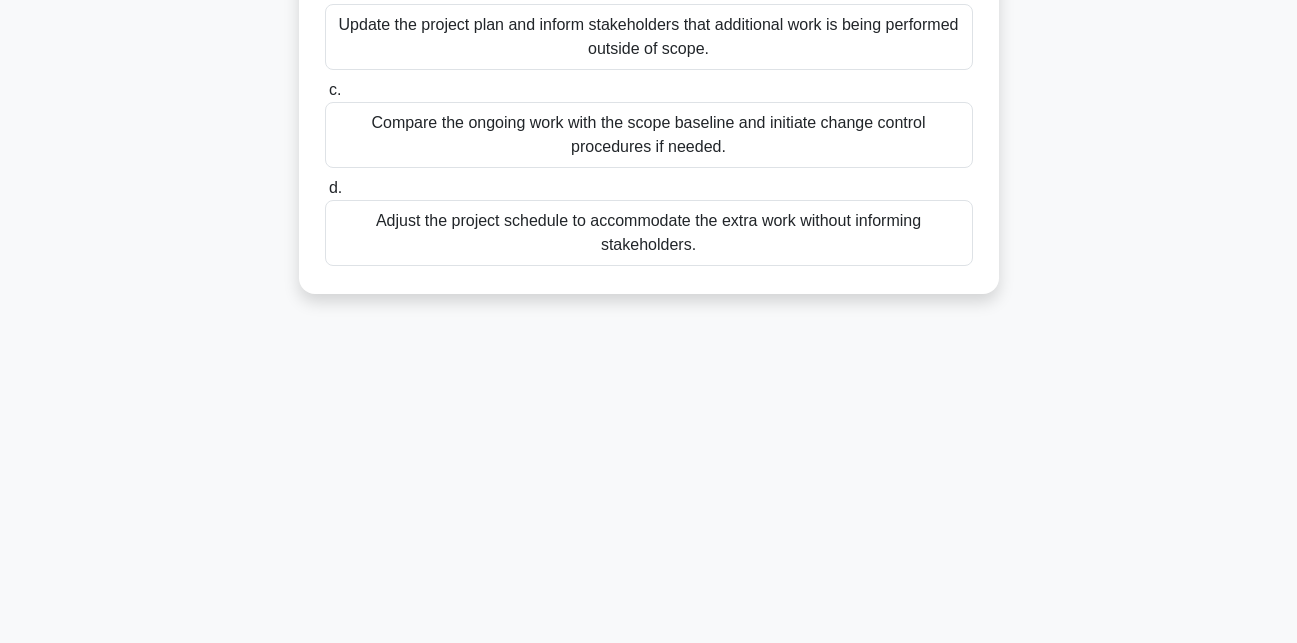 scroll, scrollTop: 304, scrollLeft: 0, axis: vertical 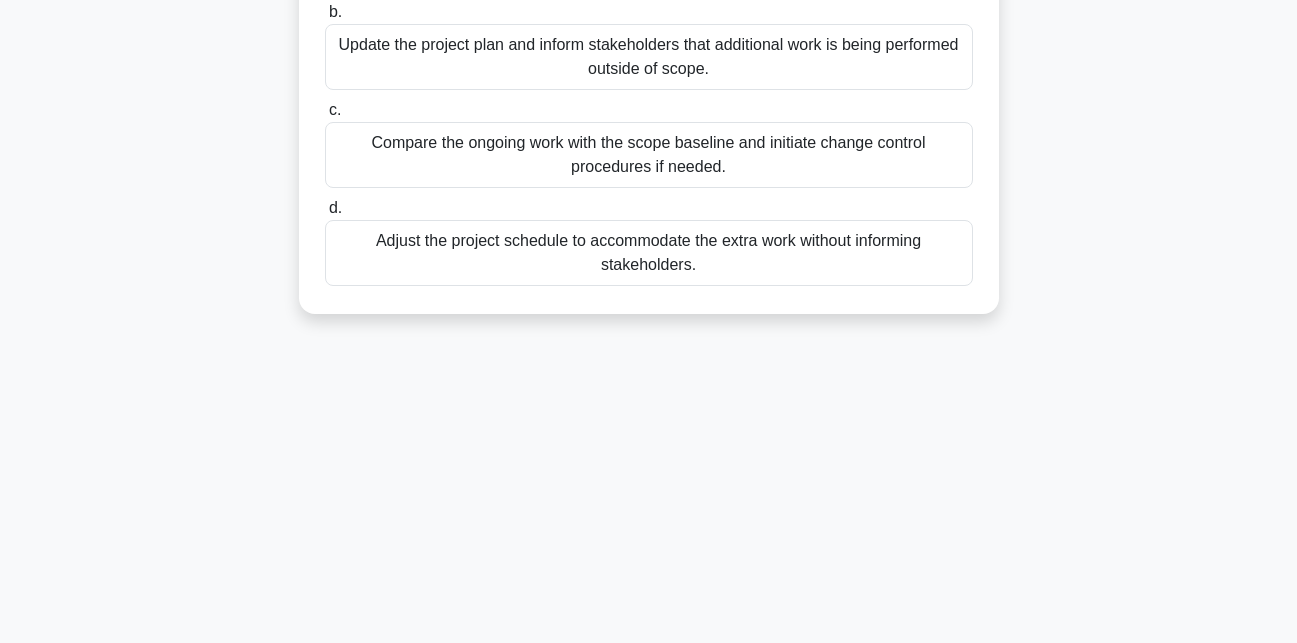 click on "Compare the ongoing work with the scope baseline and initiate change control procedures if needed." at bounding box center (649, 155) 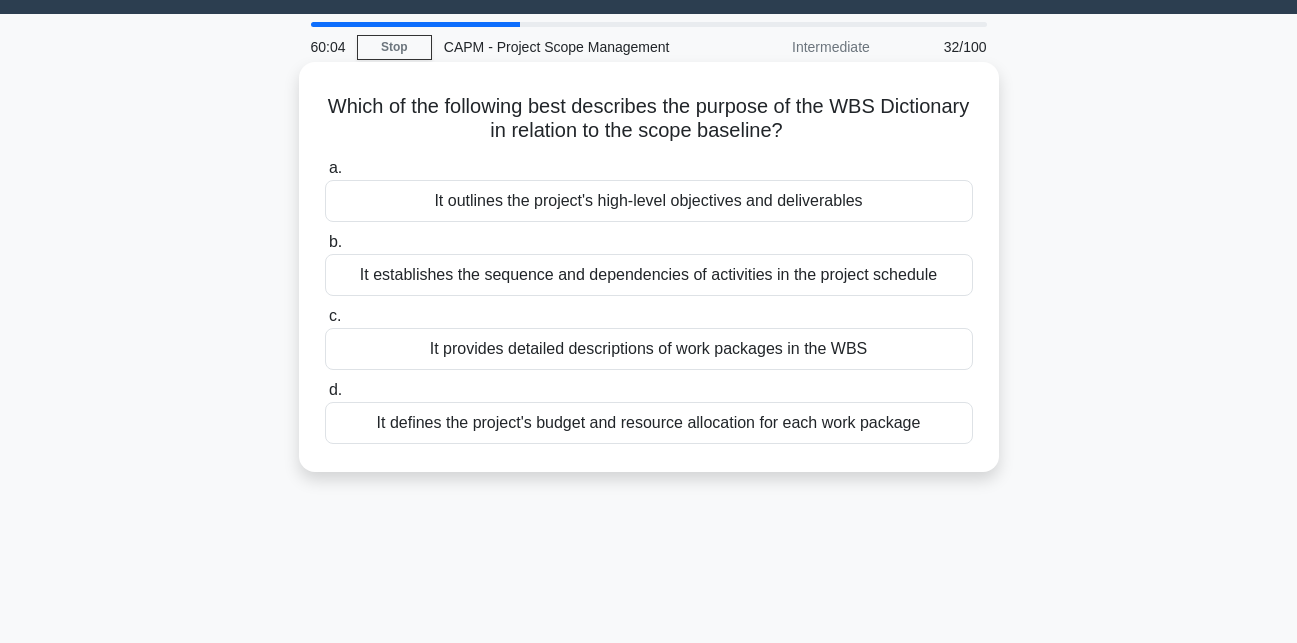 scroll, scrollTop: 0, scrollLeft: 0, axis: both 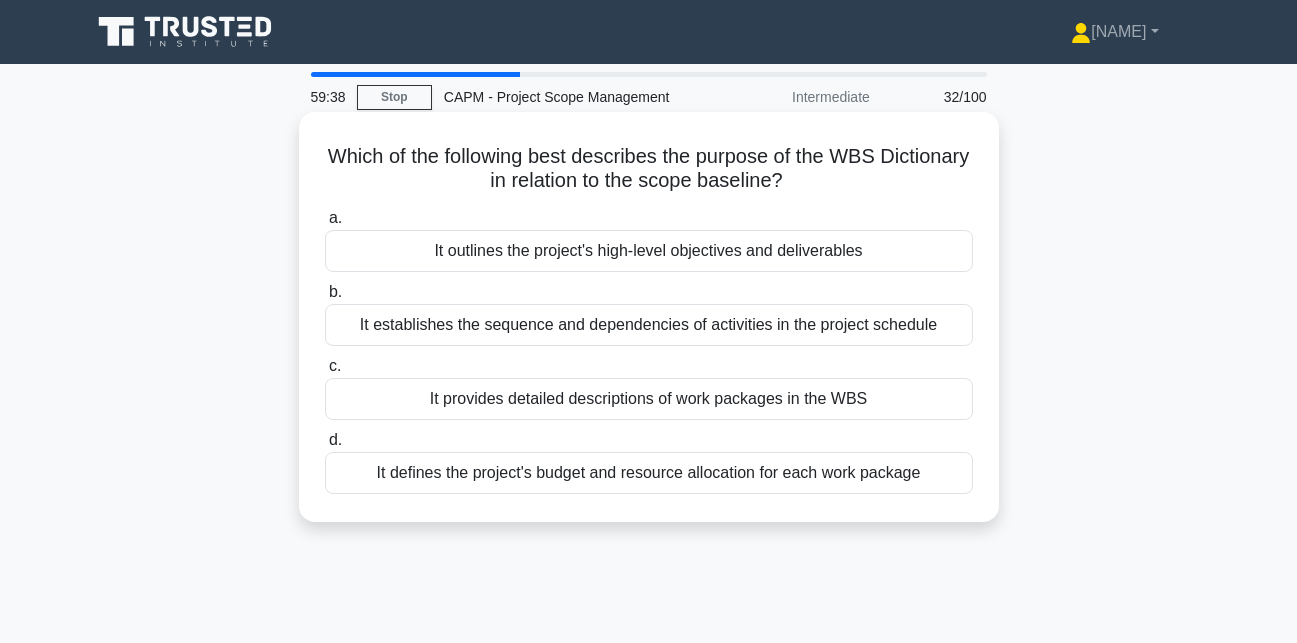 click on "It provides detailed descriptions of work packages in the WBS" at bounding box center (649, 399) 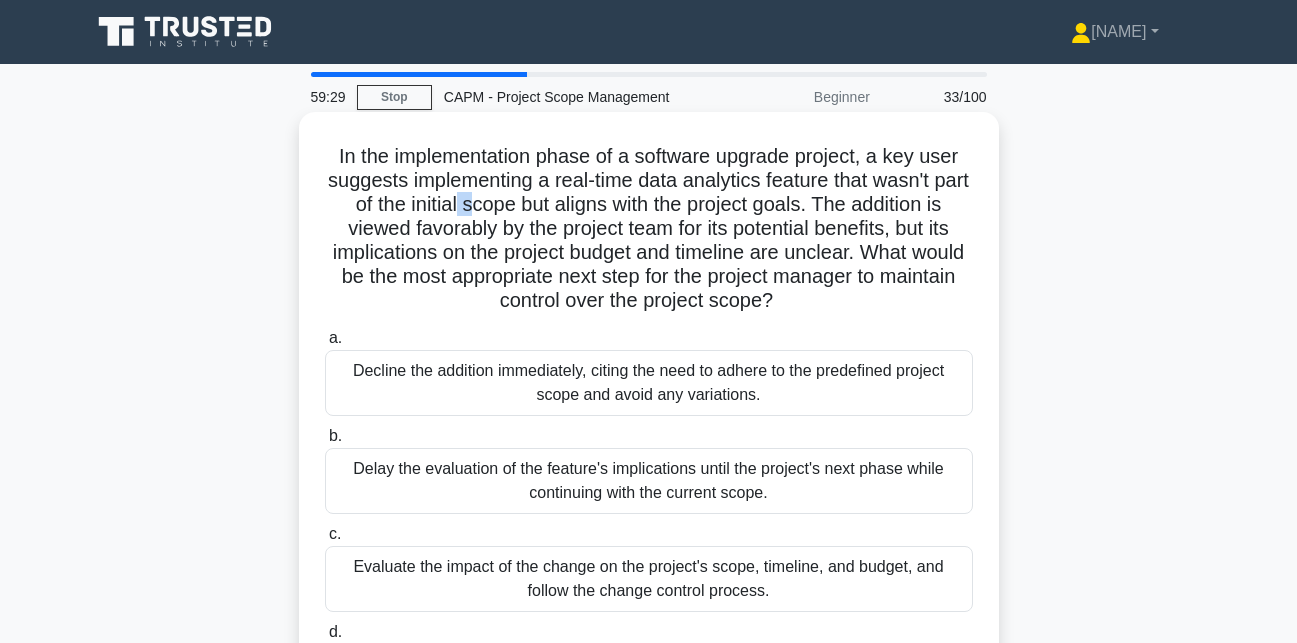 drag, startPoint x: 484, startPoint y: 214, endPoint x: 501, endPoint y: 217, distance: 17.262676 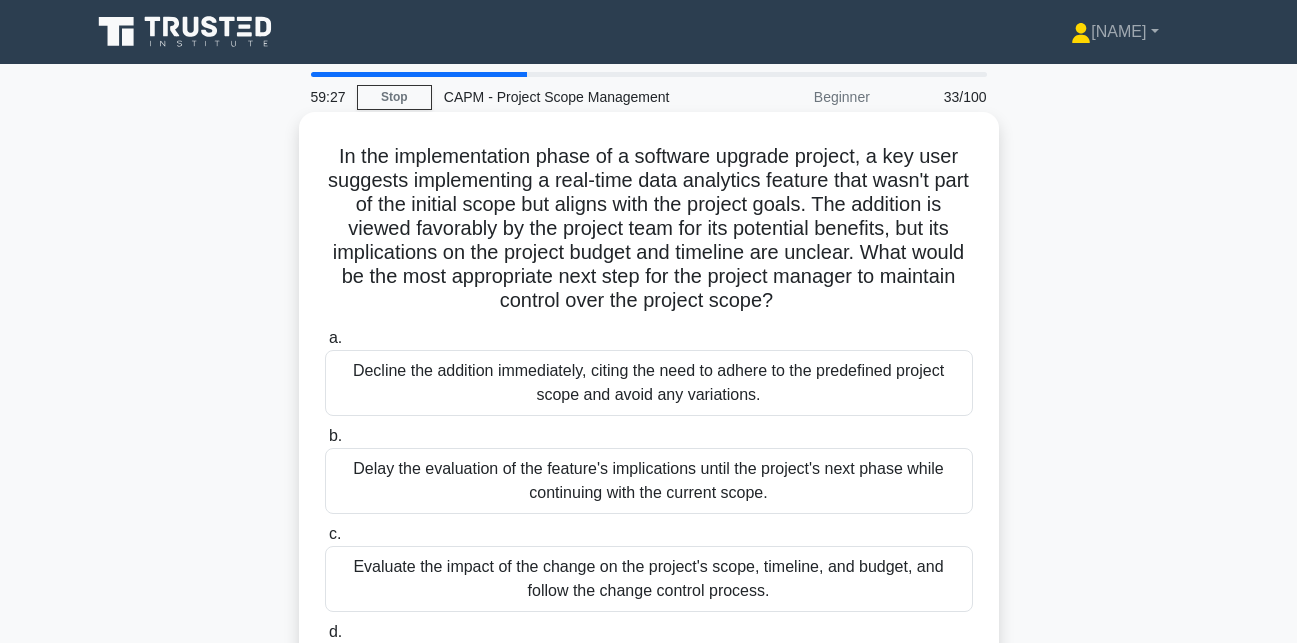 click on "In the implementation phase of a software upgrade project, a key user suggests implementing a real-time data analytics feature that wasn't part of the initial scope but aligns with the project goals. The addition is viewed favorably by the project team for its potential benefits, but its implications on the project budget and timeline are unclear. What would be the most appropriate next step for the project manager to maintain control over the project scope?
.spinner_0XTQ{transform-origin:center;animation:spinner_y6GP .75s linear infinite}@keyframes spinner_y6GP{100%{transform:rotate(360deg)}}" at bounding box center (649, 229) 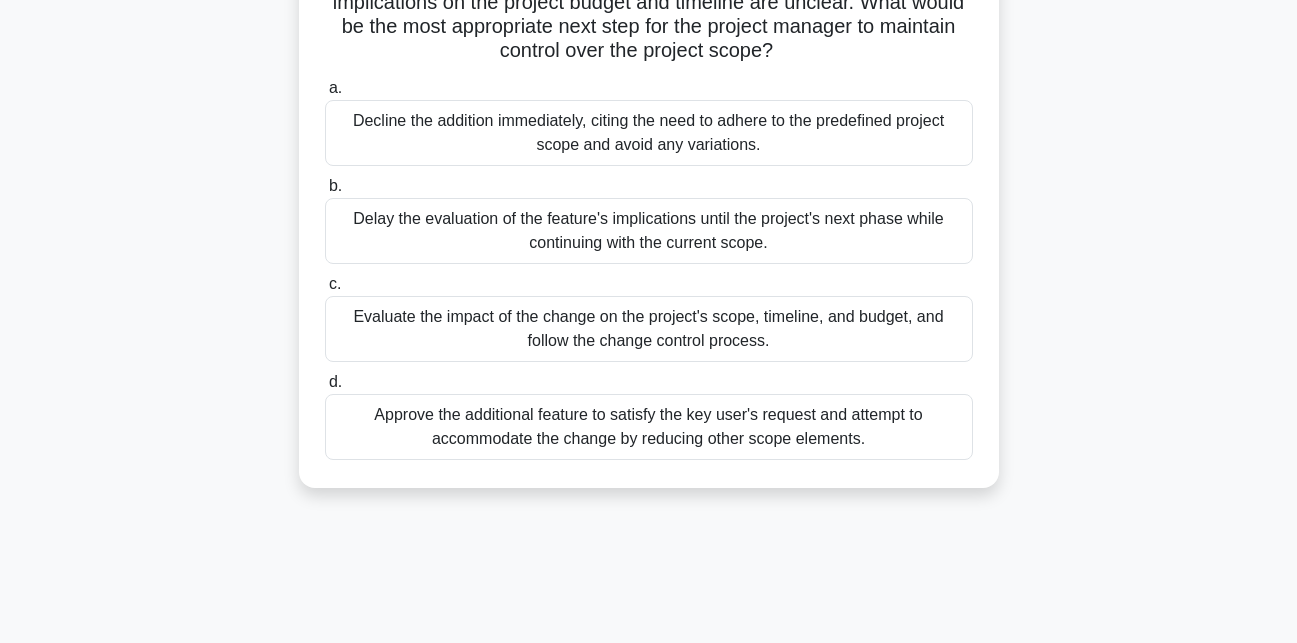 scroll, scrollTop: 253, scrollLeft: 0, axis: vertical 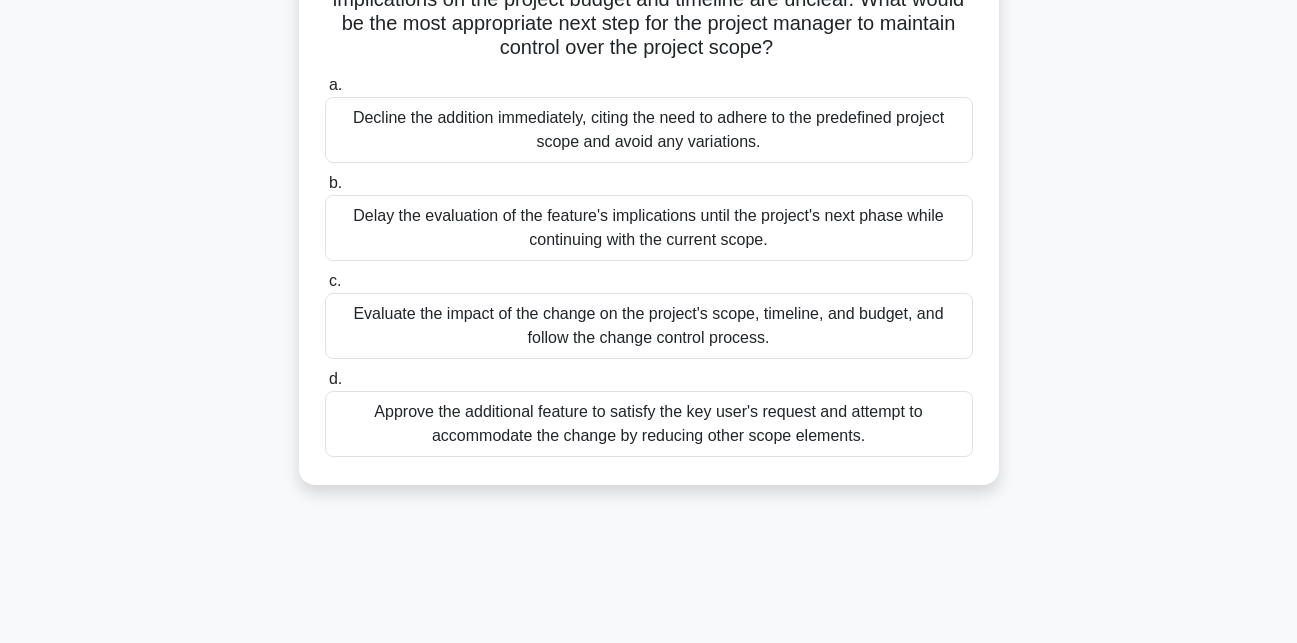 click on "Evaluate the impact of the change on the project's scope, timeline, and budget, and follow the change control process." at bounding box center (649, 326) 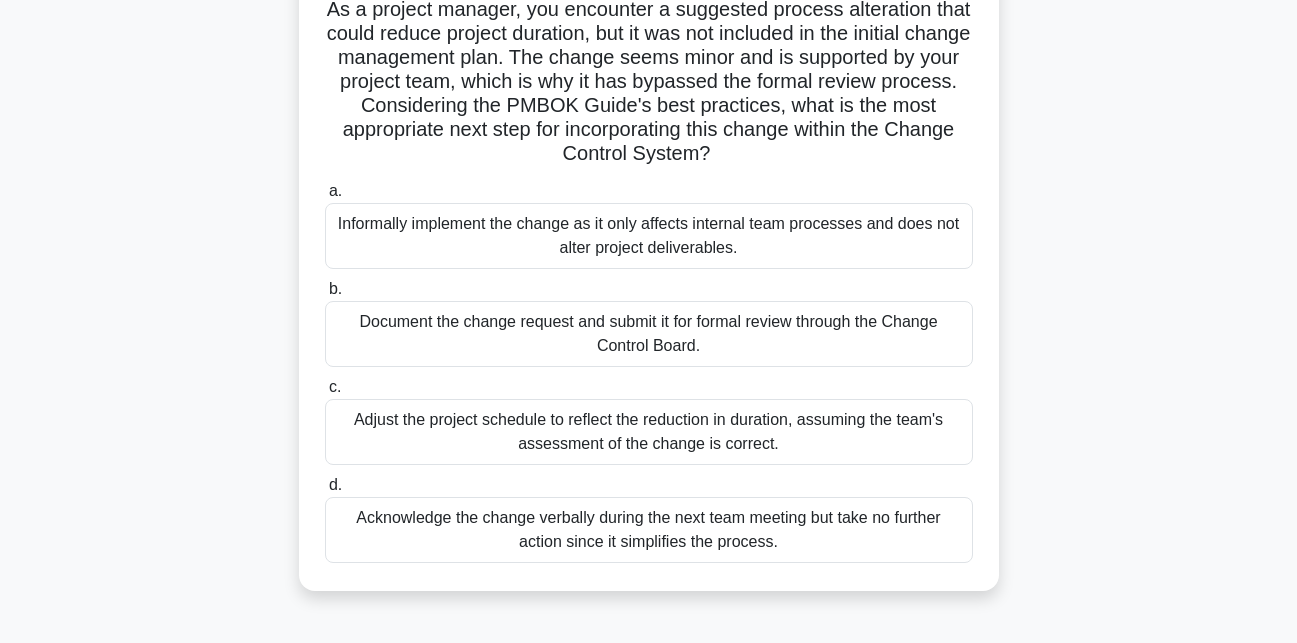 scroll, scrollTop: 177, scrollLeft: 0, axis: vertical 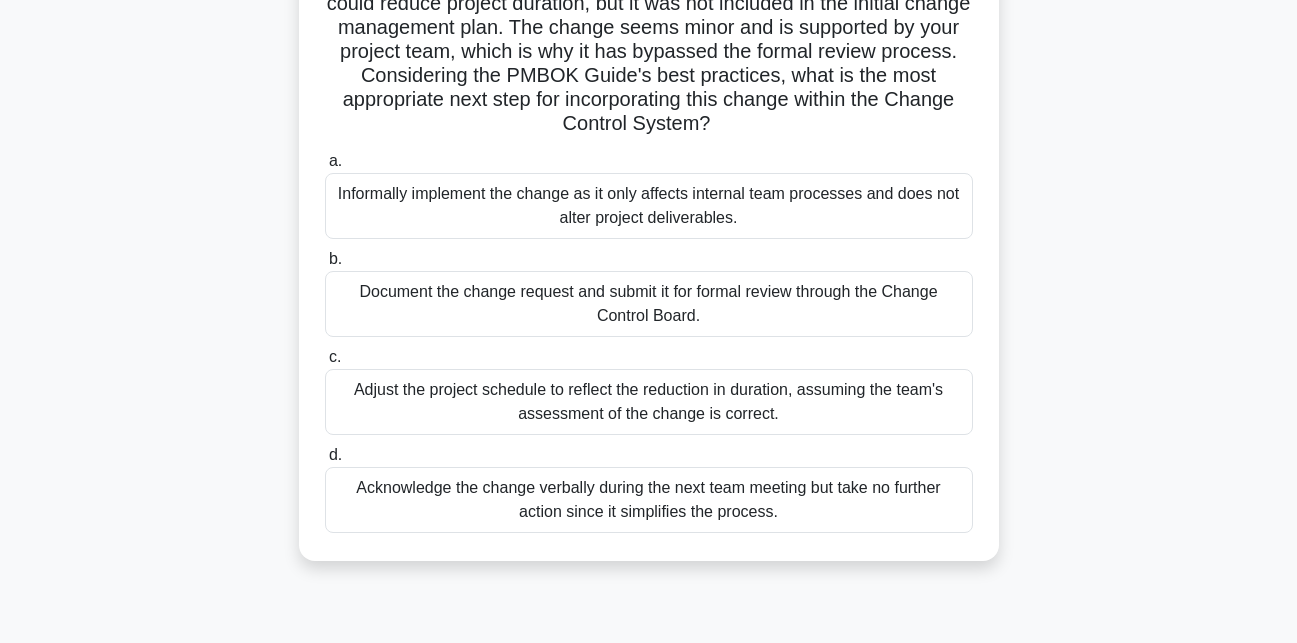 click on "Document the change request and submit it for formal review through the Change Control Board." at bounding box center [649, 304] 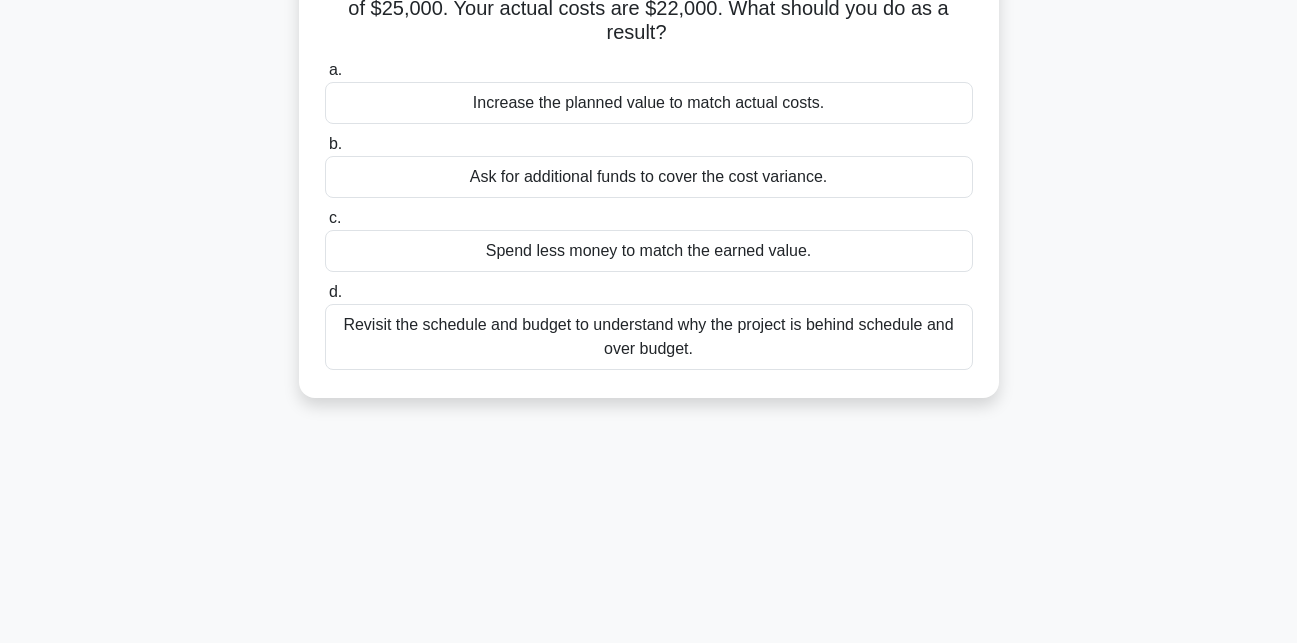 scroll, scrollTop: 0, scrollLeft: 0, axis: both 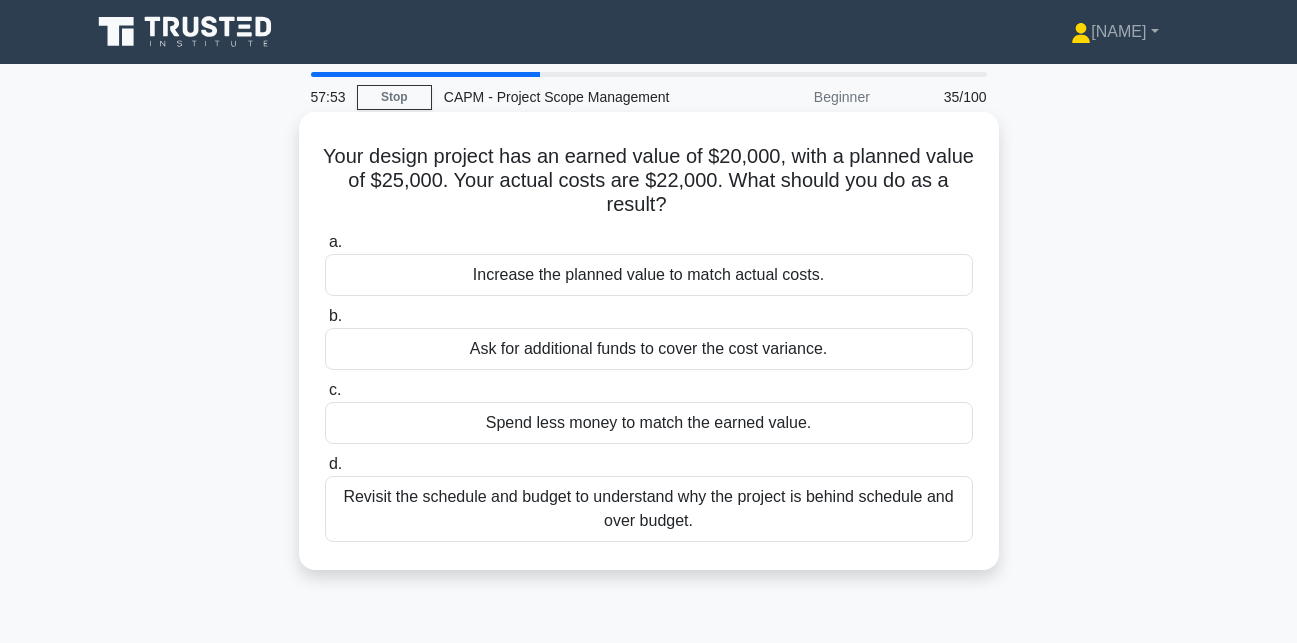 click on "Revisit the schedule and budget to understand why the project is behind schedule and over budget." at bounding box center (649, 509) 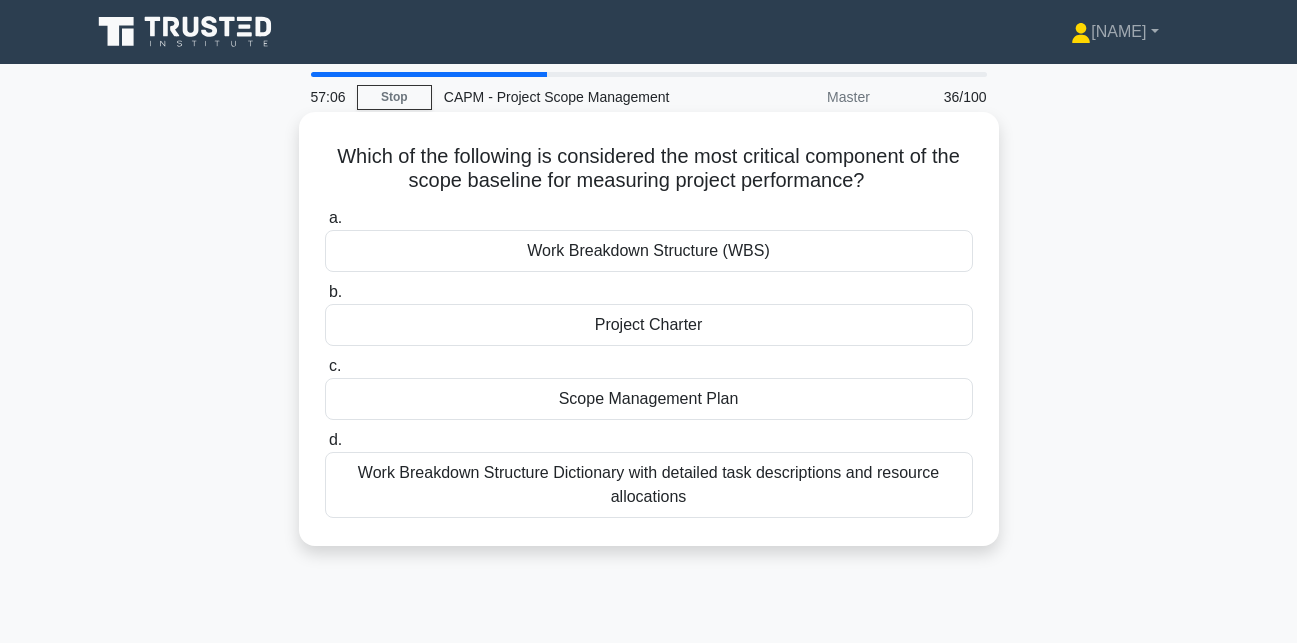 click on "Scope Management Plan" at bounding box center [649, 399] 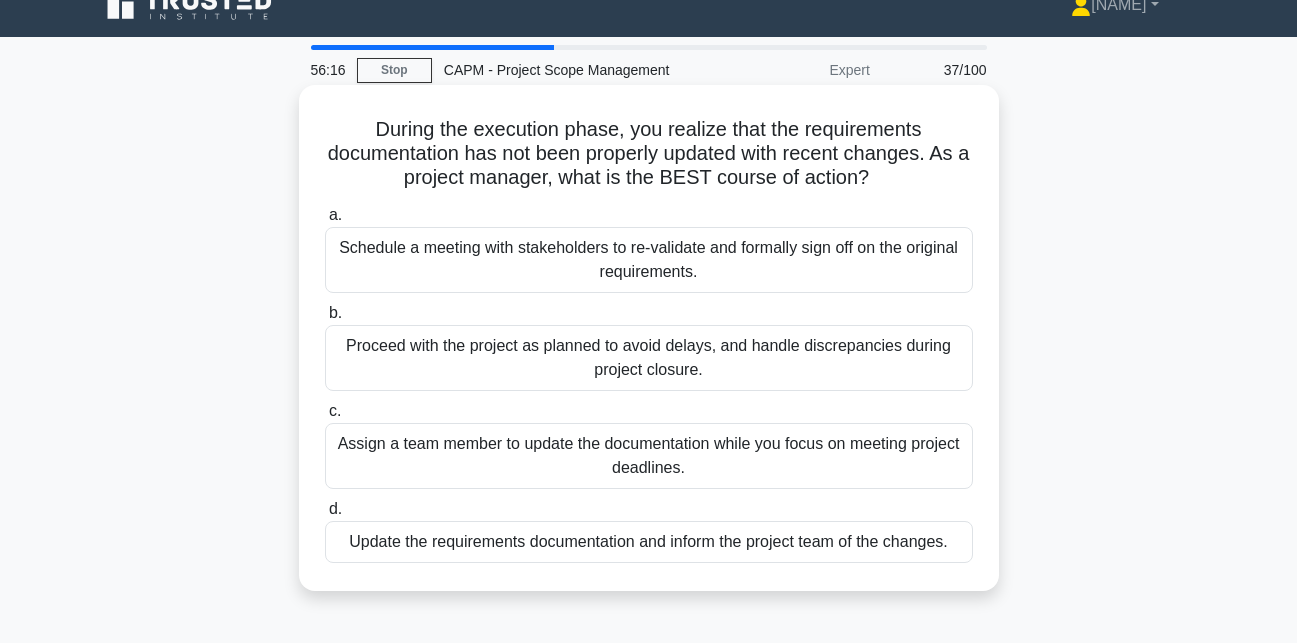 scroll, scrollTop: 40, scrollLeft: 0, axis: vertical 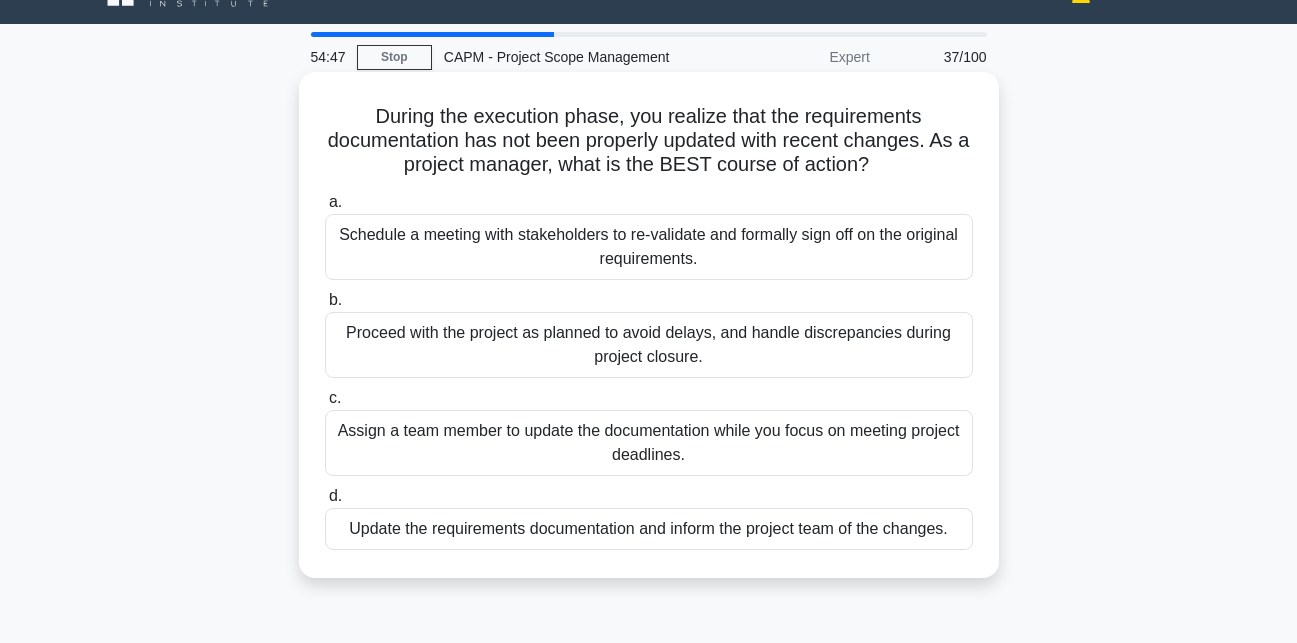 drag, startPoint x: 786, startPoint y: 466, endPoint x: 909, endPoint y: 139, distance: 349.368 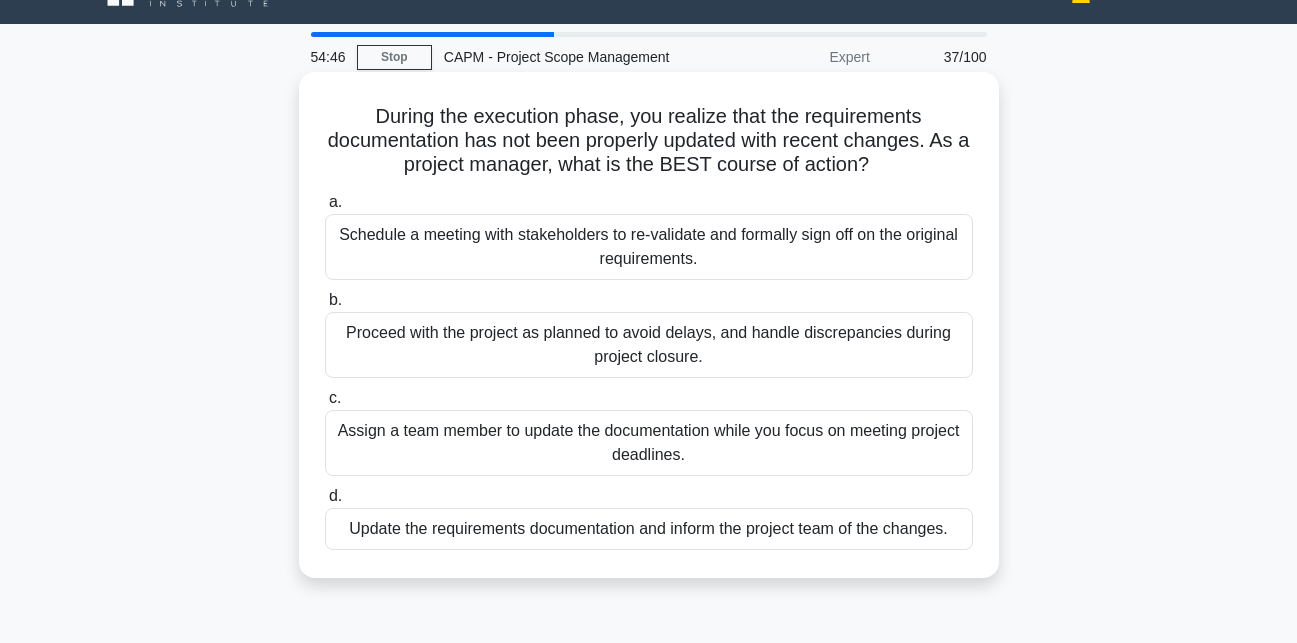 click on "During the execution phase, you realize that the requirements documentation has not been properly updated with recent changes. As a project manager, what is the BEST course of action?
.spinner_0XTQ{transform-origin:center;animation:spinner_y6GP .75s linear infinite}@keyframes spinner_y6GP{100%{transform:rotate(360deg)}}" at bounding box center (649, 141) 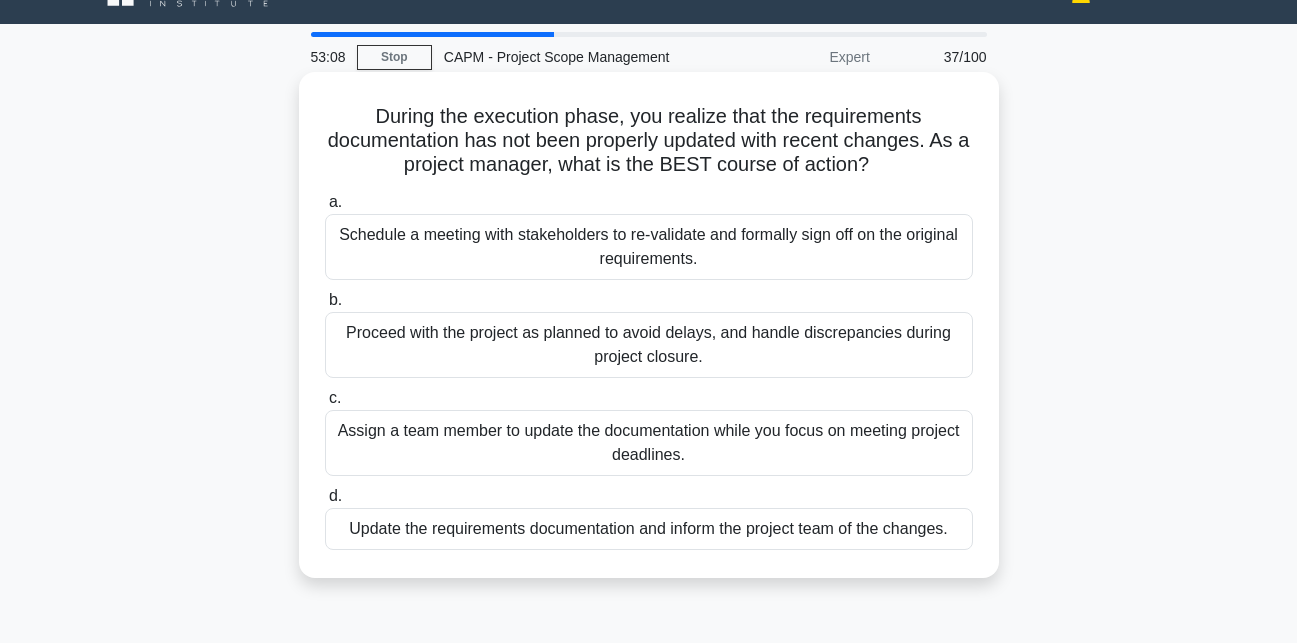 click on "Update the requirements documentation and inform the project team of the changes." at bounding box center (649, 529) 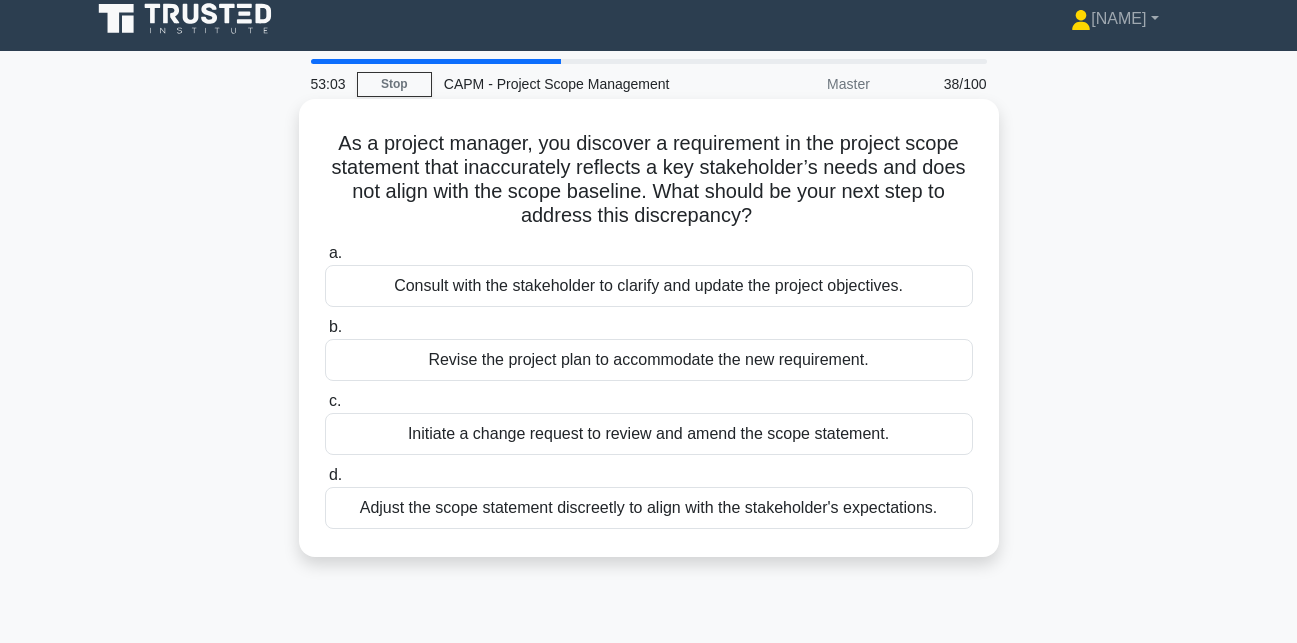 scroll, scrollTop: 20, scrollLeft: 0, axis: vertical 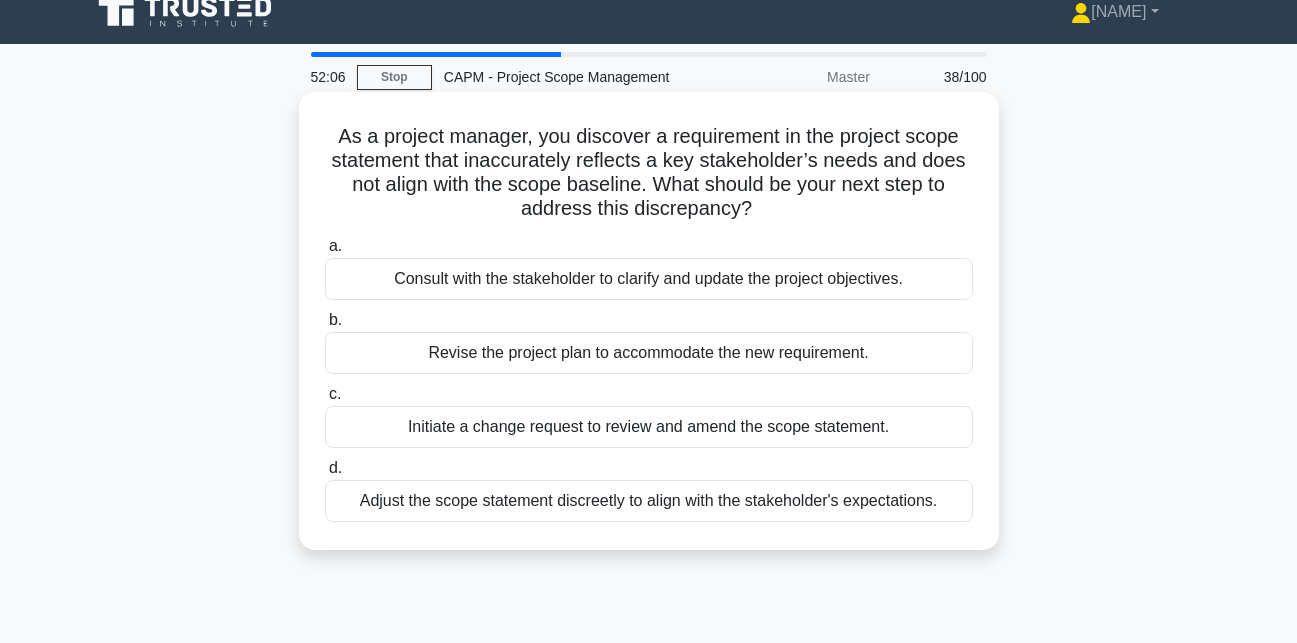 click on "Consult with the stakeholder to clarify and update the project objectives." at bounding box center (649, 279) 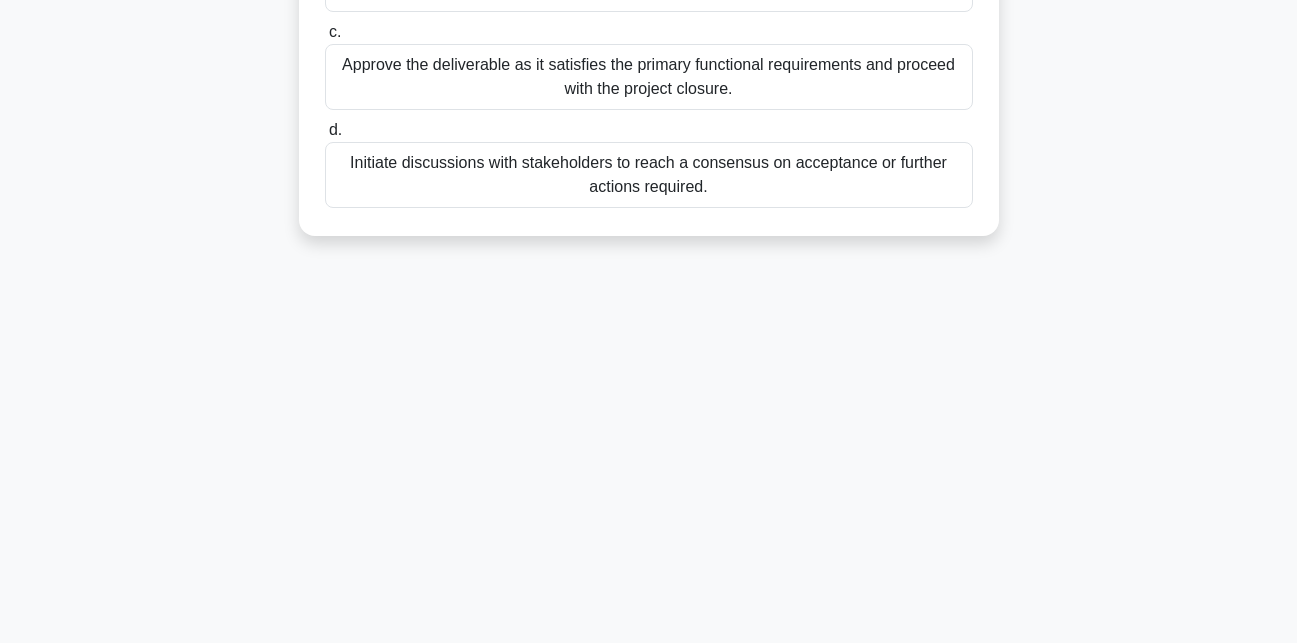 scroll, scrollTop: 437, scrollLeft: 0, axis: vertical 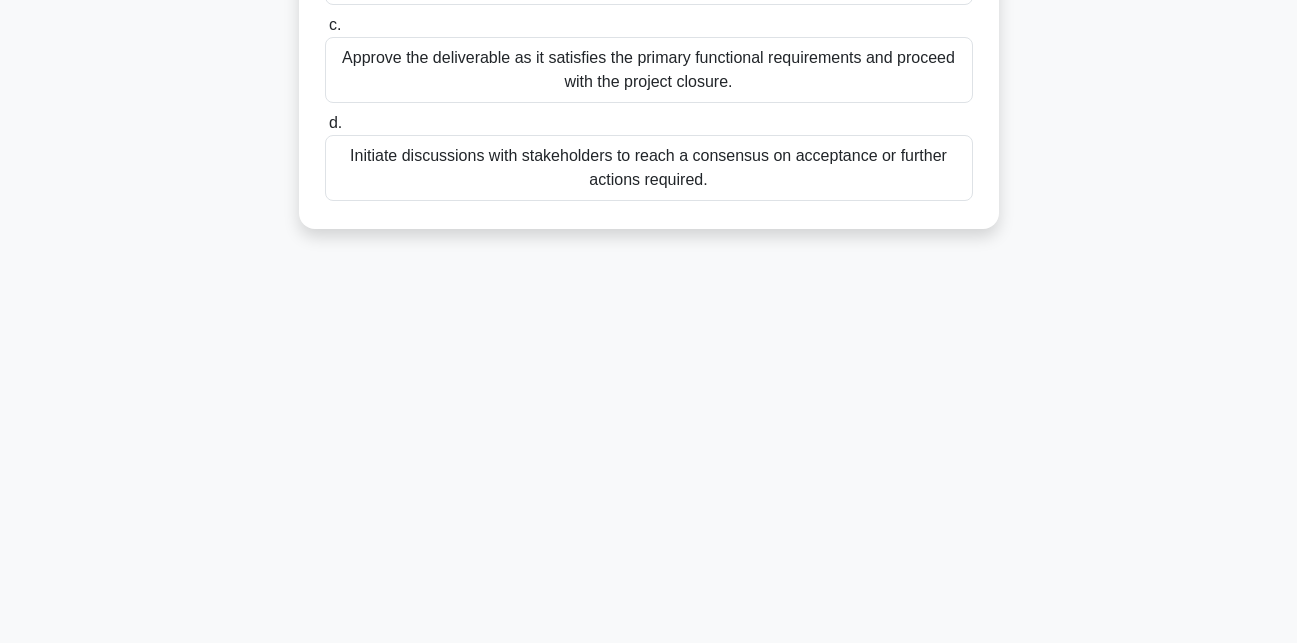 click on "Initiate discussions with stakeholders to reach a consensus on acceptance or further actions required." at bounding box center [649, 168] 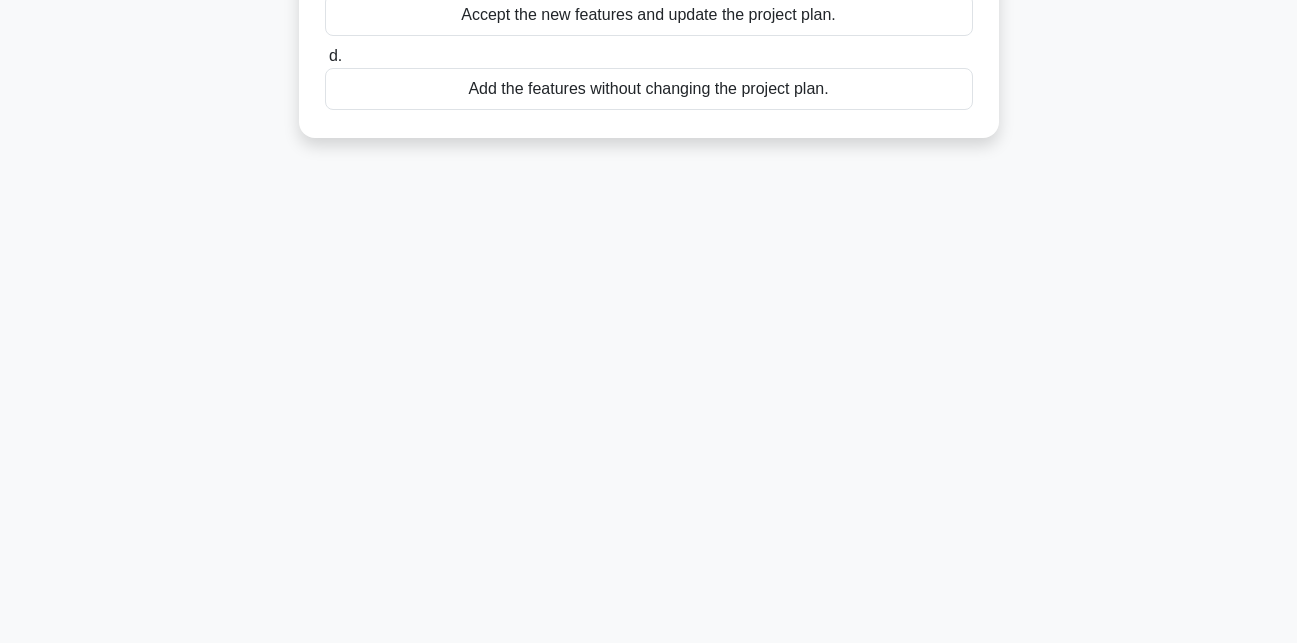 scroll, scrollTop: 0, scrollLeft: 0, axis: both 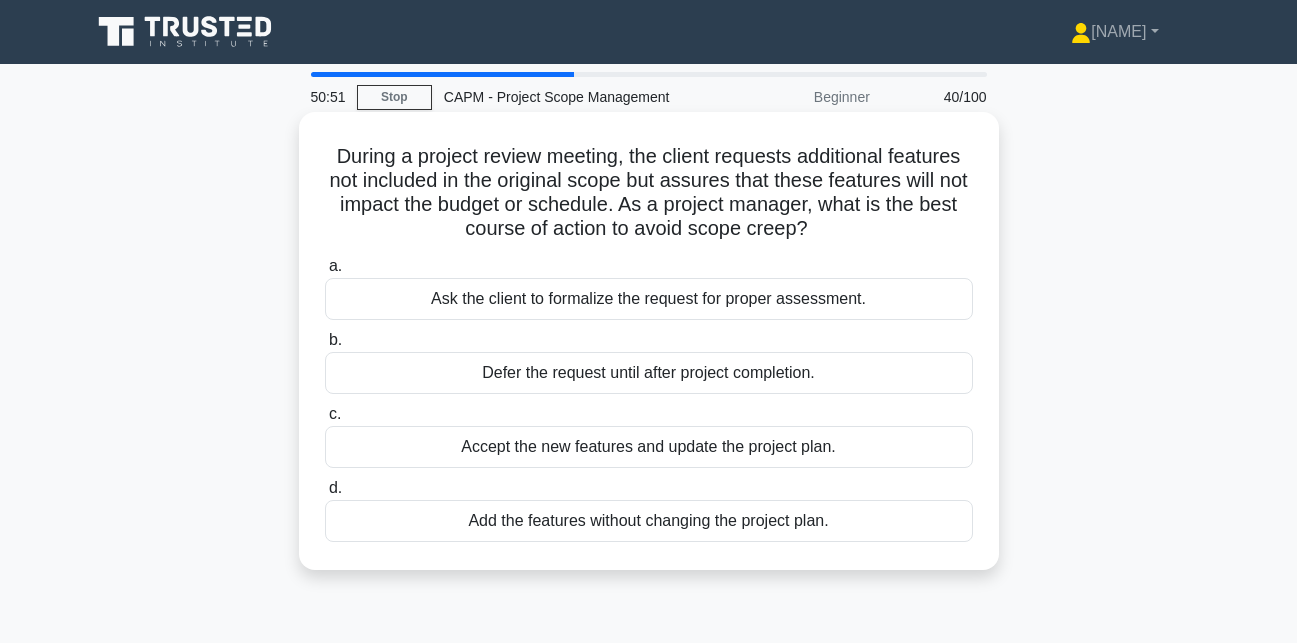 click on "Ask the client to formalize the request for proper assessment." at bounding box center (649, 299) 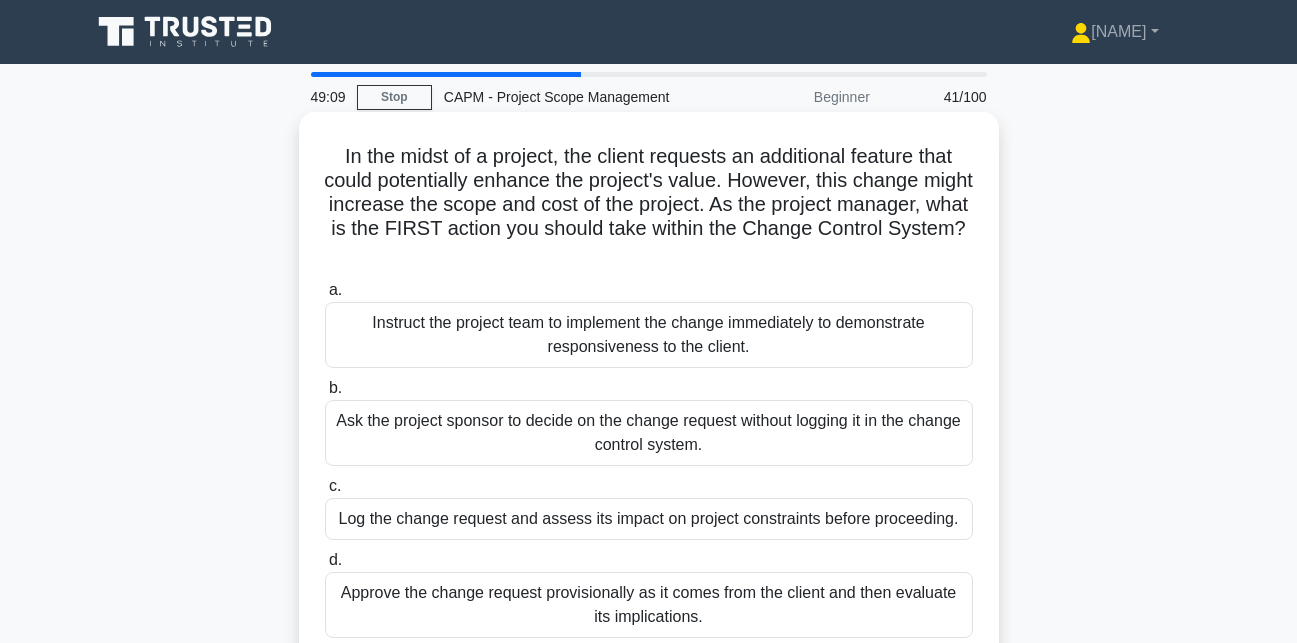 scroll, scrollTop: 40, scrollLeft: 0, axis: vertical 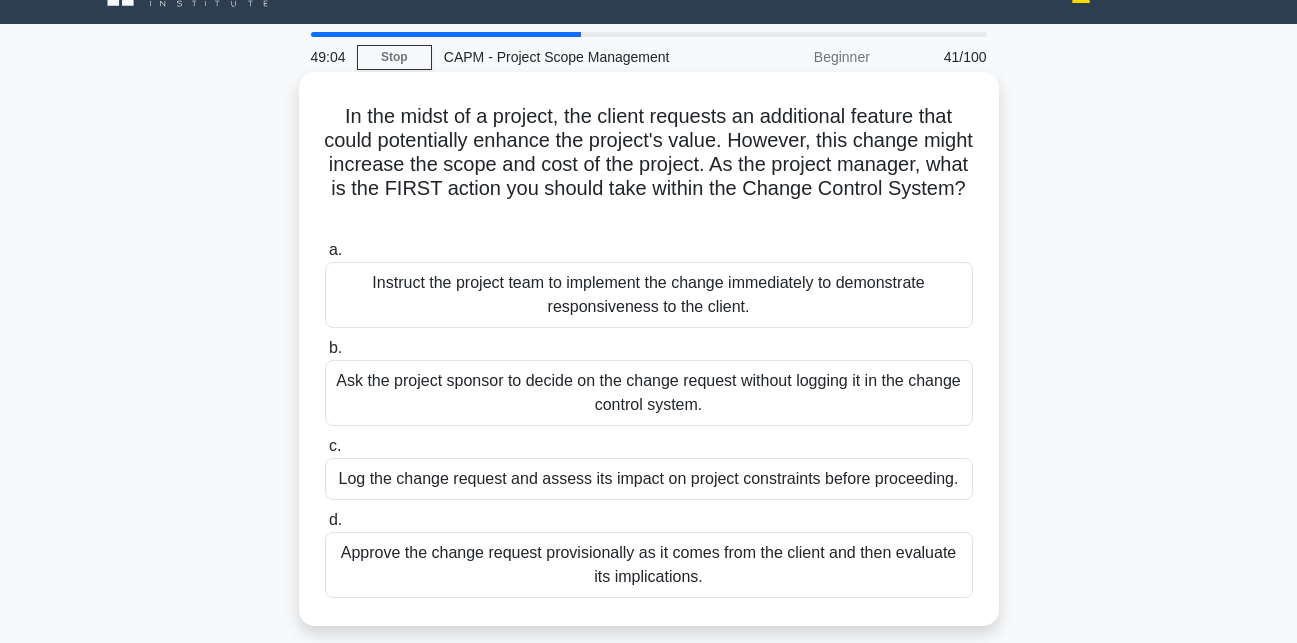 click on "Log the change request and assess its impact on project constraints before proceeding." at bounding box center [649, 479] 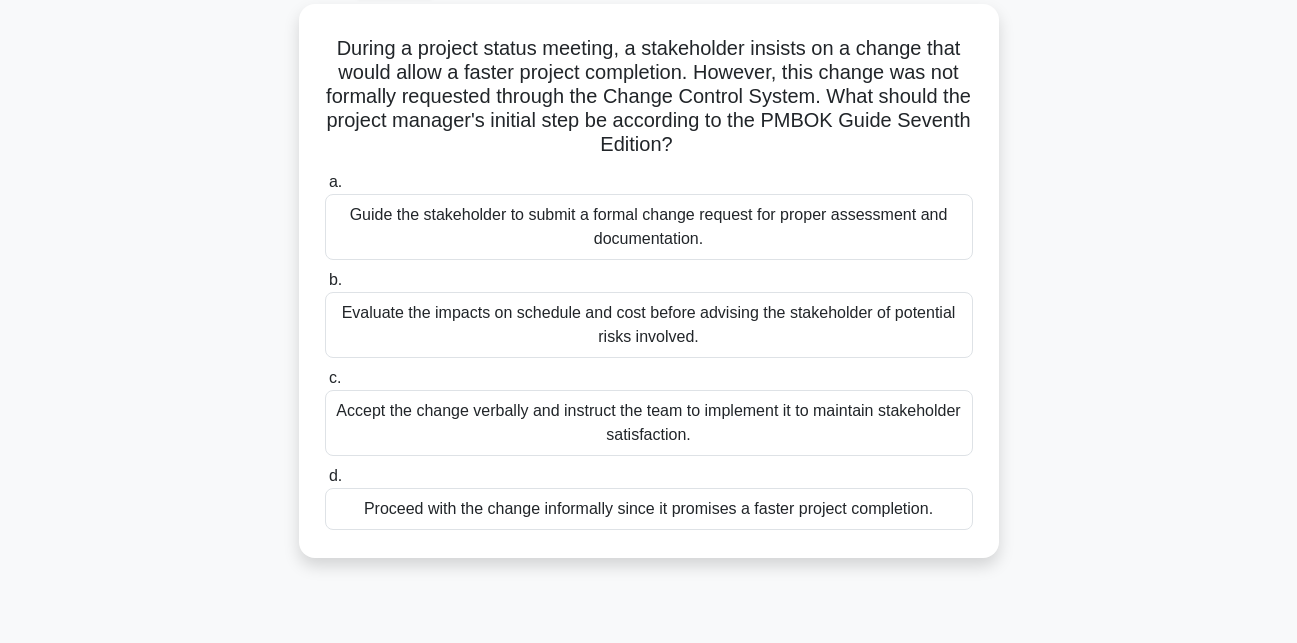 scroll, scrollTop: 117, scrollLeft: 0, axis: vertical 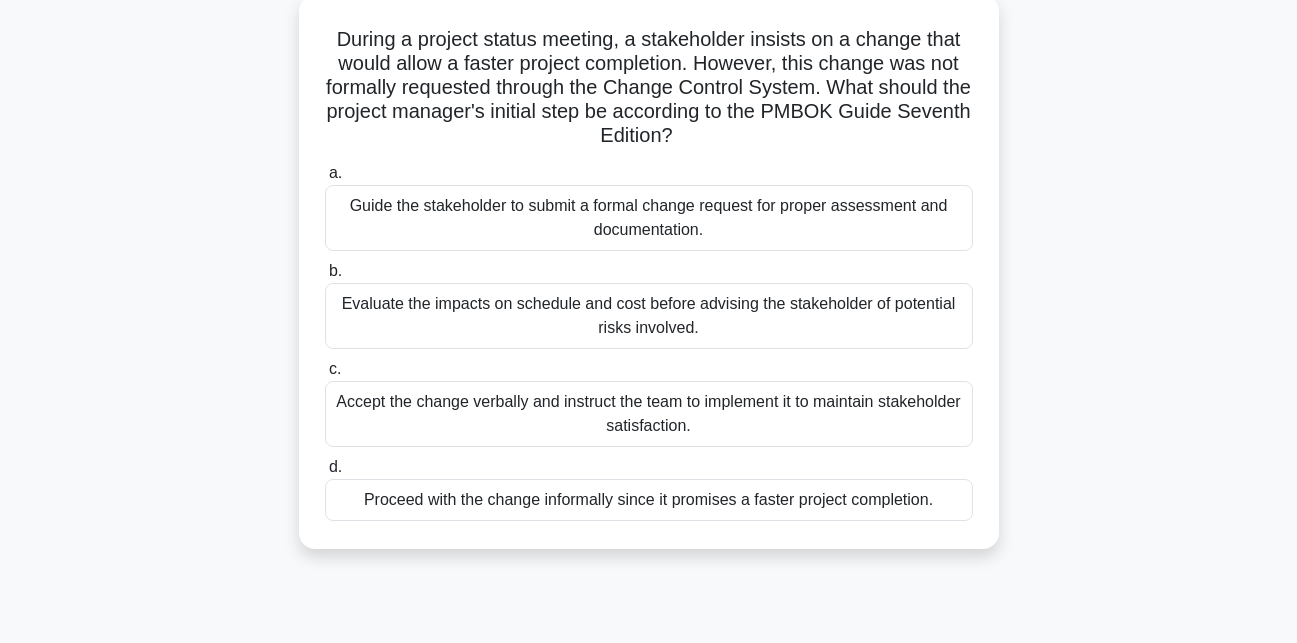 click on "Guide the stakeholder to submit a formal change request for proper assessment and documentation." at bounding box center [649, 218] 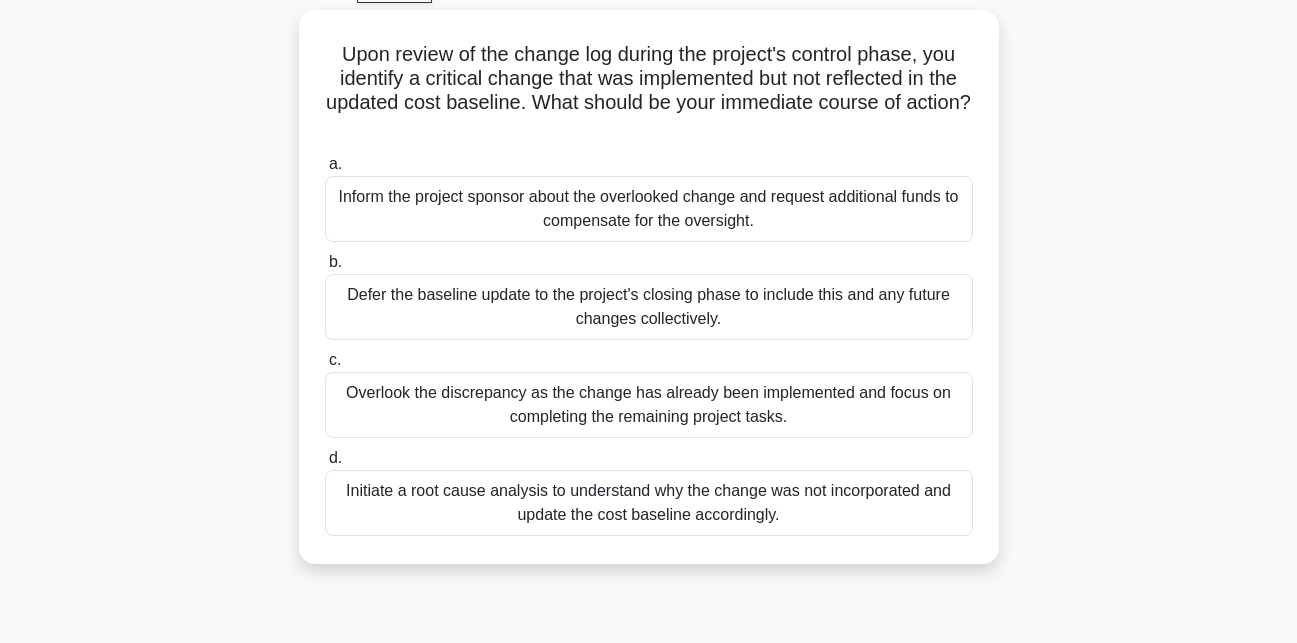 scroll, scrollTop: 113, scrollLeft: 0, axis: vertical 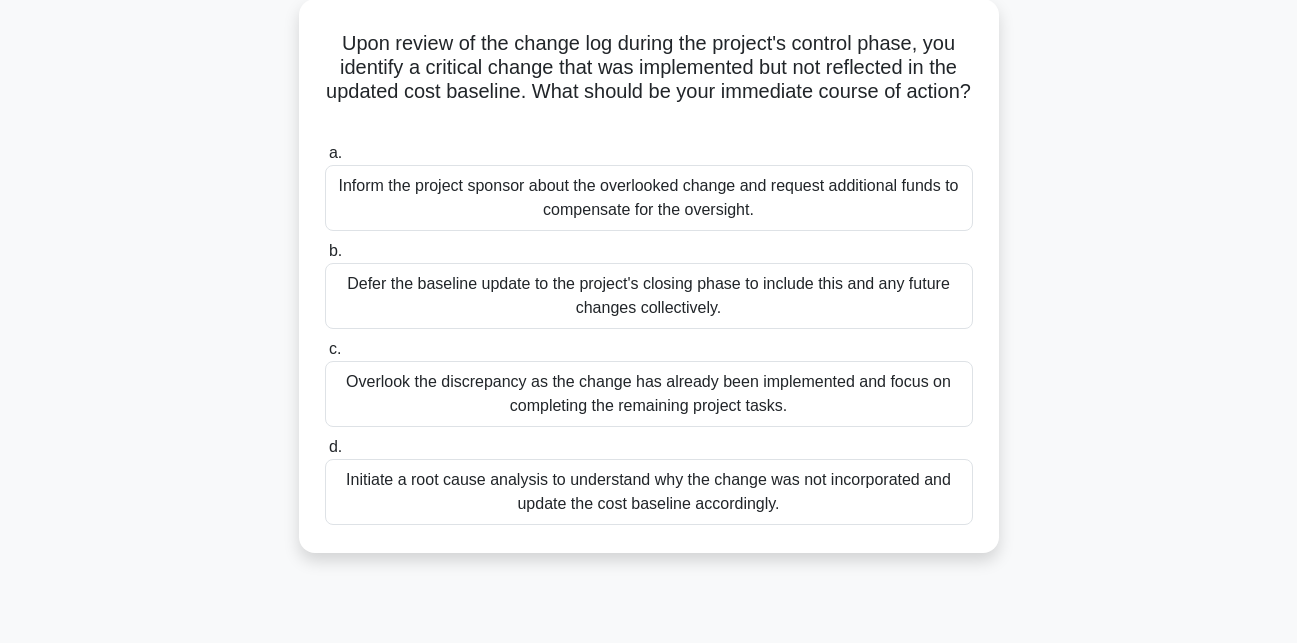 drag, startPoint x: 1015, startPoint y: 192, endPoint x: 983, endPoint y: 106, distance: 91.76056 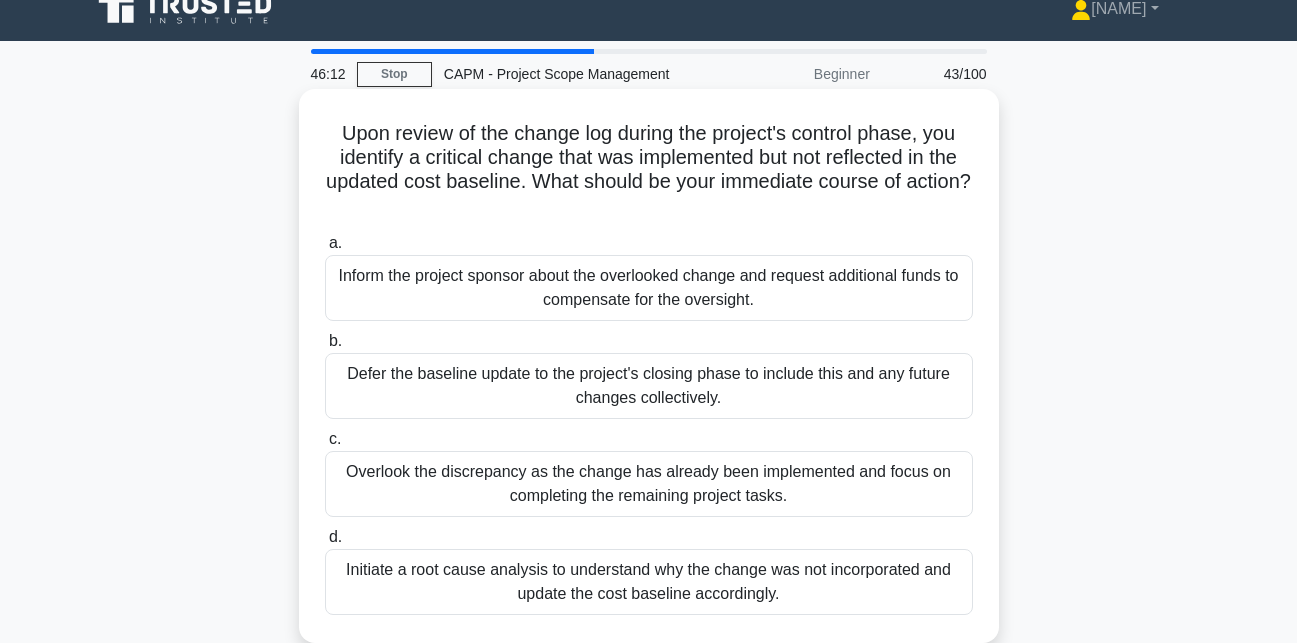 scroll, scrollTop: 37, scrollLeft: 0, axis: vertical 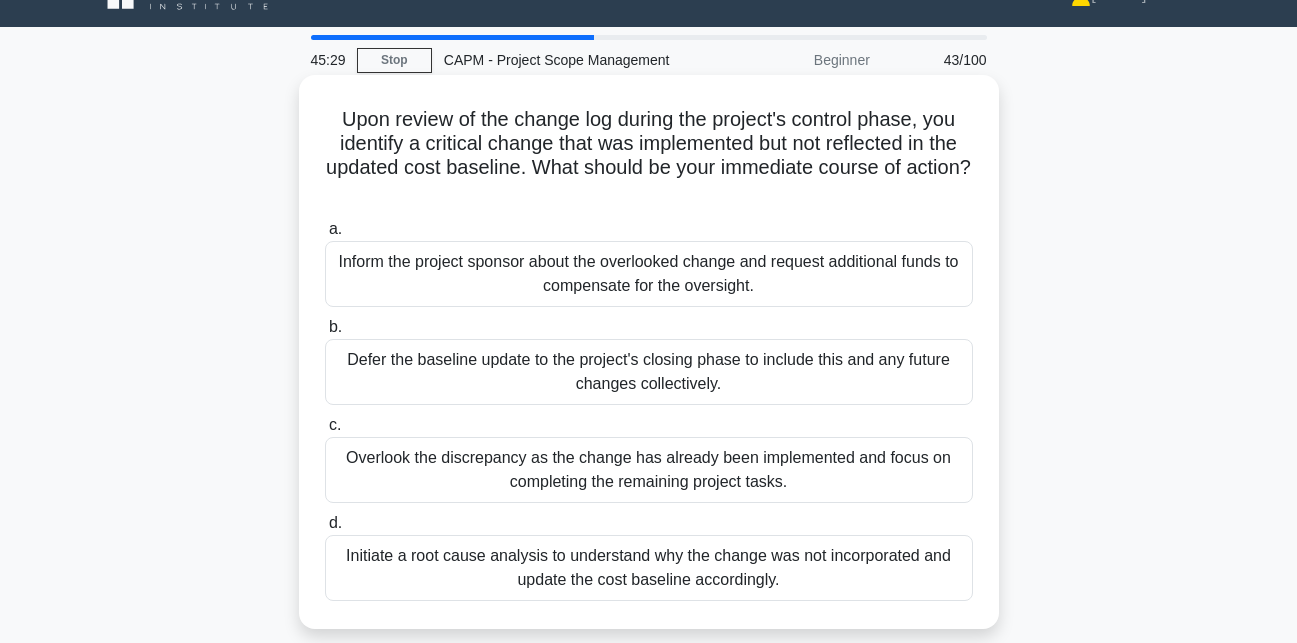 click on "Initiate a root cause analysis to understand why the change was not incorporated and update the cost baseline accordingly." at bounding box center [649, 568] 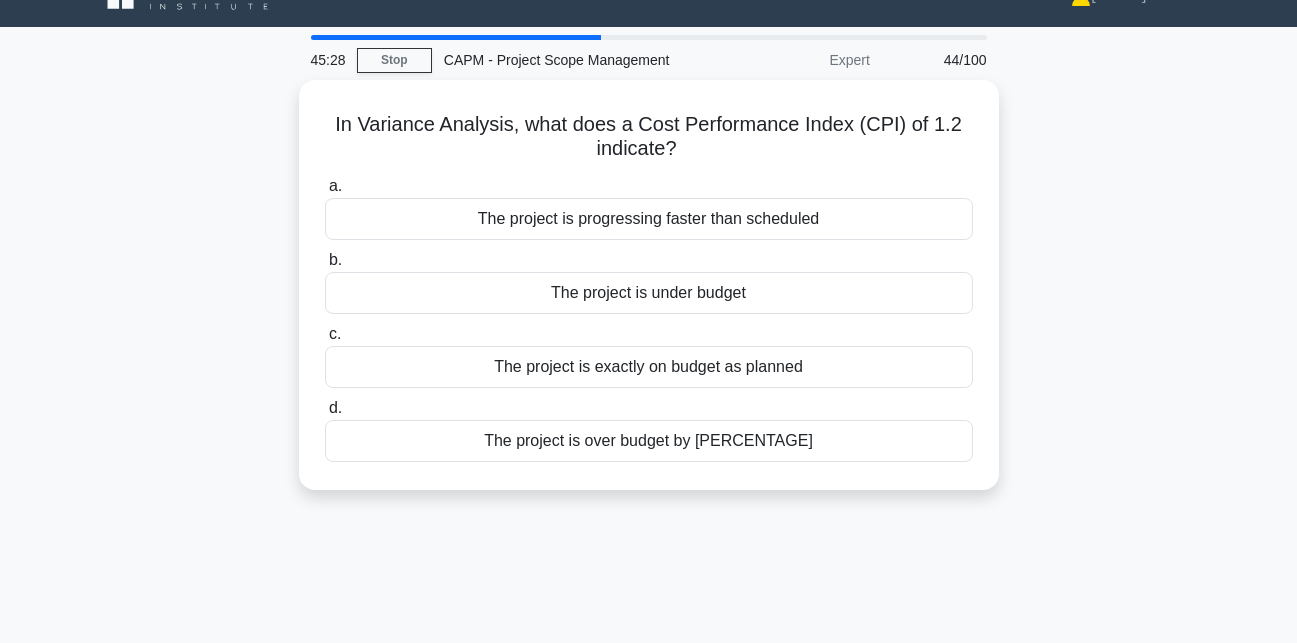 scroll, scrollTop: 0, scrollLeft: 0, axis: both 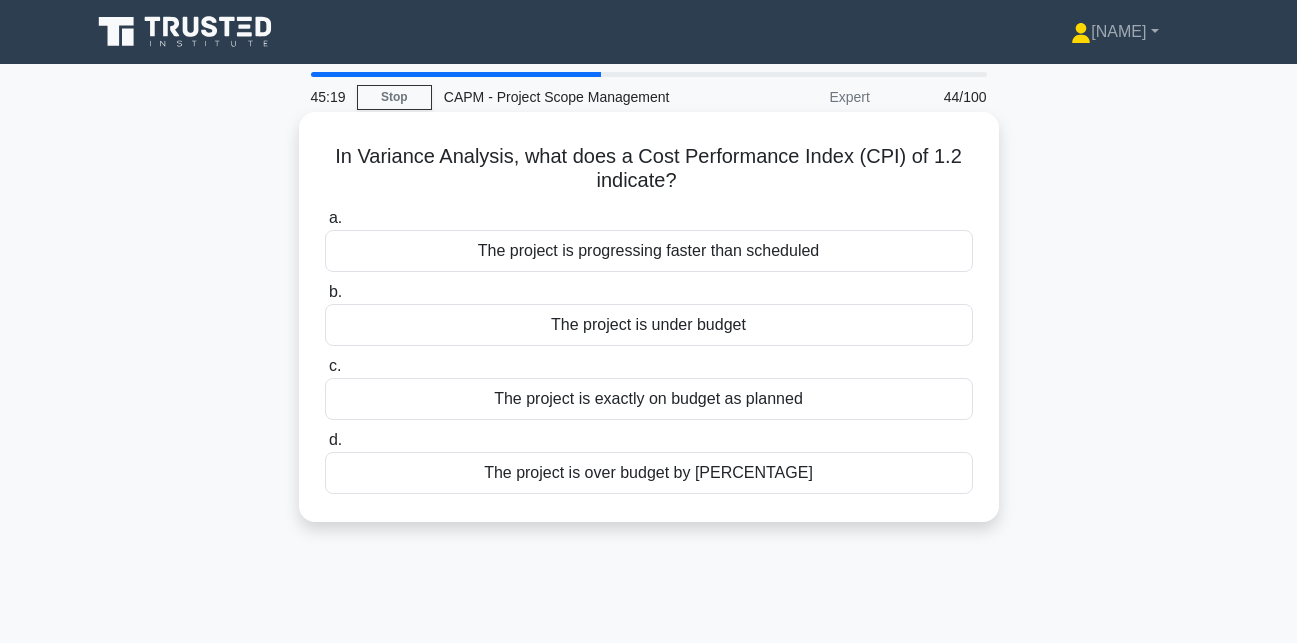click on "The project is under budget" at bounding box center [649, 325] 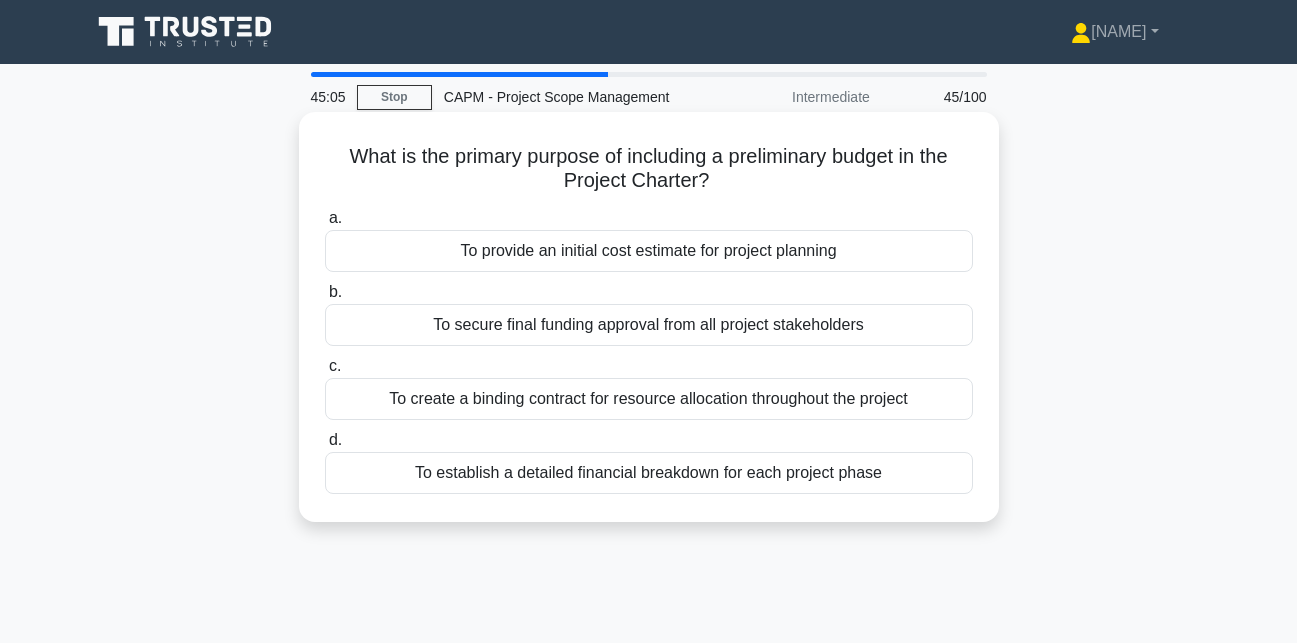 click on "To provide an initial cost estimate for project planning" at bounding box center [649, 251] 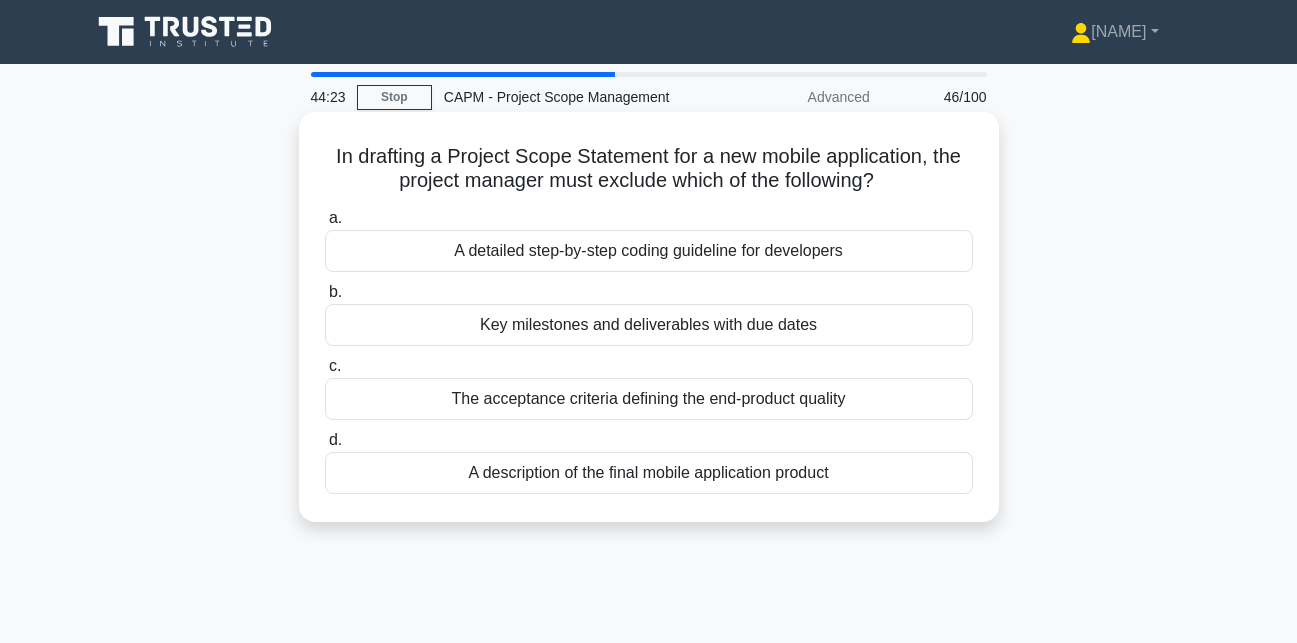 click on "A detailed step-by-step coding guideline for developers" at bounding box center [649, 251] 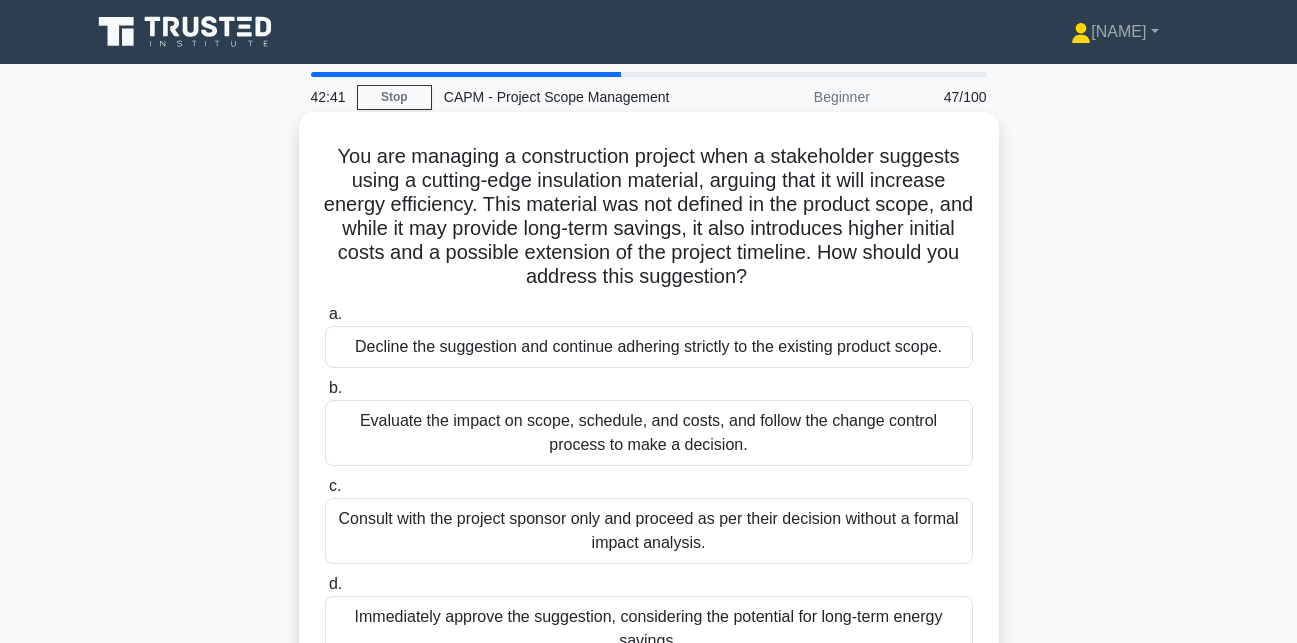 click on "Evaluate the impact on scope, schedule, and costs, and follow the change control process to make a decision." at bounding box center (649, 433) 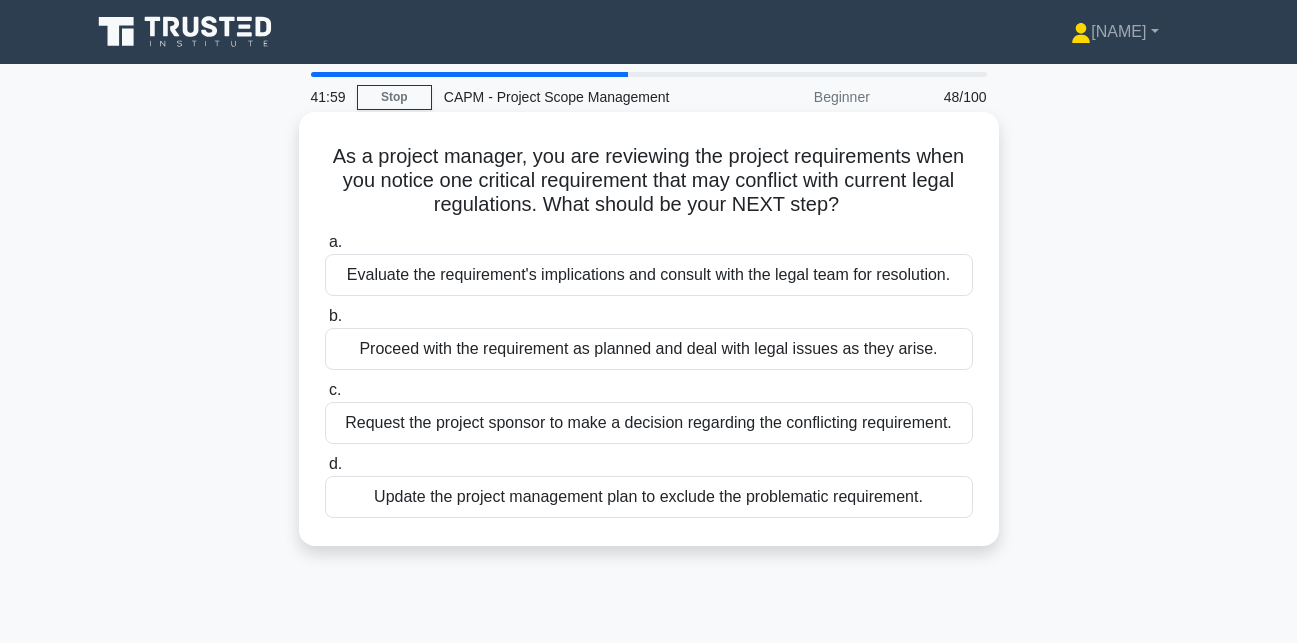 click on "Evaluate the requirement's implications and consult with the legal team for resolution." at bounding box center (649, 275) 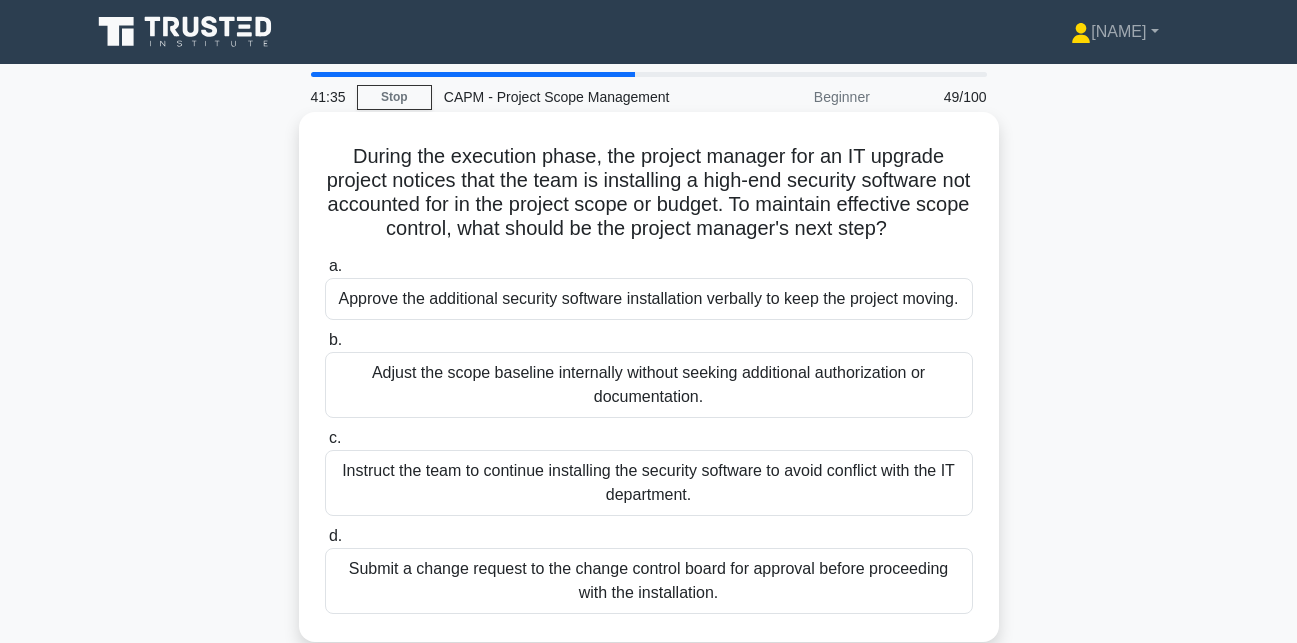 click on "Submit a change request to the change control board for approval before proceeding with the installation." at bounding box center (649, 581) 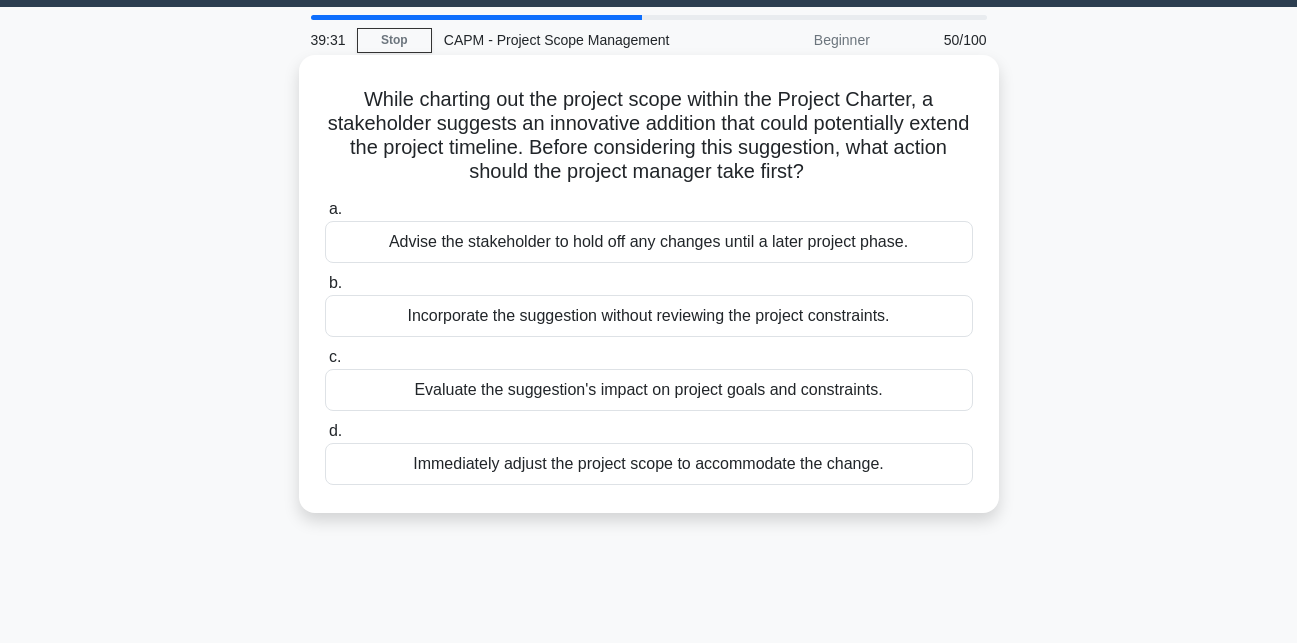 scroll, scrollTop: 60, scrollLeft: 0, axis: vertical 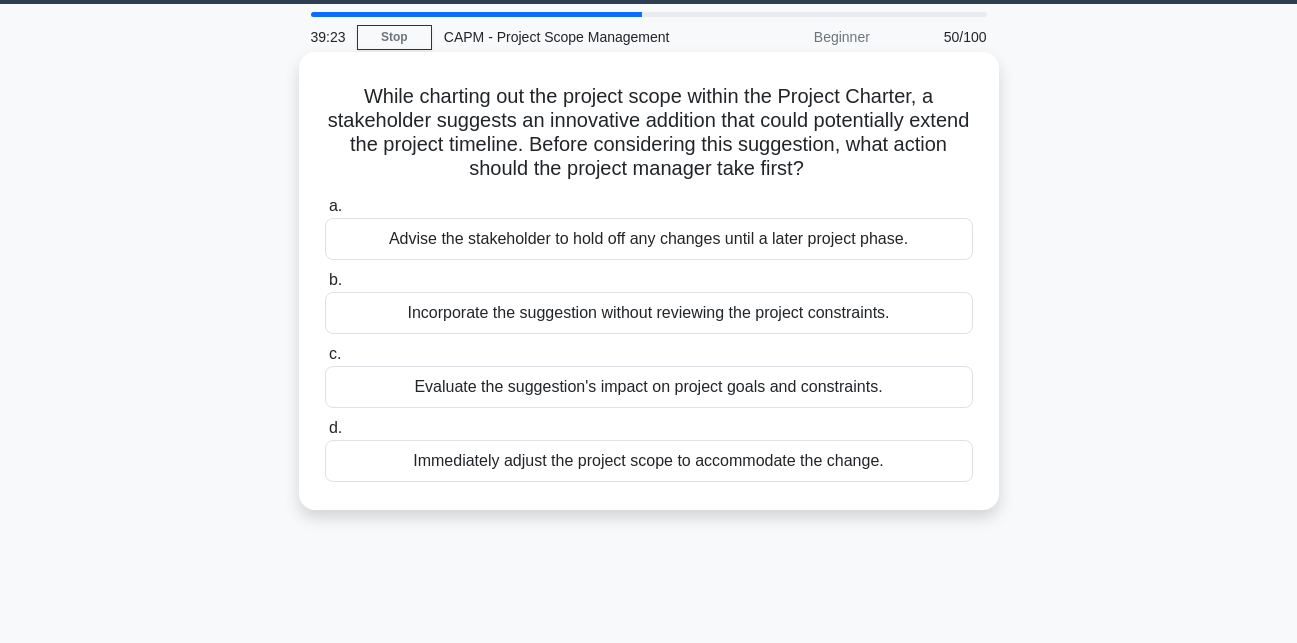 click on "Evaluate the suggestion's impact on project goals and constraints." at bounding box center (649, 387) 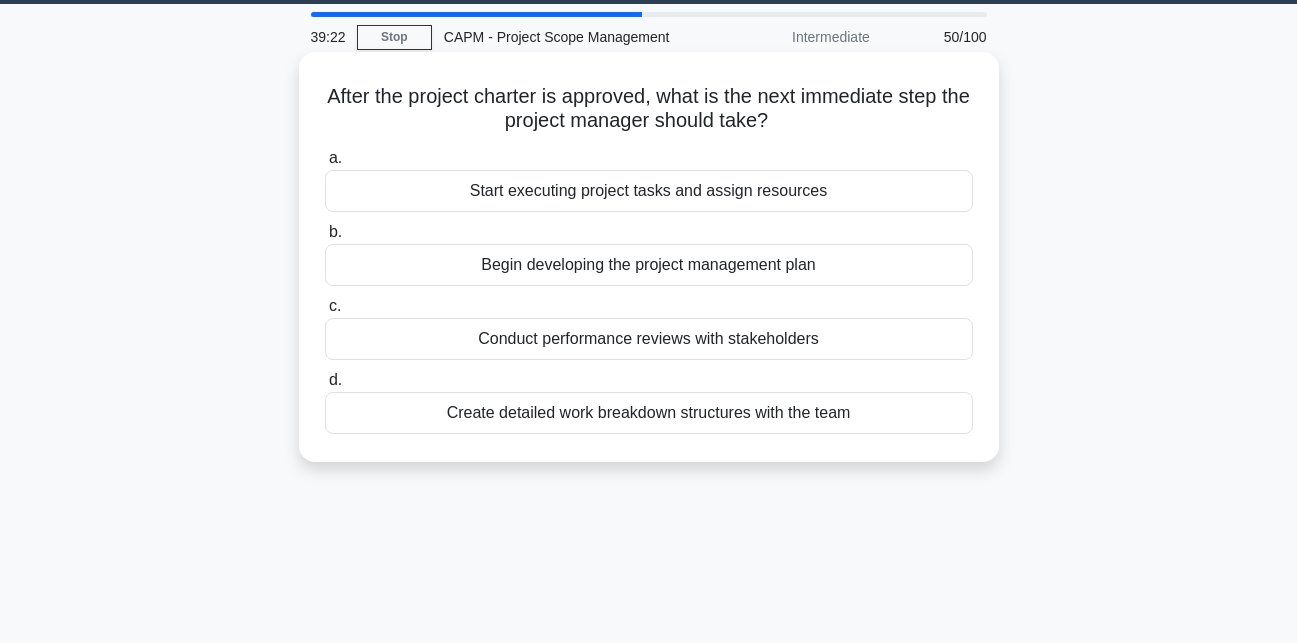 scroll, scrollTop: 0, scrollLeft: 0, axis: both 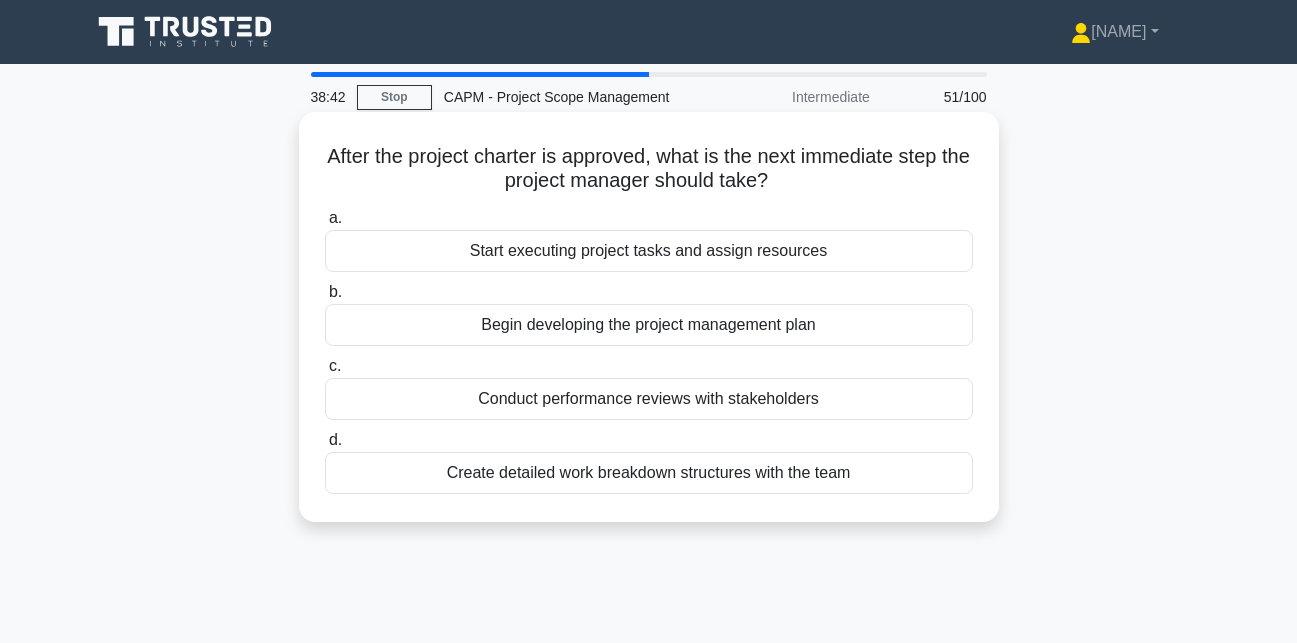 click on "Begin developing the project management plan" at bounding box center (649, 325) 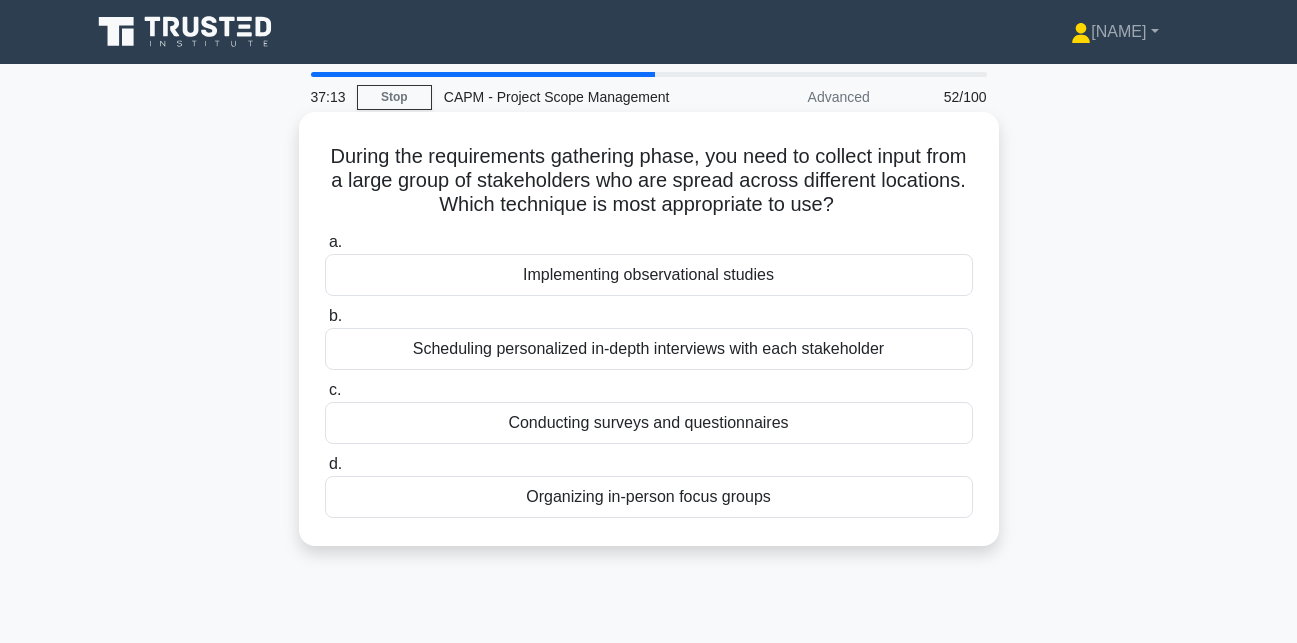 click on "Conducting surveys and questionnaires" at bounding box center (649, 423) 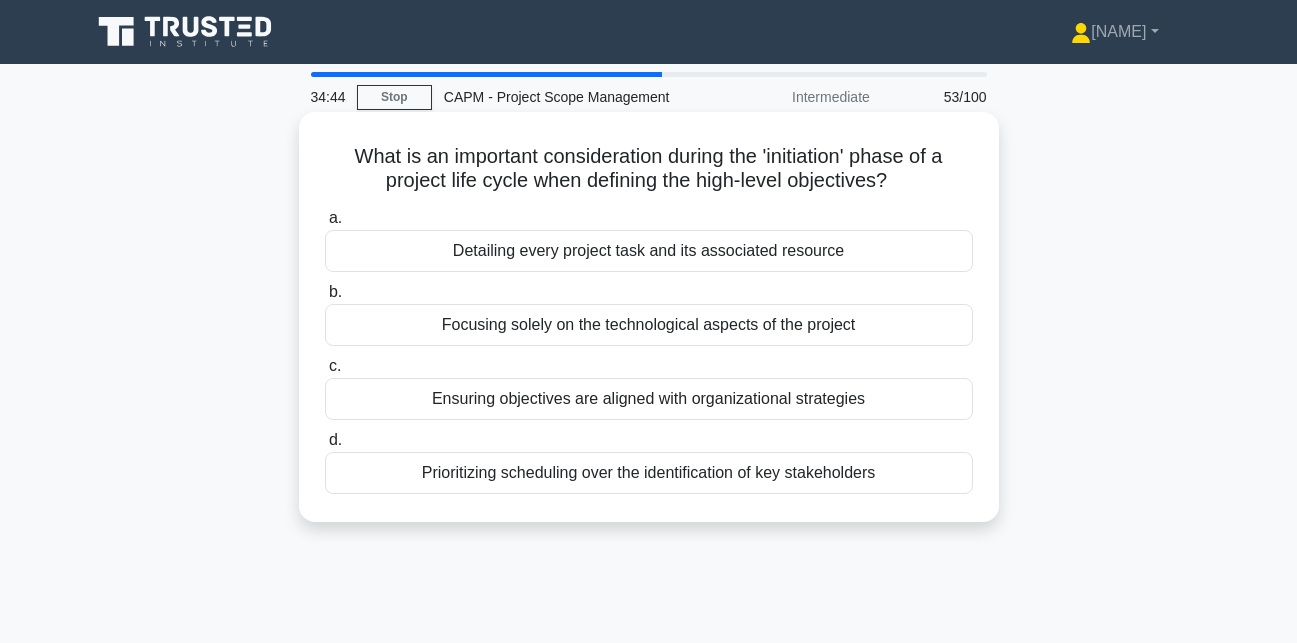 click on "Ensuring objectives are aligned with organizational strategies" at bounding box center (649, 399) 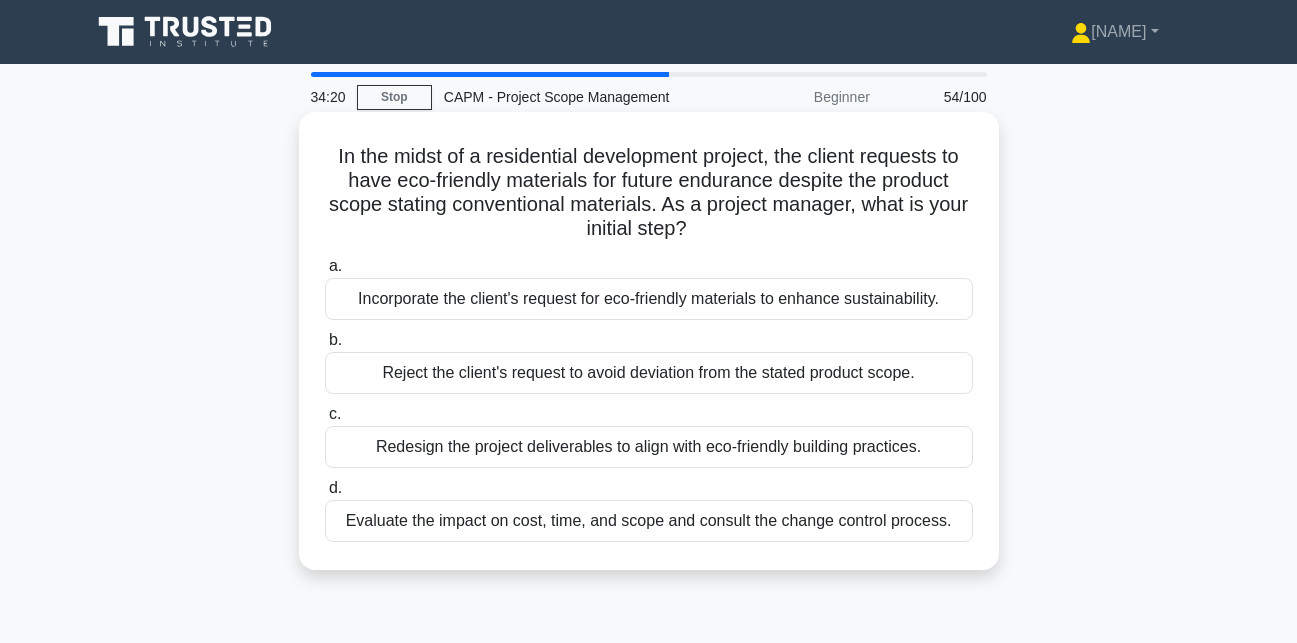 click on "Evaluate the impact on cost, time, and scope and consult the change control process." at bounding box center (649, 521) 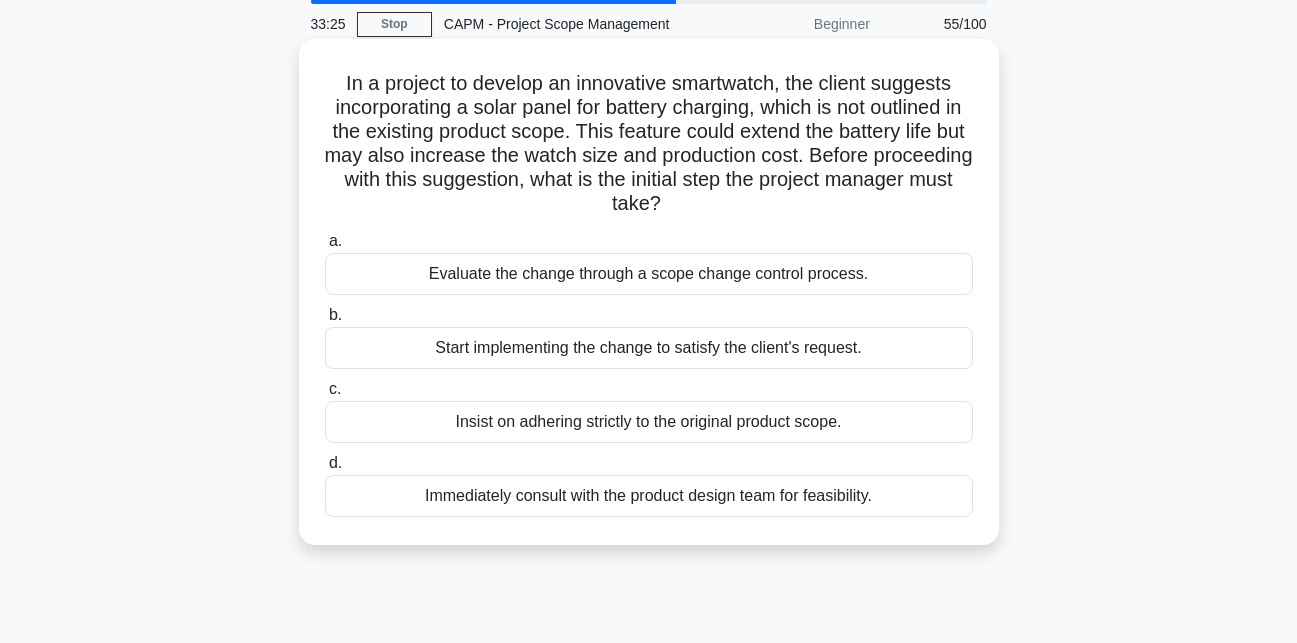 scroll, scrollTop: 120, scrollLeft: 0, axis: vertical 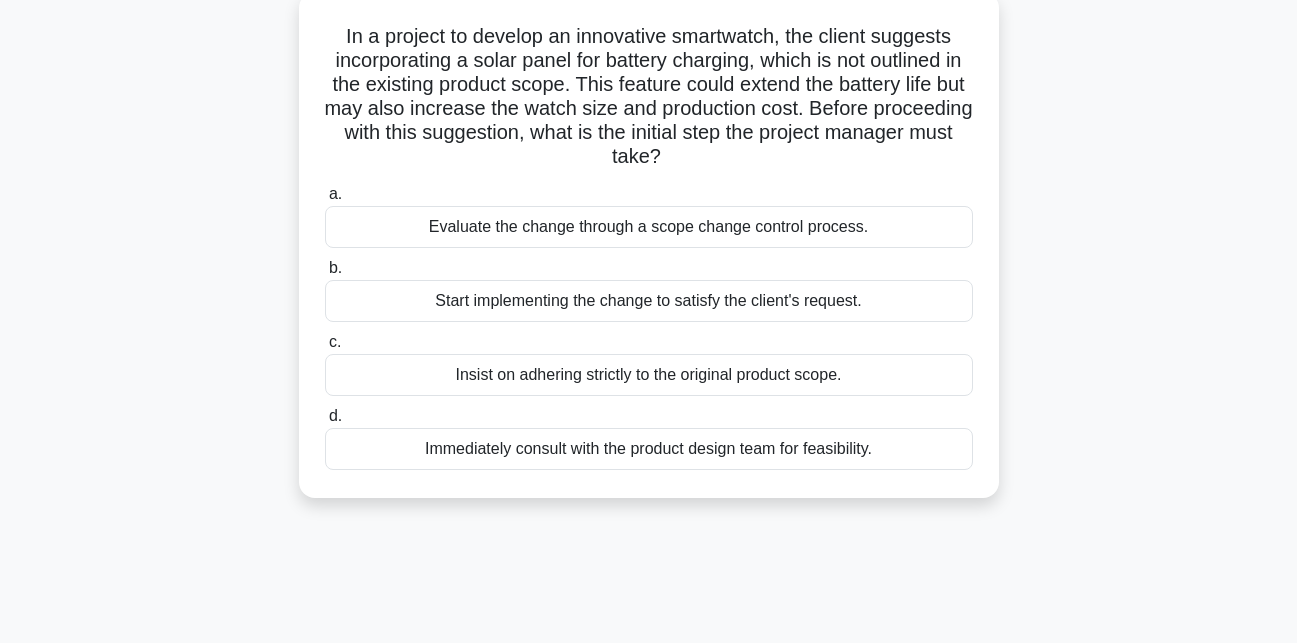 click on "Evaluate the change through a scope change control process." at bounding box center (649, 227) 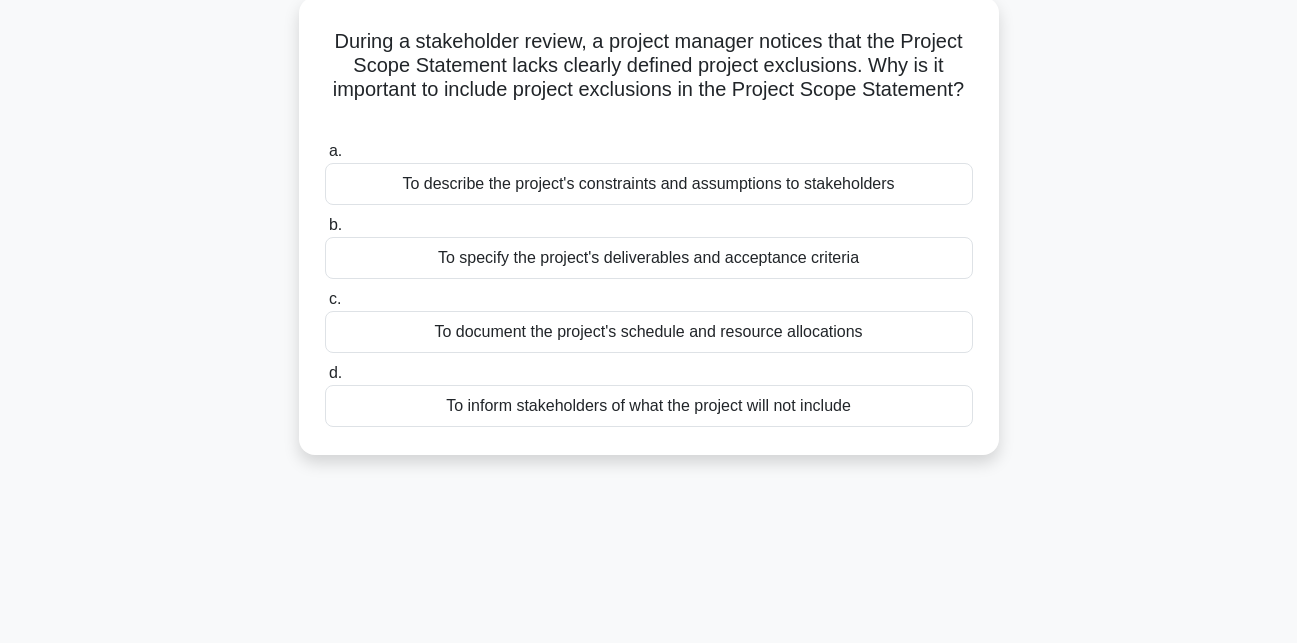 scroll, scrollTop: 0, scrollLeft: 0, axis: both 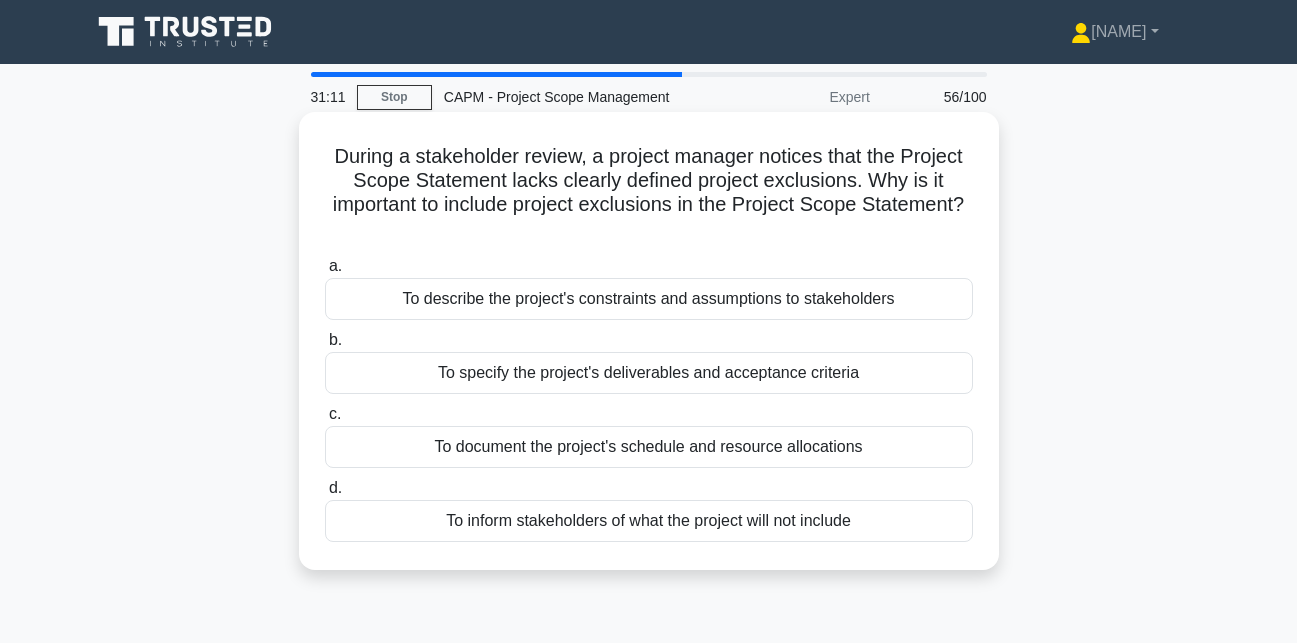 click on "To describe the project's constraints and assumptions to stakeholders" at bounding box center (649, 299) 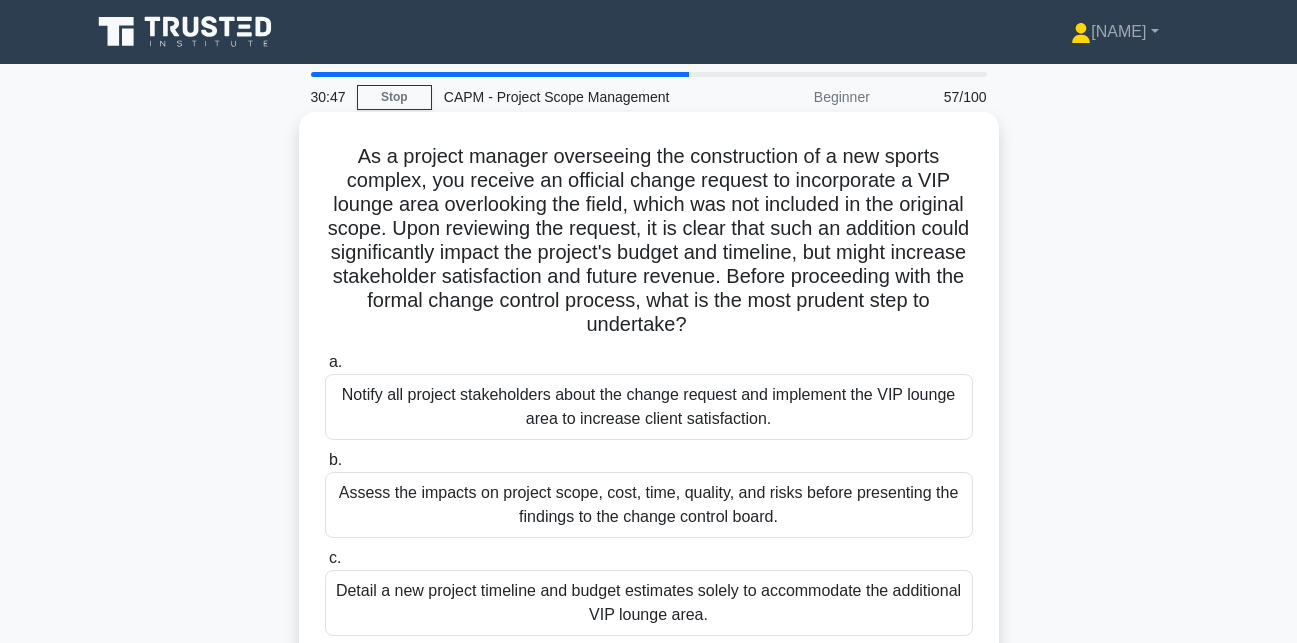 scroll, scrollTop: 163, scrollLeft: 0, axis: vertical 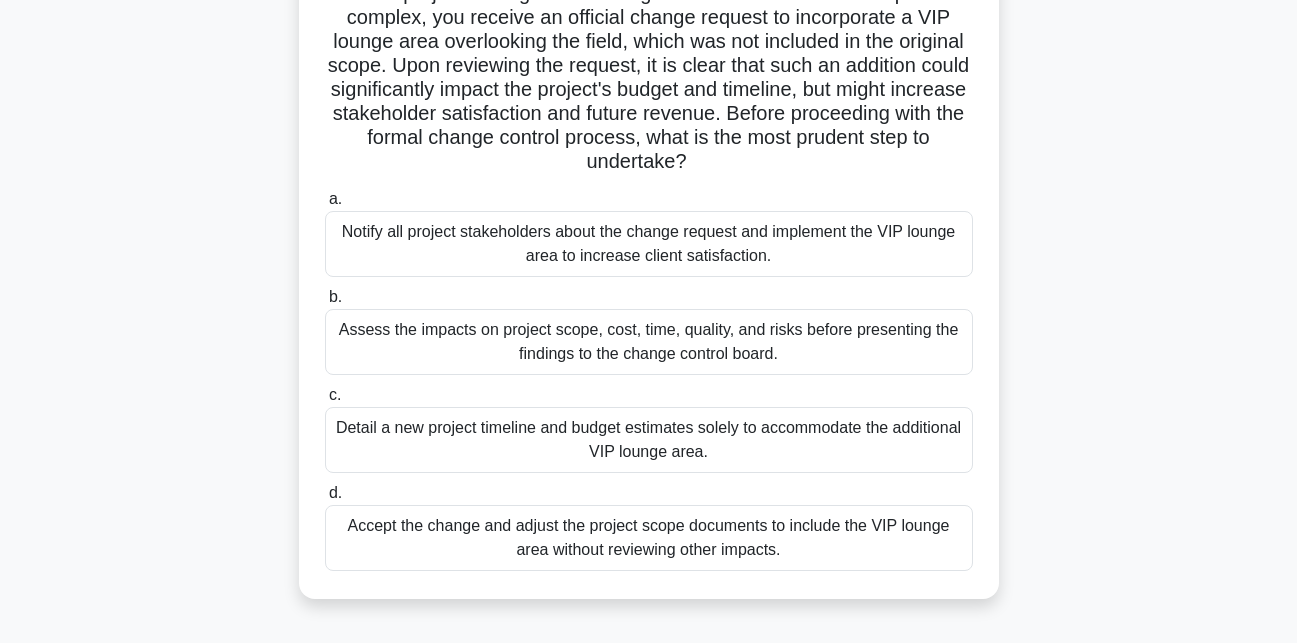 click on "Assess the impacts on project scope, cost, time, quality, and risks before presenting the findings to the change control board." at bounding box center [649, 342] 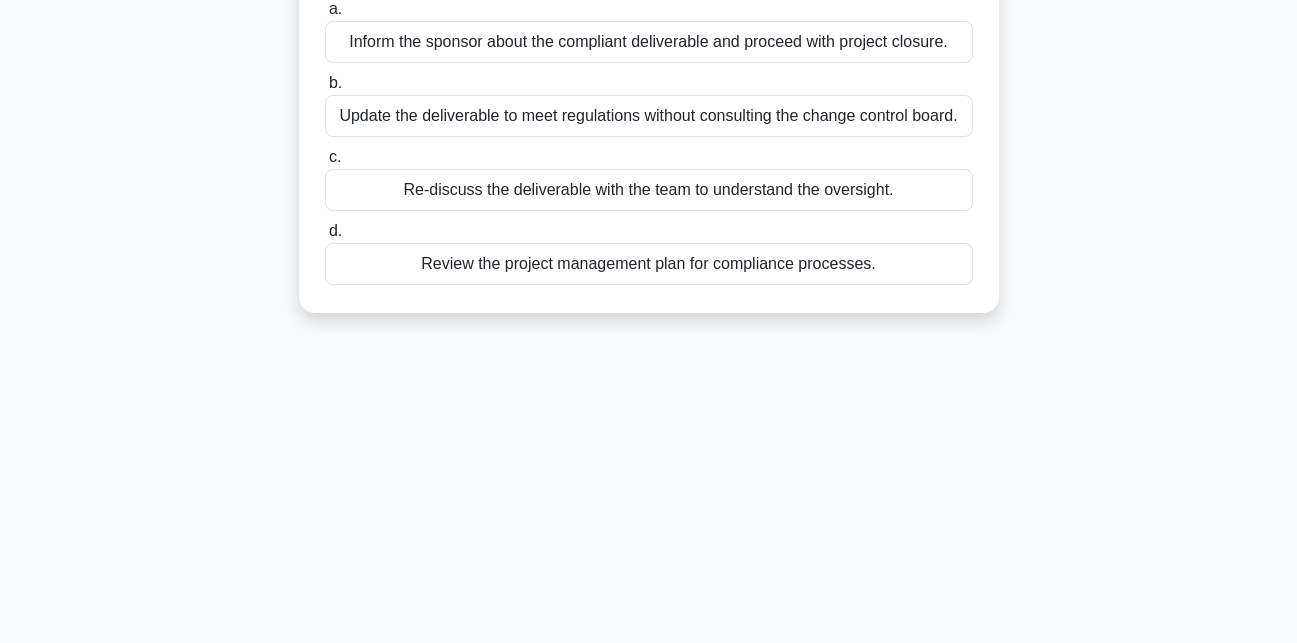 scroll, scrollTop: 0, scrollLeft: 0, axis: both 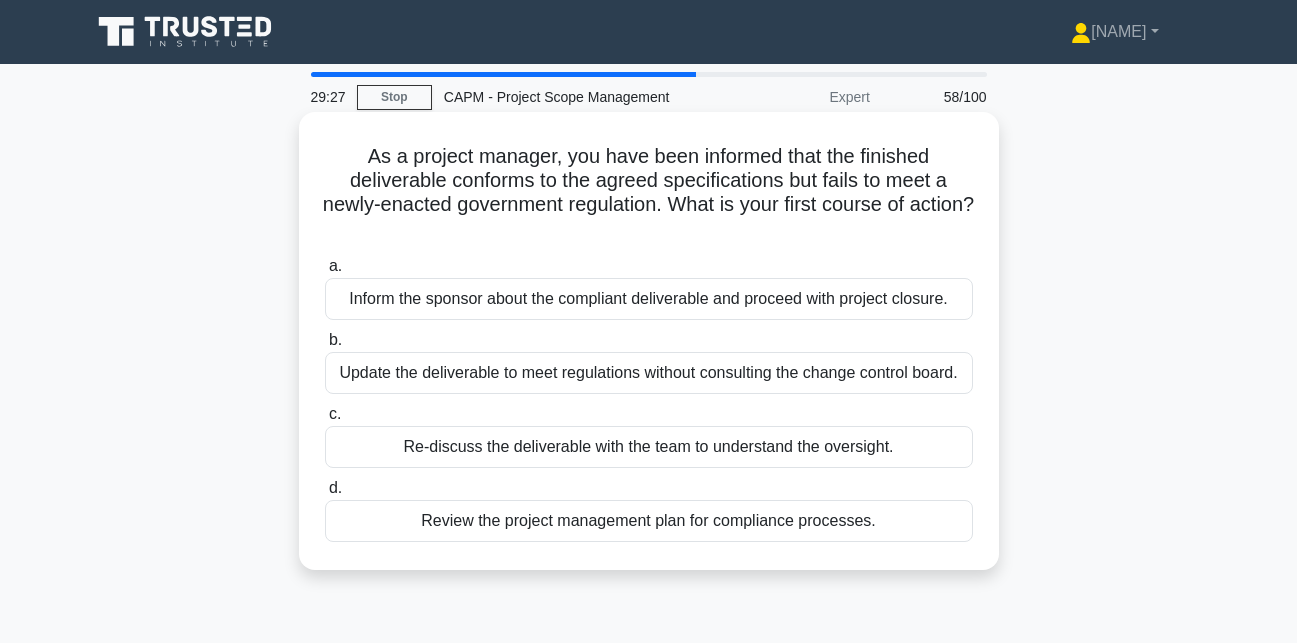 click on "As a project manager, you have been informed that the finished deliverable conforms to the agreed specifications but fails to meet a newly-enacted government regulation. What is your first course of action?" at bounding box center [649, 193] 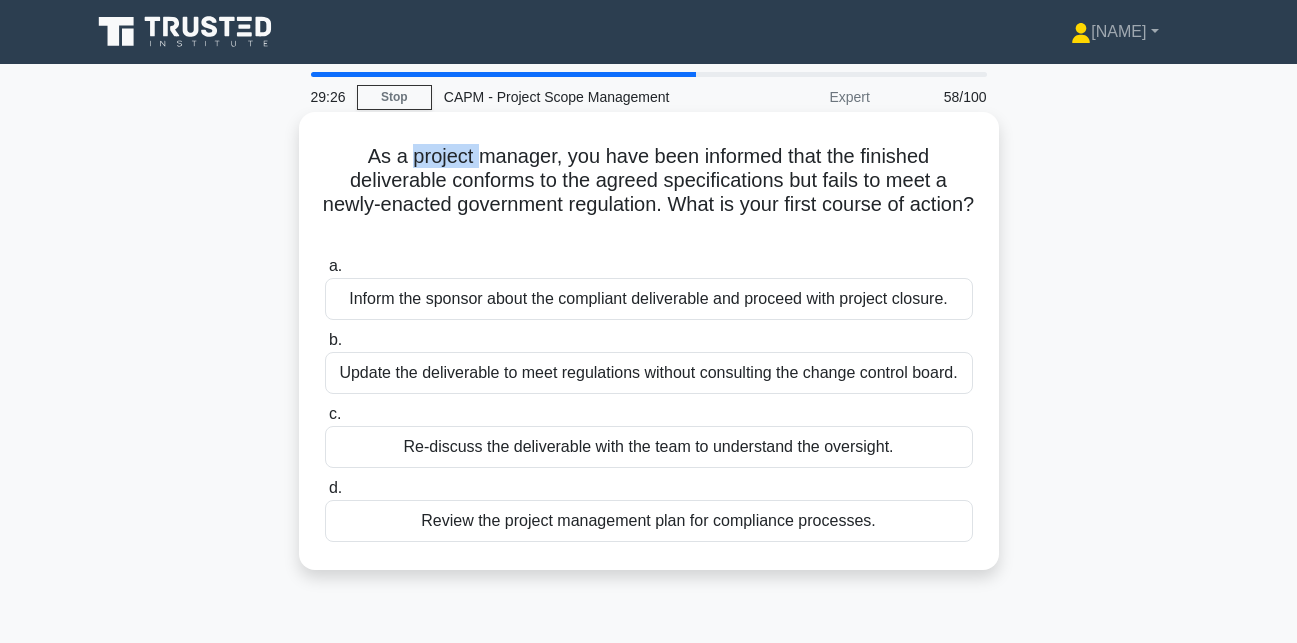 click on "As a project manager, you have been informed that the finished deliverable conforms to the agreed specifications but fails to meet a newly-enacted government regulation. What is your first course of action?" at bounding box center (649, 193) 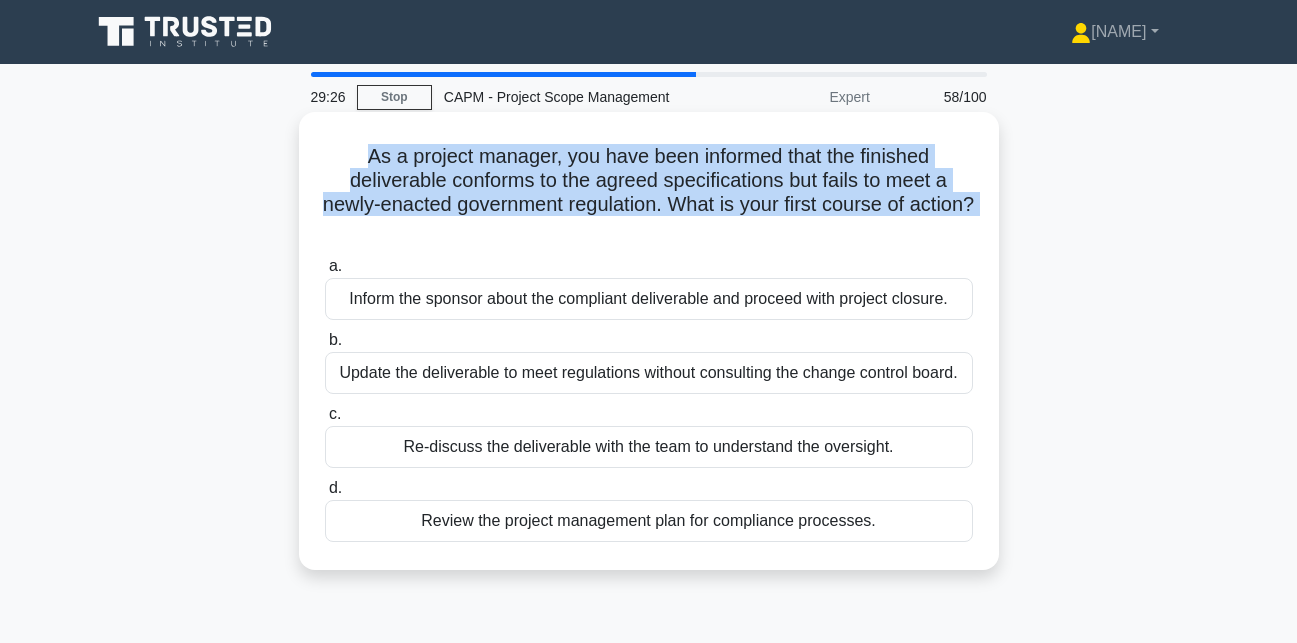 click on "As a project manager, you have been informed that the finished deliverable conforms to the agreed specifications but fails to meet a newly-enacted government regulation. What is your first course of action?" at bounding box center [649, 193] 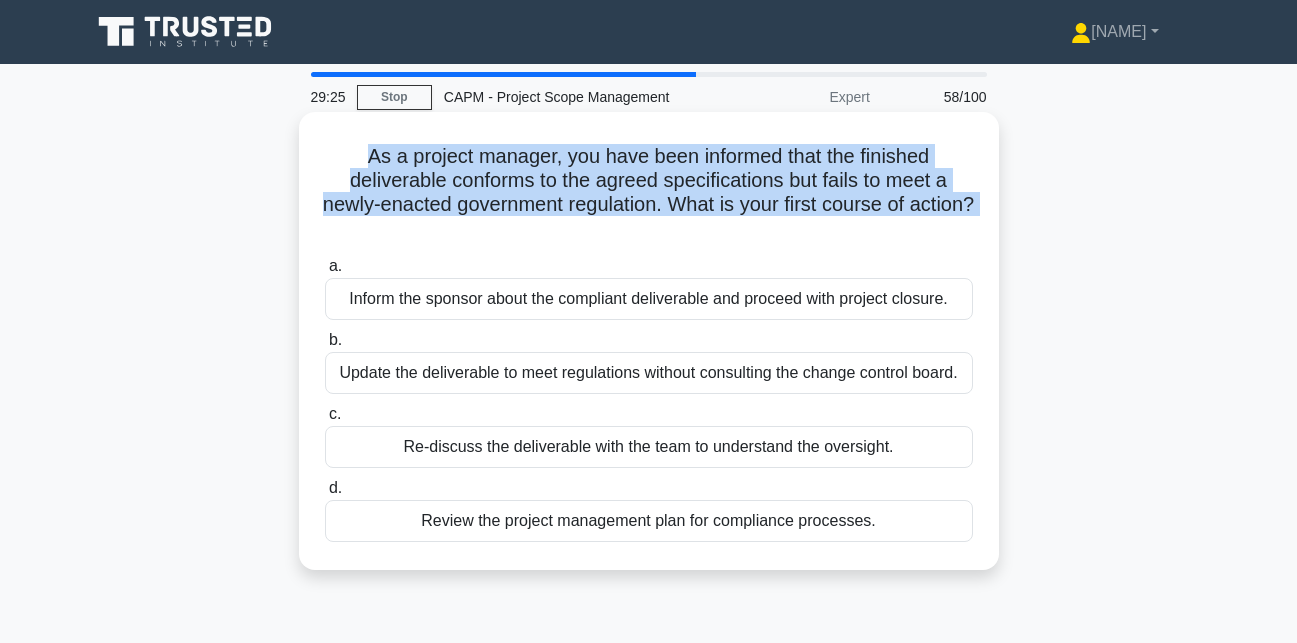 click on "As a project manager, you have been informed that the finished deliverable conforms to the agreed specifications but fails to meet a newly-enacted government regulation. What is your first course of action?" at bounding box center [649, 193] 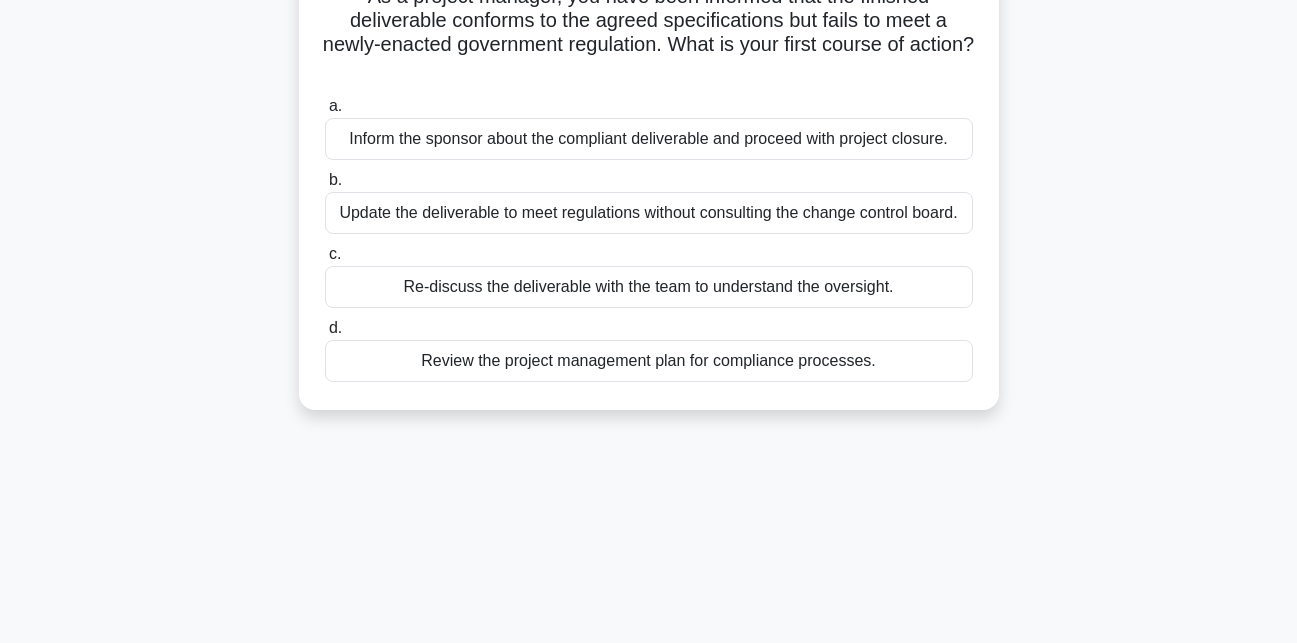 scroll, scrollTop: 0, scrollLeft: 0, axis: both 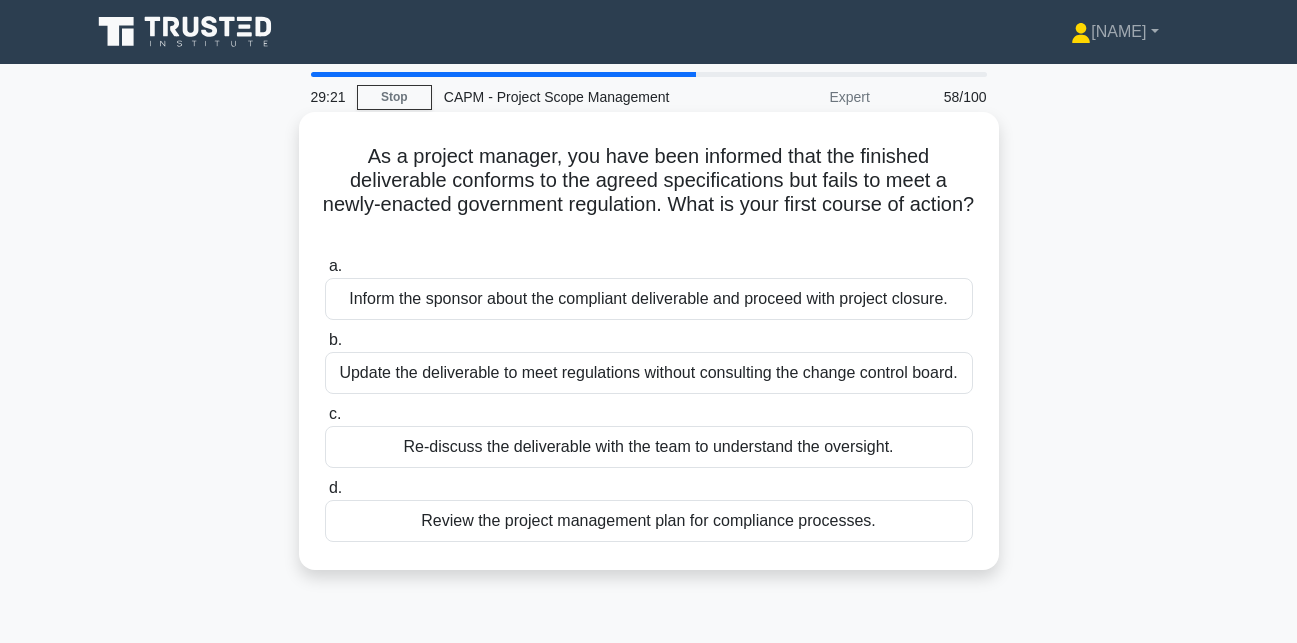 click on "As a project manager, you have been informed that the finished deliverable conforms to the agreed specifications but fails to meet a newly-enacted government regulation. What is your first course of action?" at bounding box center (649, 193) 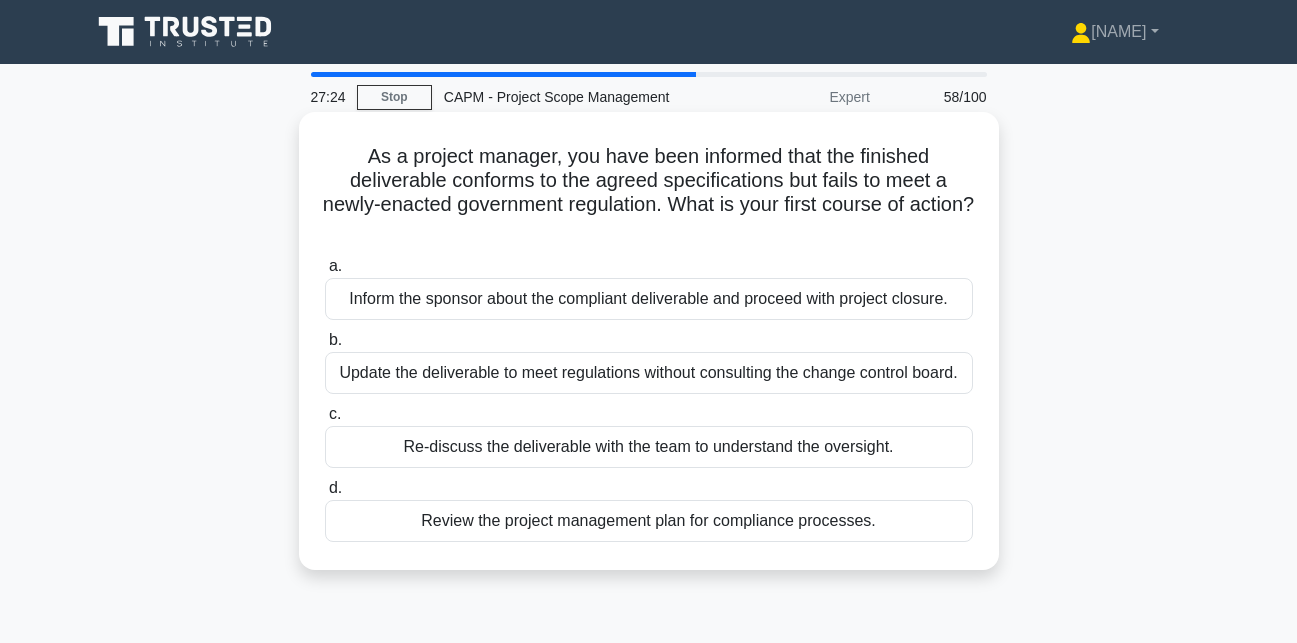 click on "As a project manager, you have been informed that the finished deliverable conforms to the agreed specifications but fails to meet a newly-enacted government regulation. What is your first course of action?" at bounding box center [649, 193] 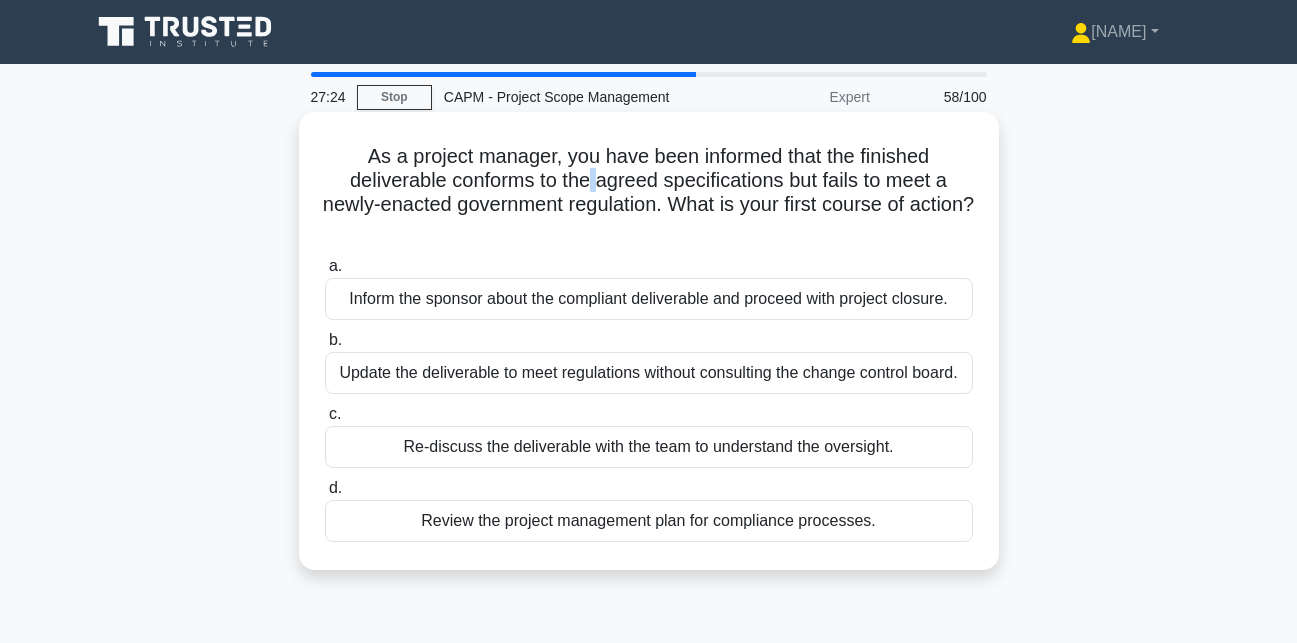 click on "As a project manager, you have been informed that the finished deliverable conforms to the agreed specifications but fails to meet a newly-enacted government regulation. What is your first course of action?" at bounding box center (649, 193) 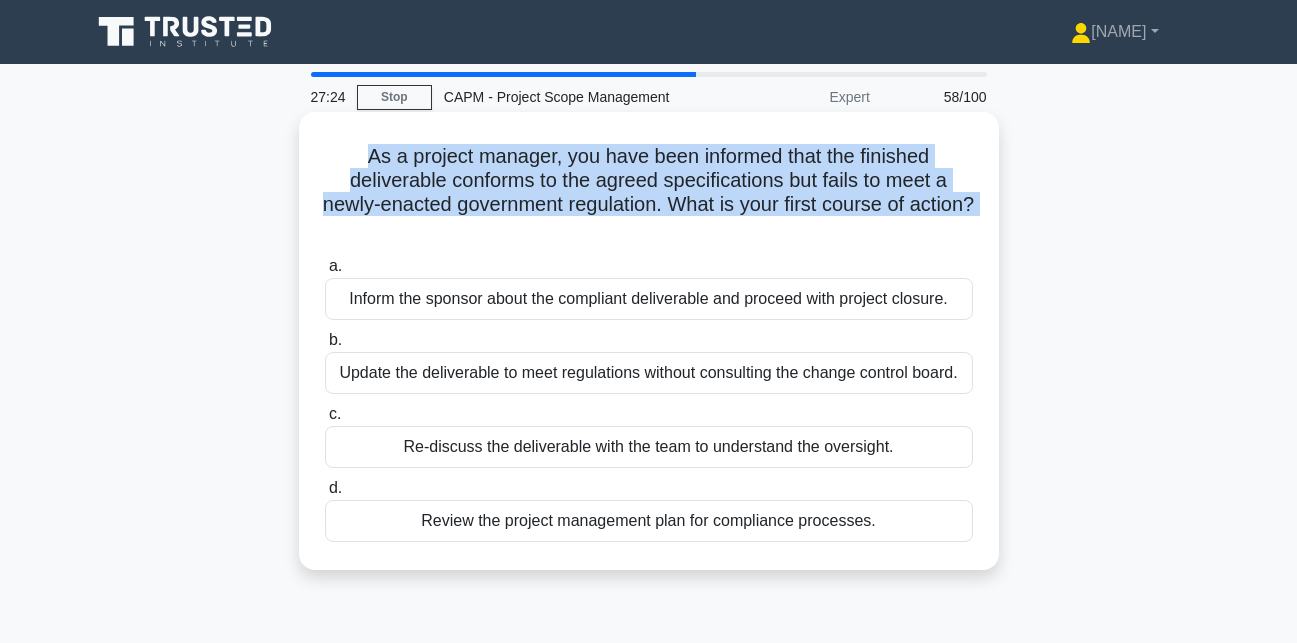 click on "As a project manager, you have been informed that the finished deliverable conforms to the agreed specifications but fails to meet a newly-enacted government regulation. What is your first course of action?" at bounding box center (649, 193) 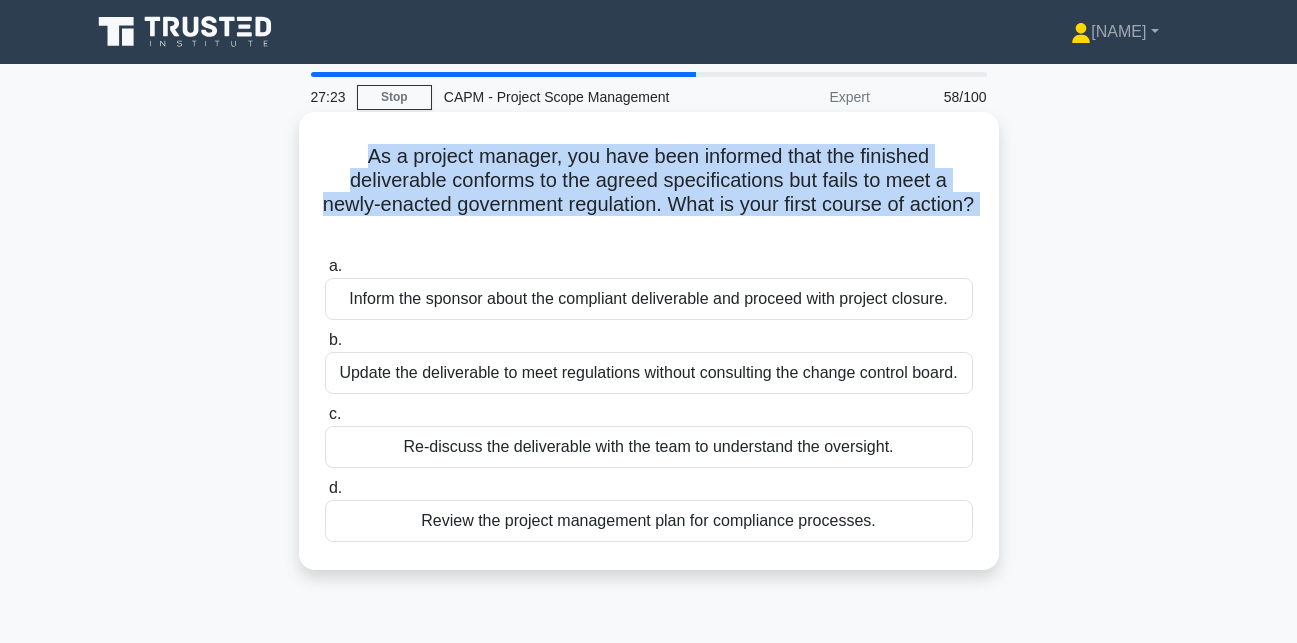 click on "As a project manager, you have been informed that the finished deliverable conforms to the agreed specifications but fails to meet a newly-enacted government regulation. What is your first course of action?" at bounding box center [649, 193] 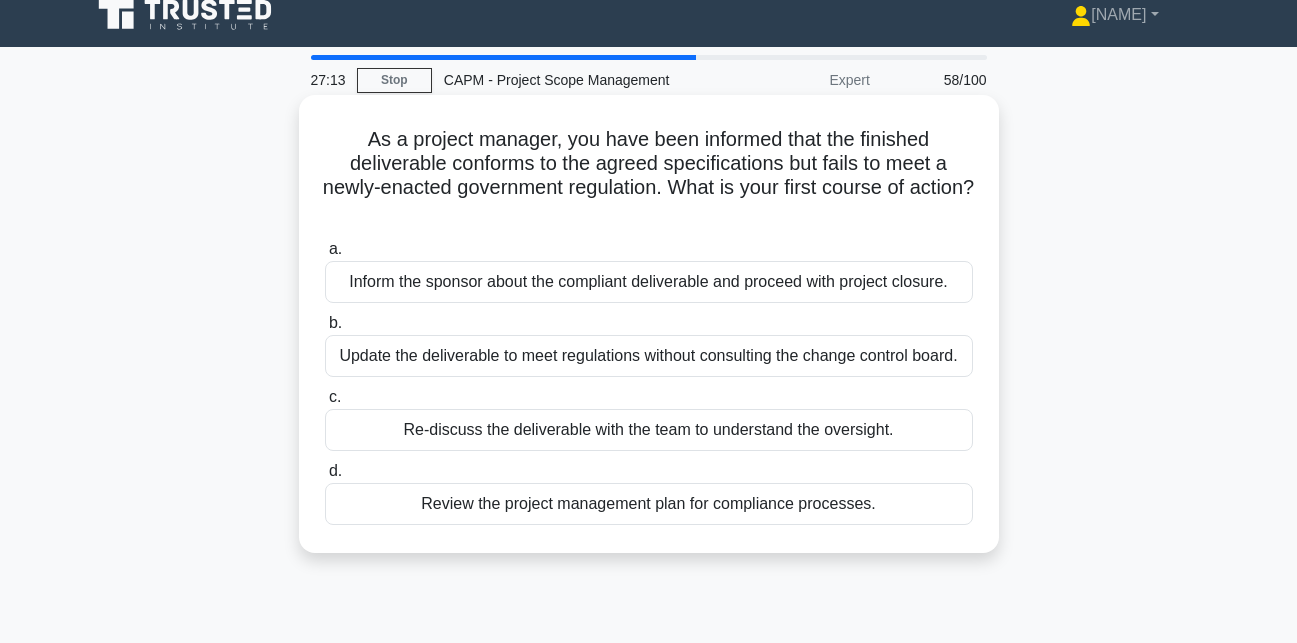 scroll, scrollTop: 0, scrollLeft: 0, axis: both 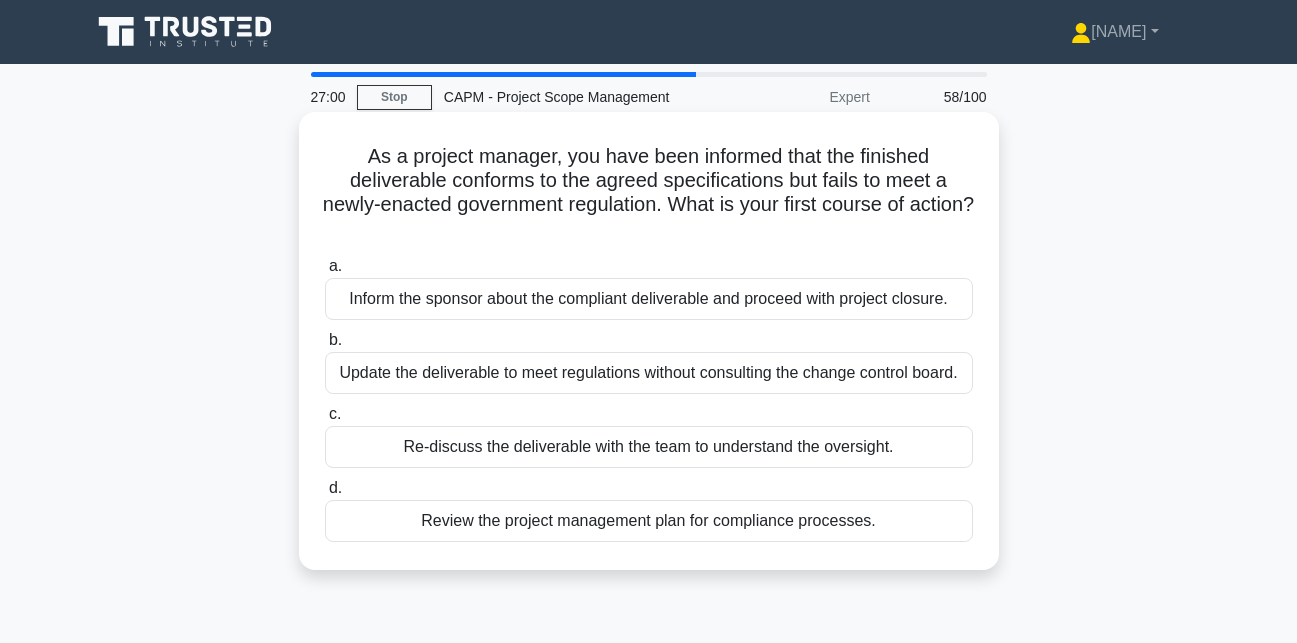 click on "As a project manager, you have been informed that the finished deliverable conforms to the agreed specifications but fails to meet a newly-enacted government regulation. What is your first course of action?" at bounding box center (649, 193) 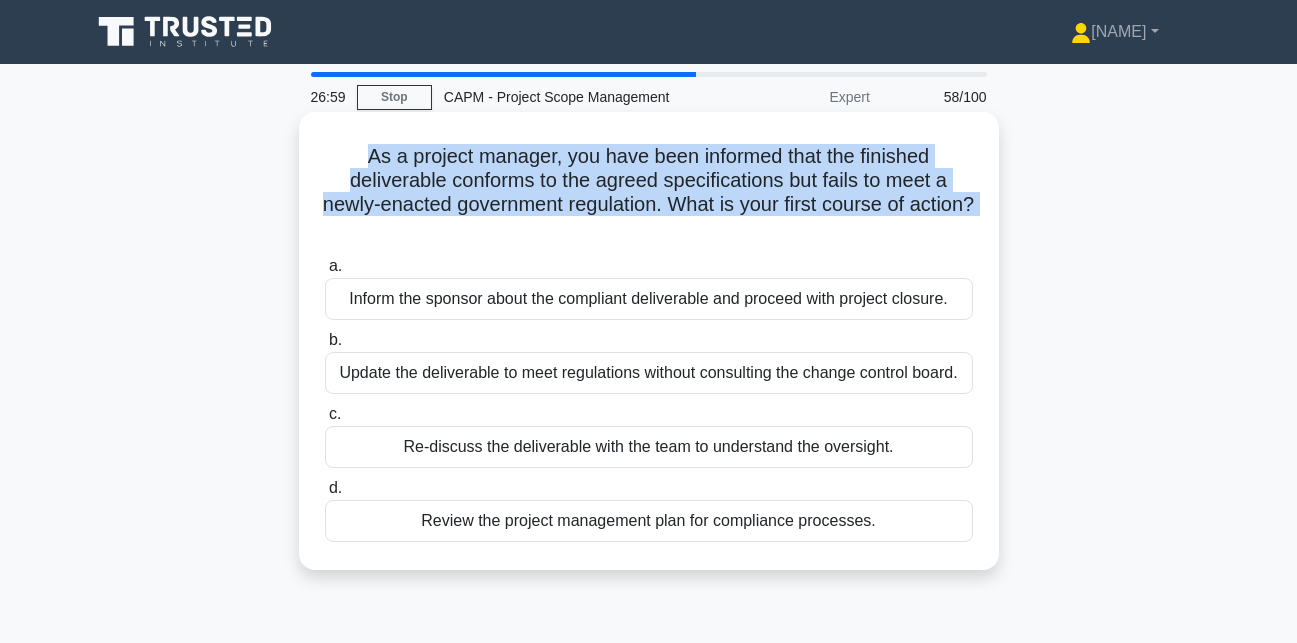 click on "As a project manager, you have been informed that the finished deliverable conforms to the agreed specifications but fails to meet a newly-enacted government regulation. What is your first course of action?" at bounding box center [649, 193] 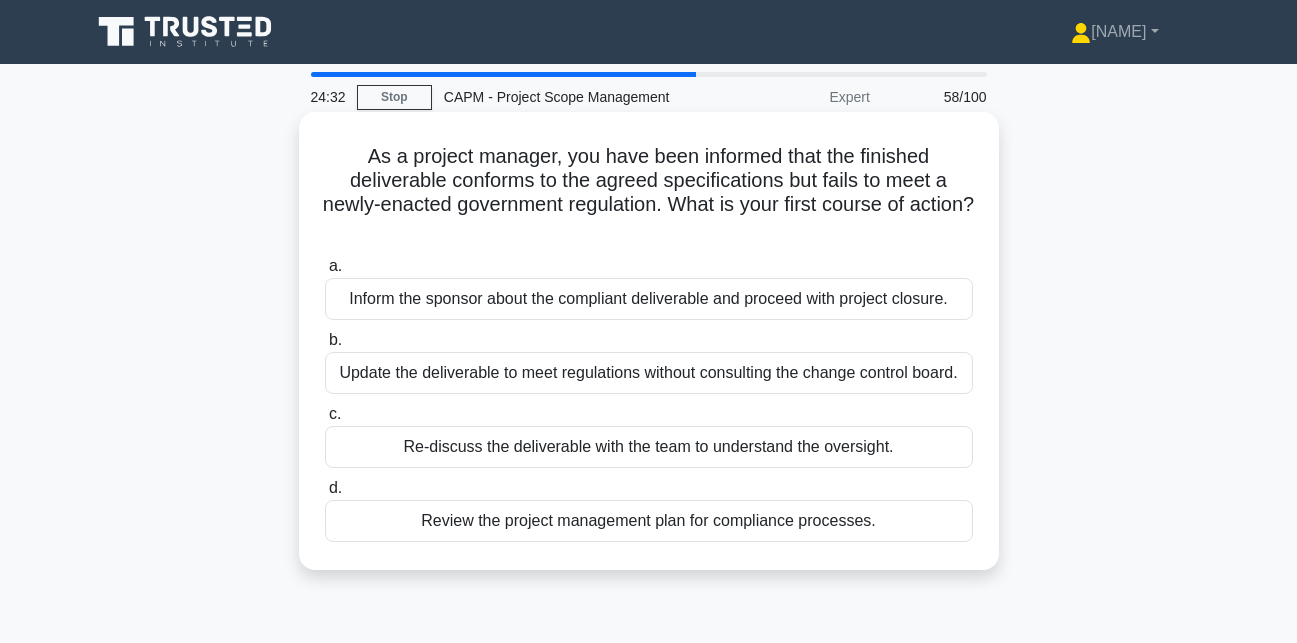 click on "Re-discuss the deliverable with the team to understand the oversight." at bounding box center [649, 447] 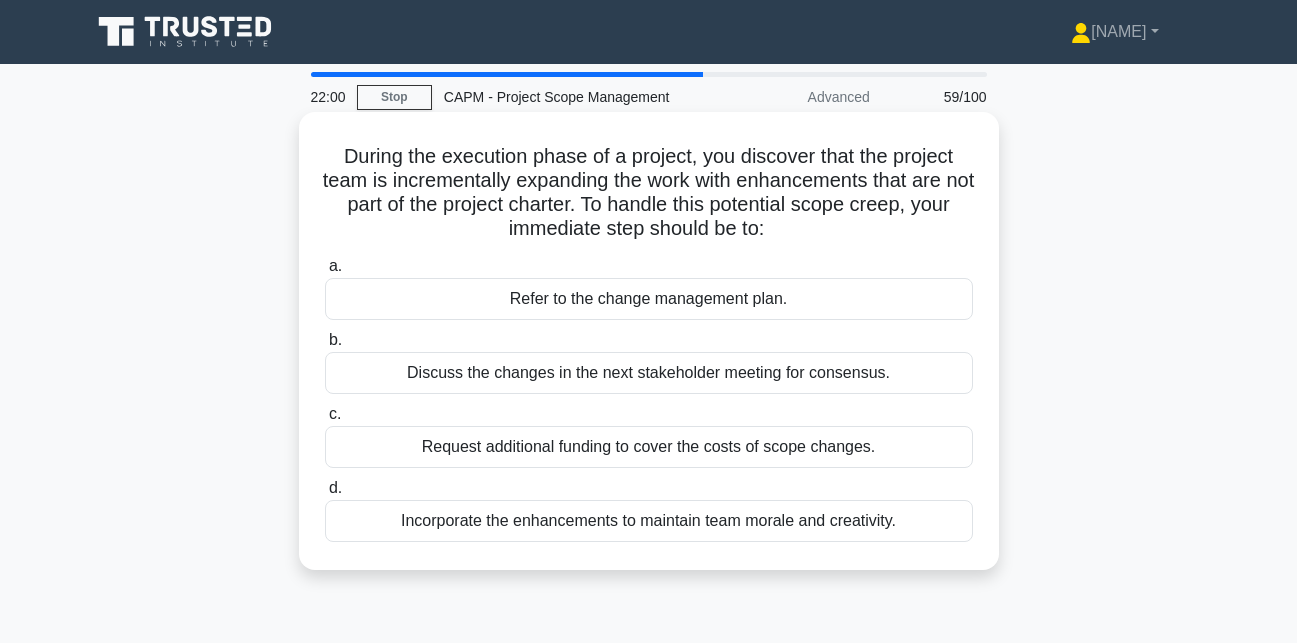 click on "Discuss the changes in the next stakeholder meeting for consensus." at bounding box center (649, 373) 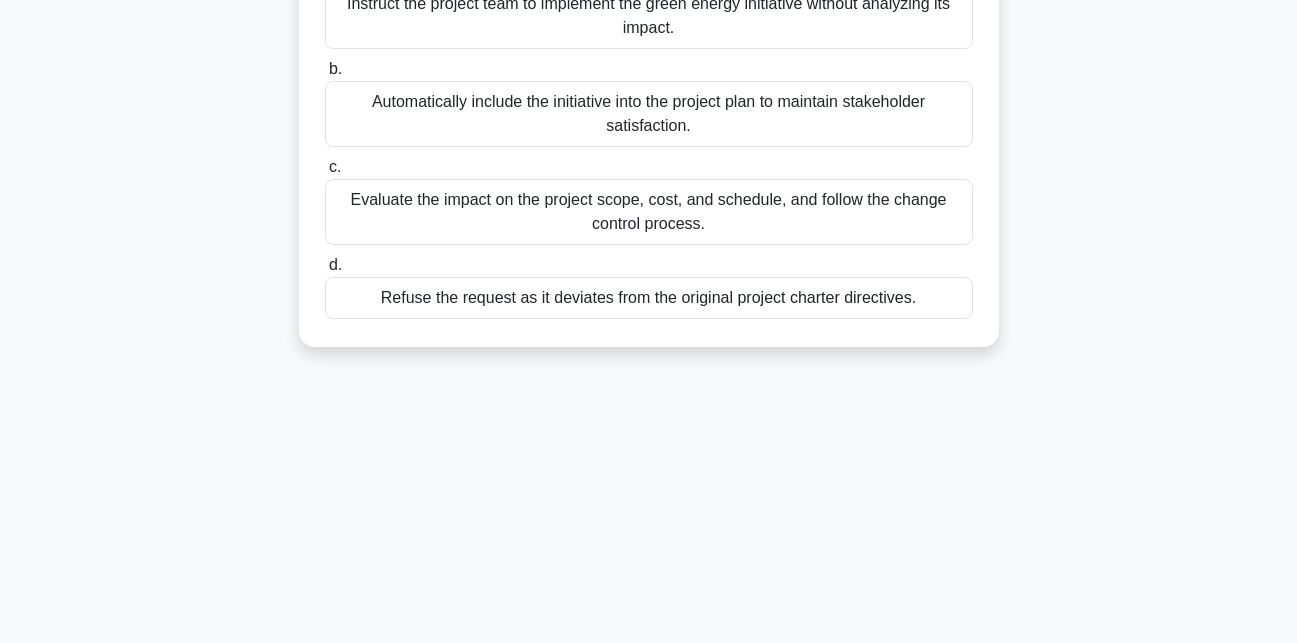 scroll, scrollTop: 284, scrollLeft: 0, axis: vertical 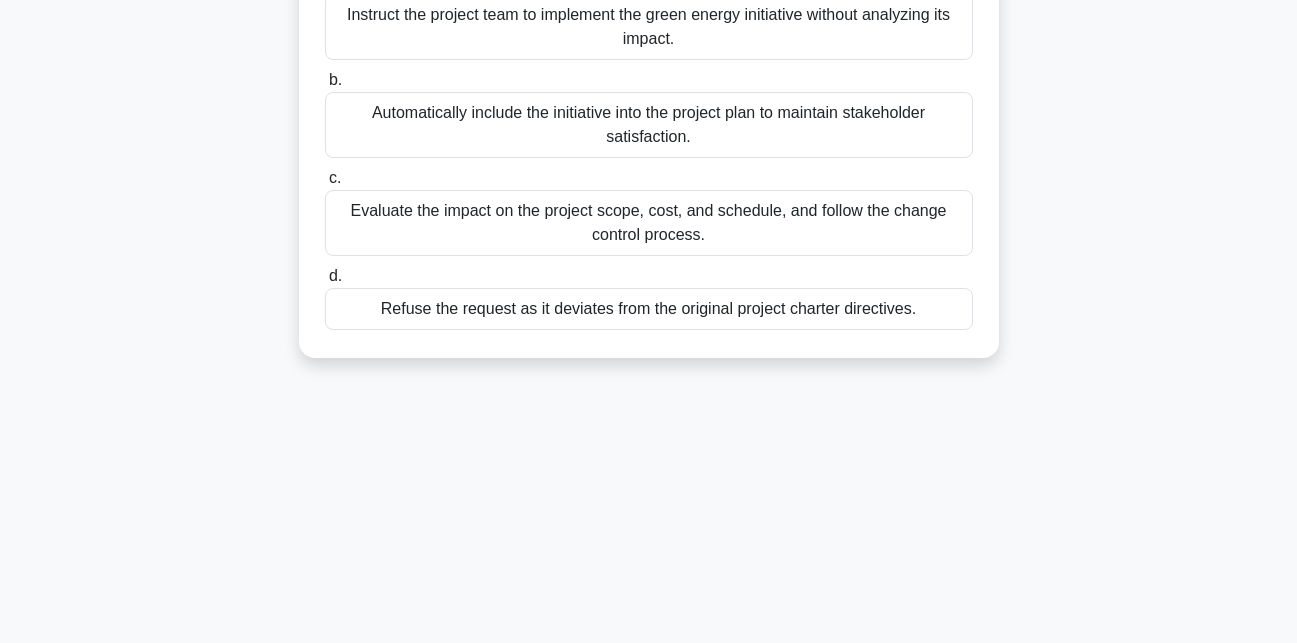 click on "Evaluate the impact on the project scope, cost, and schedule, and follow the change control process." at bounding box center [649, 223] 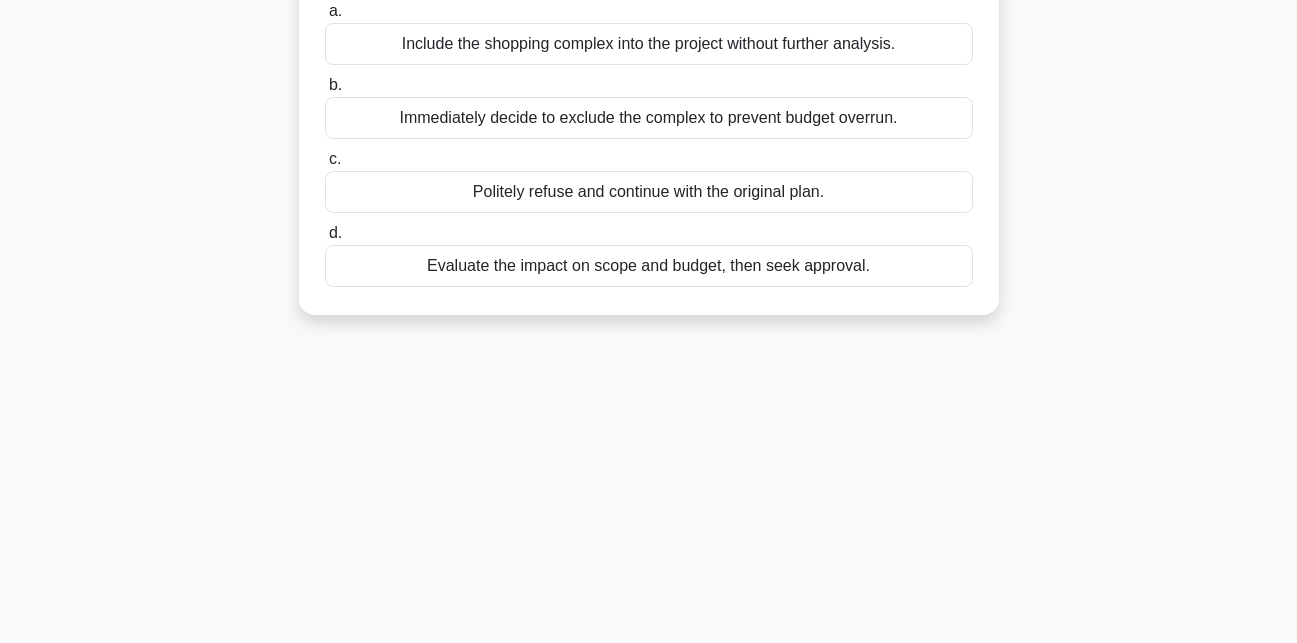 scroll, scrollTop: 0, scrollLeft: 0, axis: both 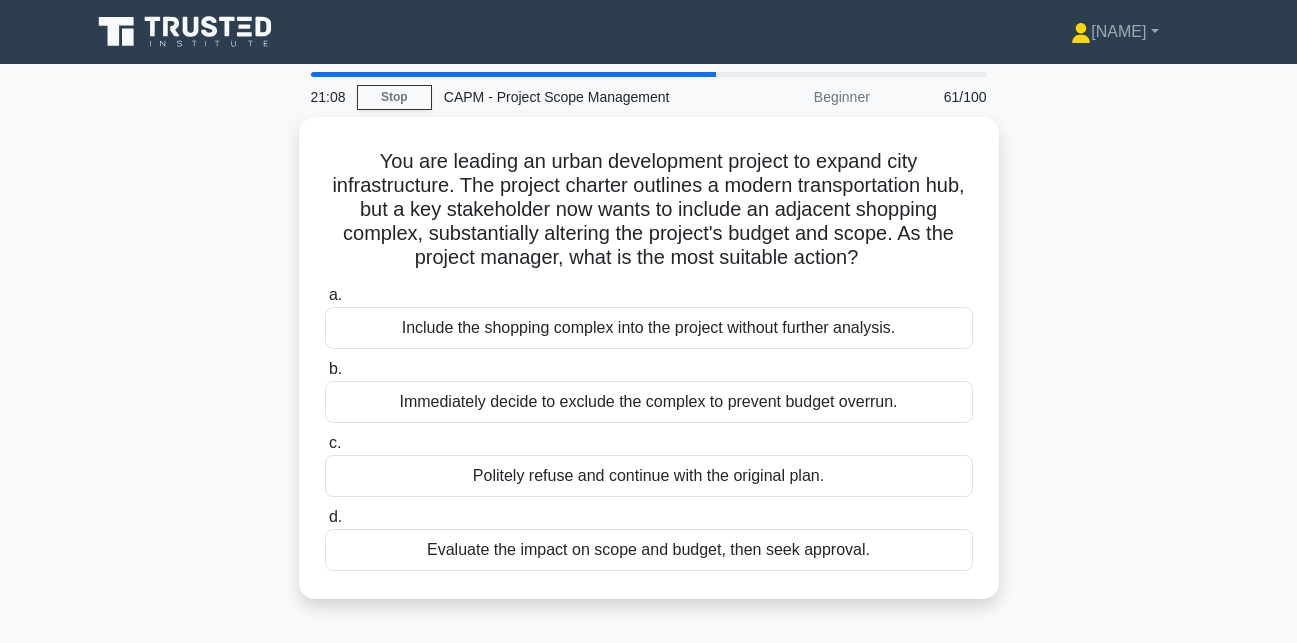 click on "You are leading an urban development project to expand city infrastructure. The project charter outlines a modern transportation hub, but a key stakeholder now wants to include an adjacent shopping complex, substantially altering the project's budget and scope. As the project manager, what is the most suitable action?
.spinner_0XTQ{transform-origin:center;animation:spinner_y6GP .75s linear infinite}@keyframes spinner_y6GP{100%{transform:rotate(360deg)}}" at bounding box center [649, 210] 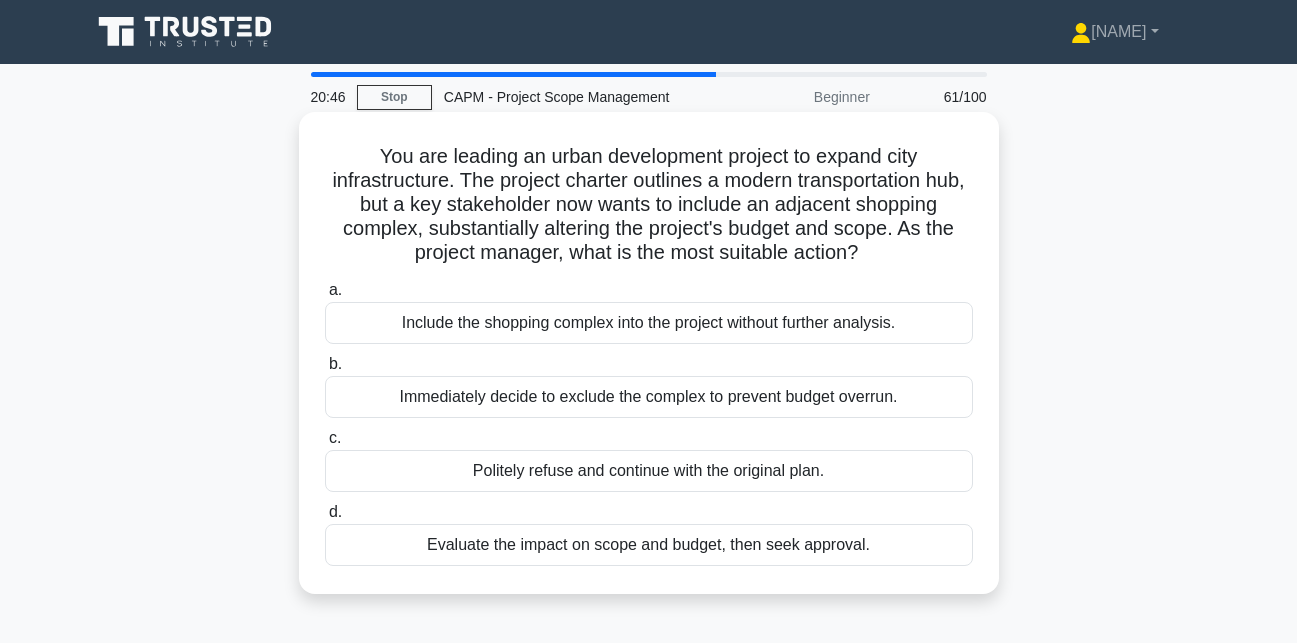 click on "Evaluate the impact on scope and budget, then seek approval." at bounding box center (649, 545) 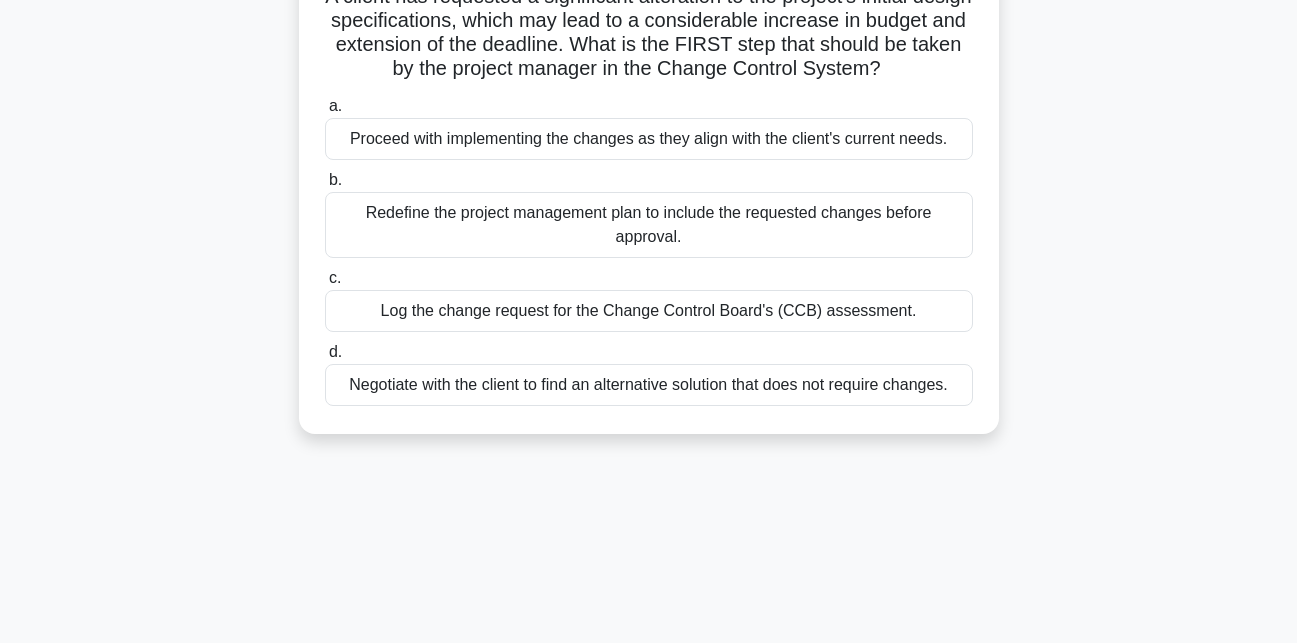 scroll, scrollTop: 183, scrollLeft: 0, axis: vertical 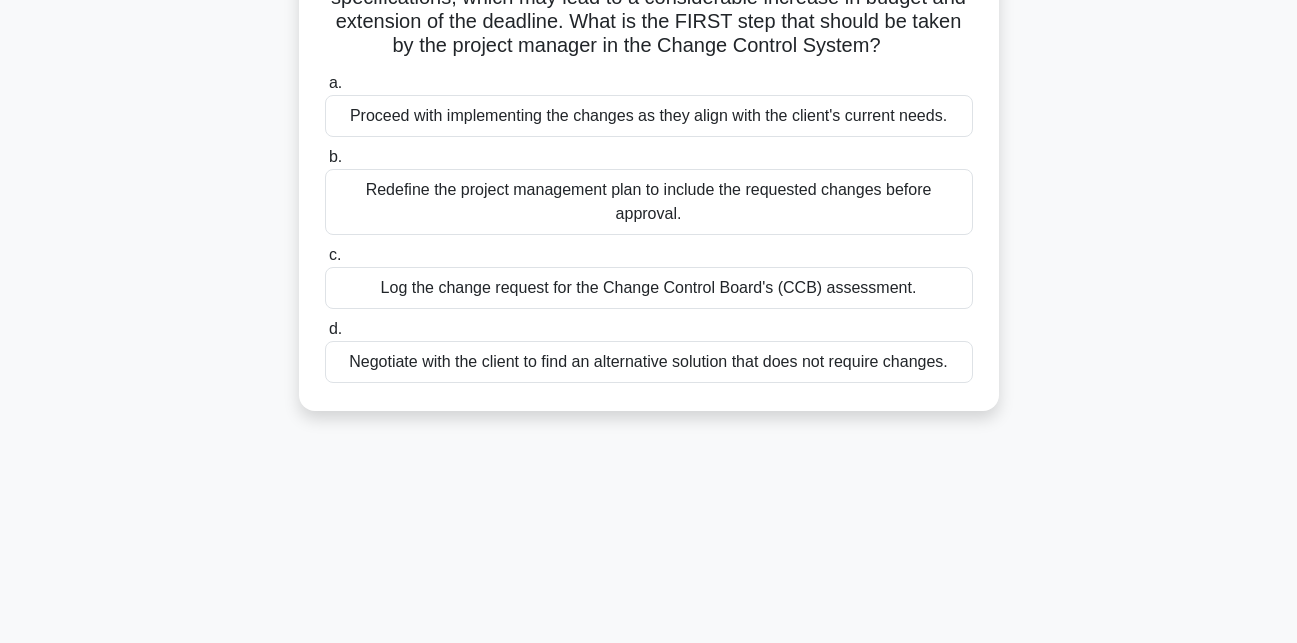 click on "Log the change request for the Change Control Board's (CCB) assessment." at bounding box center [649, 288] 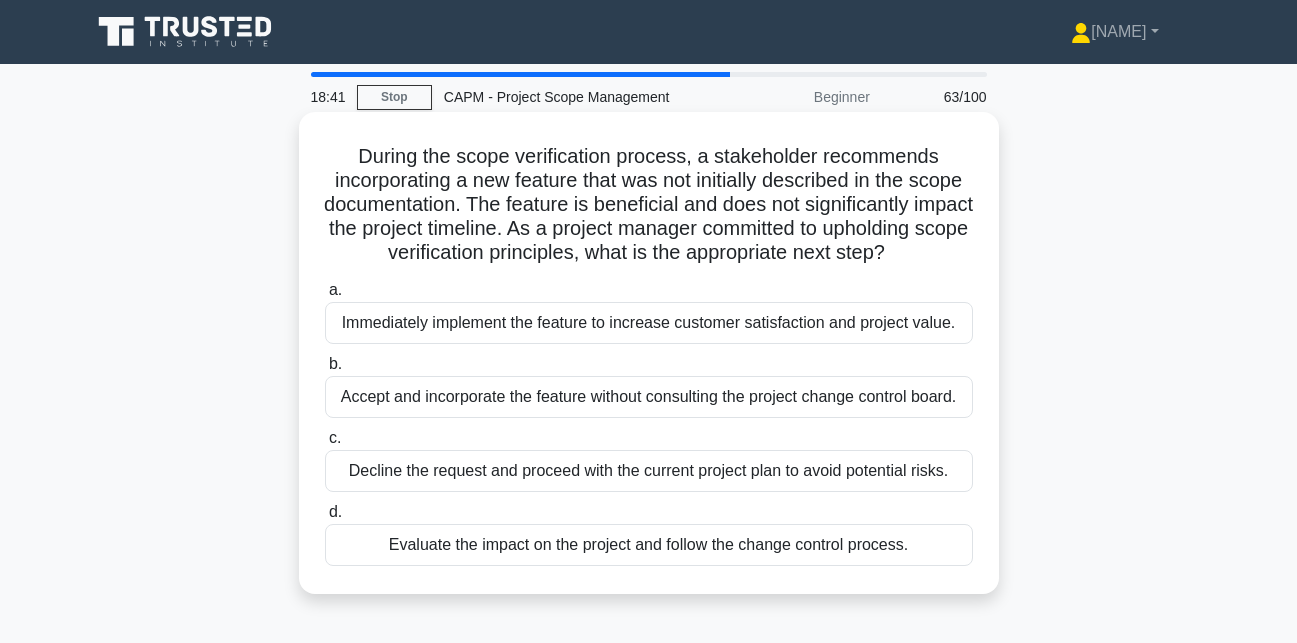 scroll, scrollTop: 54, scrollLeft: 0, axis: vertical 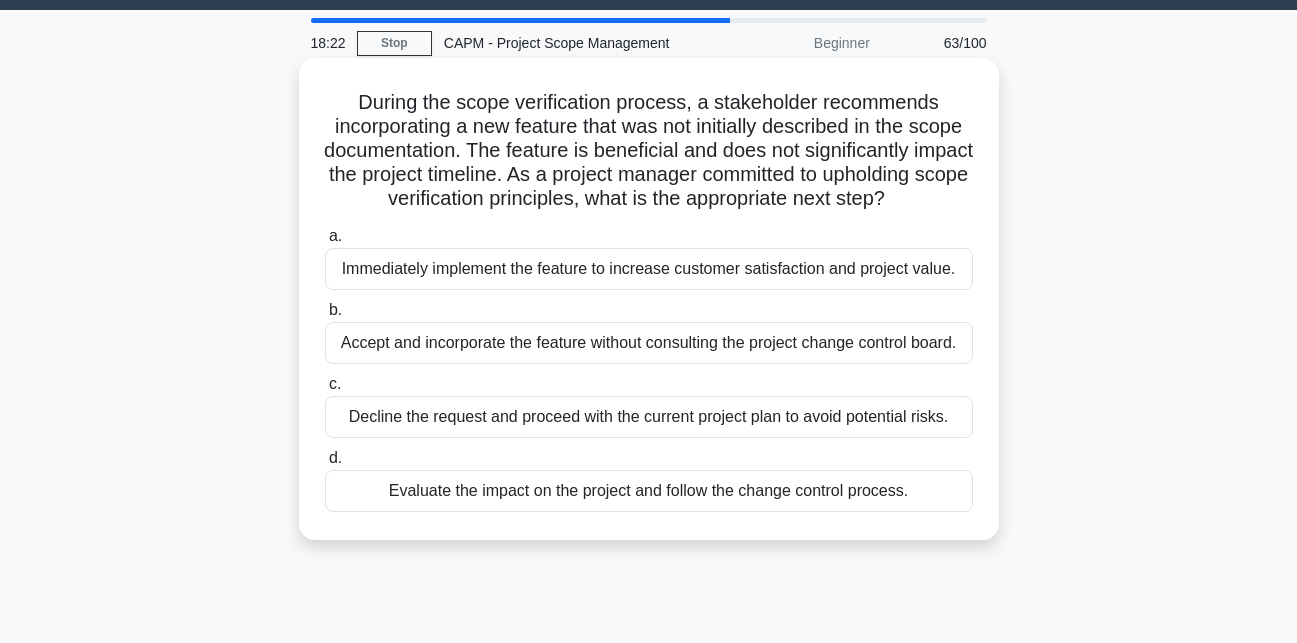 click on "Evaluate the impact on the project and follow the change control process." at bounding box center [649, 491] 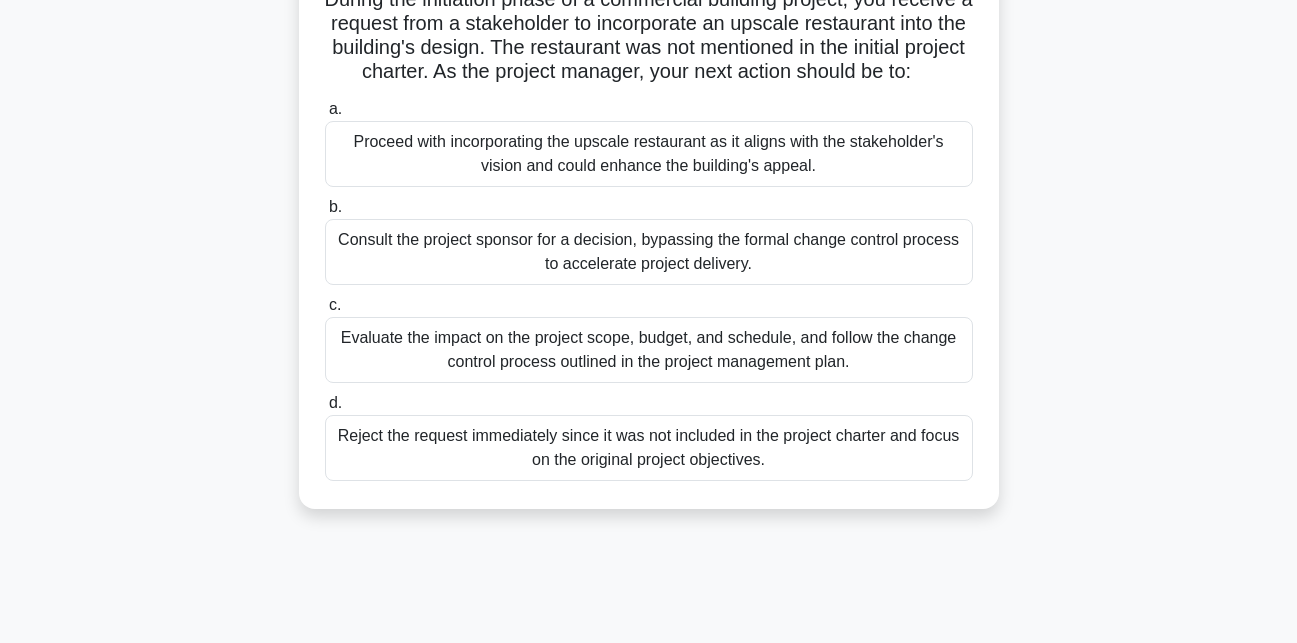 scroll, scrollTop: 160, scrollLeft: 0, axis: vertical 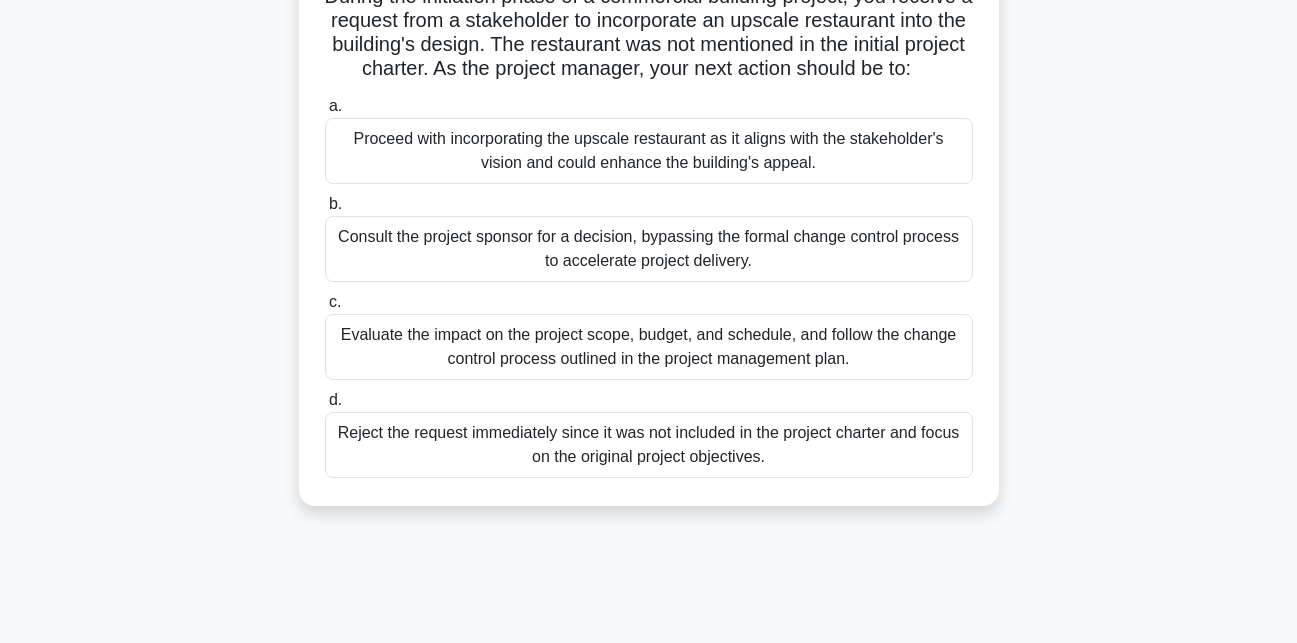 click on "Evaluate the impact on the project scope, budget, and schedule, and follow the change control process outlined in the project management plan." at bounding box center (649, 347) 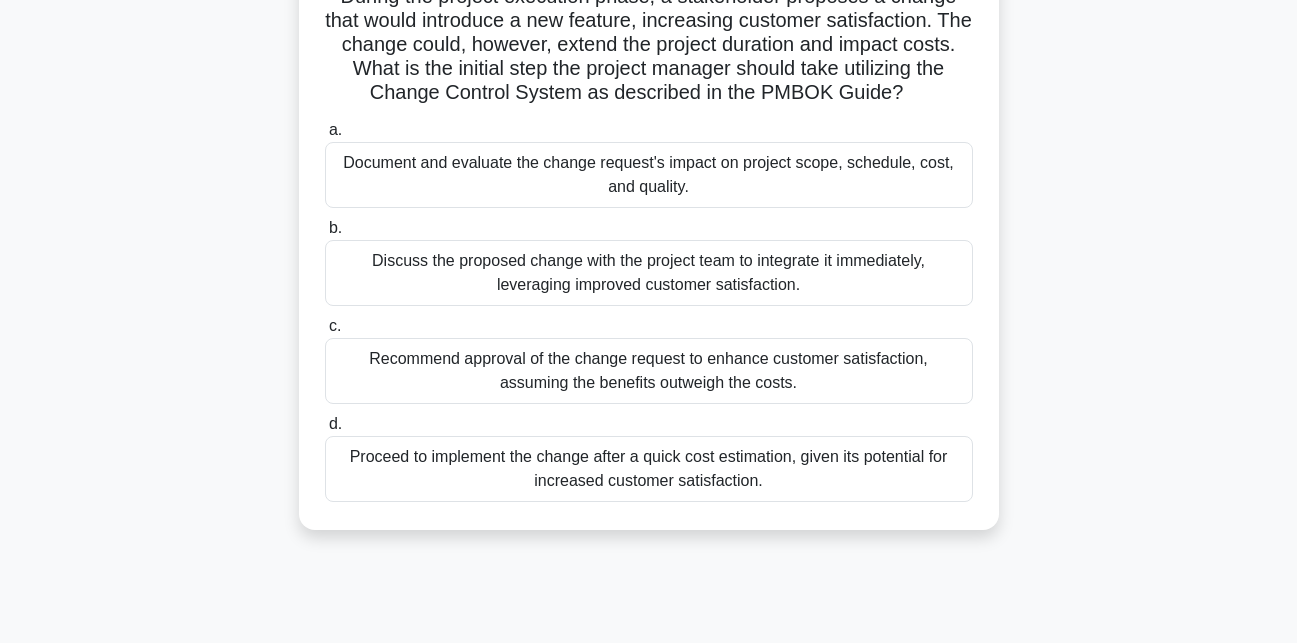 scroll, scrollTop: 0, scrollLeft: 0, axis: both 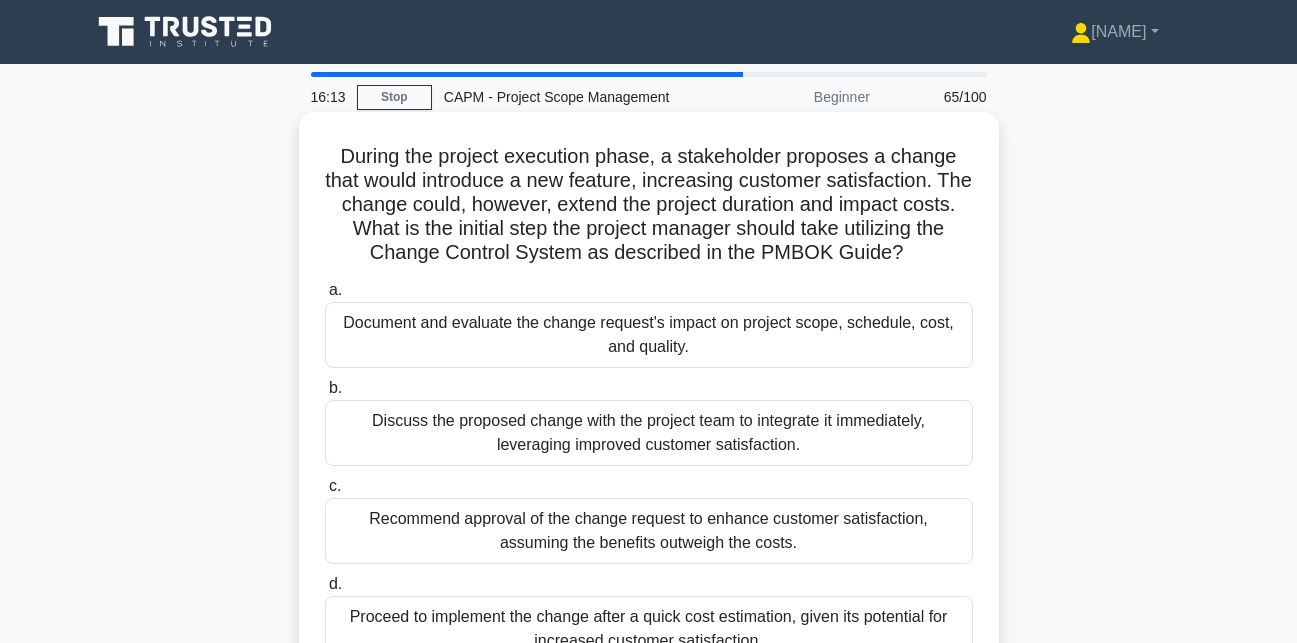 click on "Document and evaluate the change request's impact on project scope, schedule, cost, and quality." at bounding box center [649, 335] 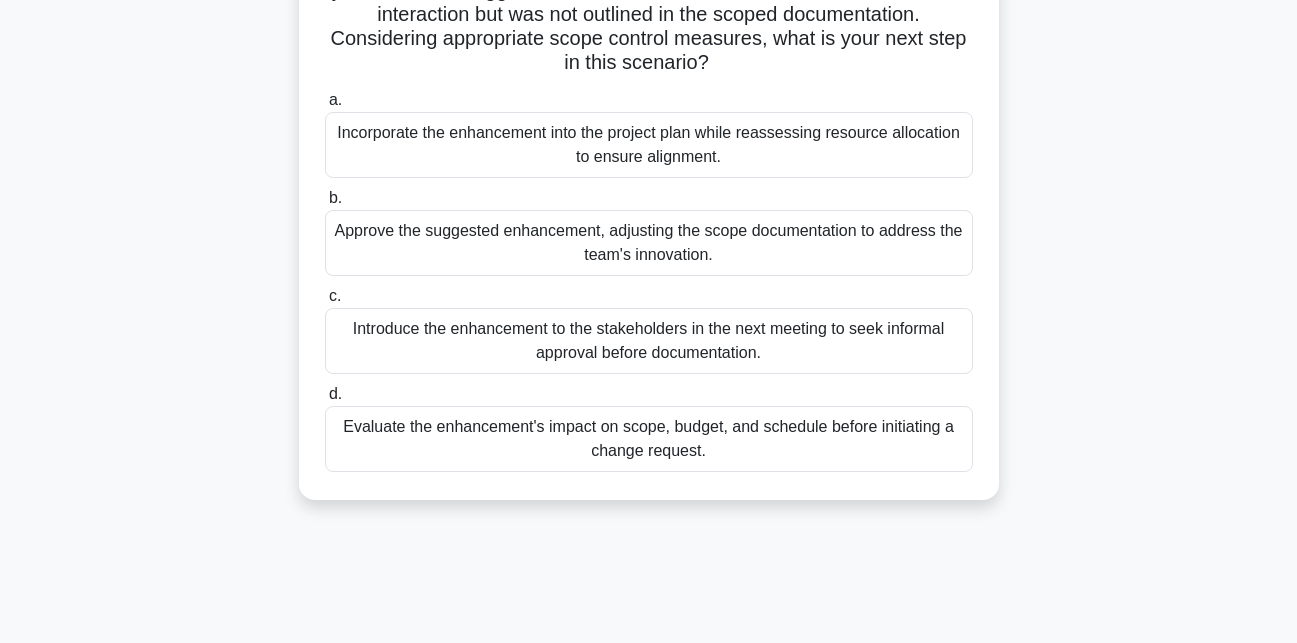 scroll, scrollTop: 187, scrollLeft: 0, axis: vertical 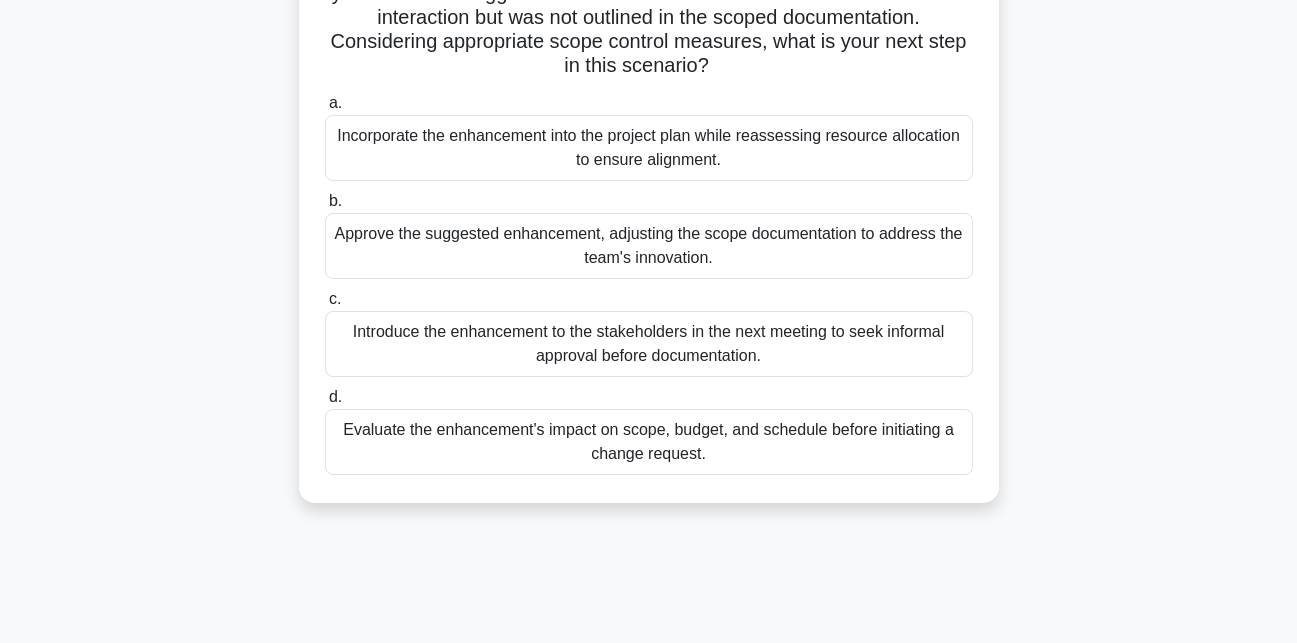 click on "Evaluate the enhancement's impact on scope, budget, and schedule before initiating a change request." at bounding box center [649, 442] 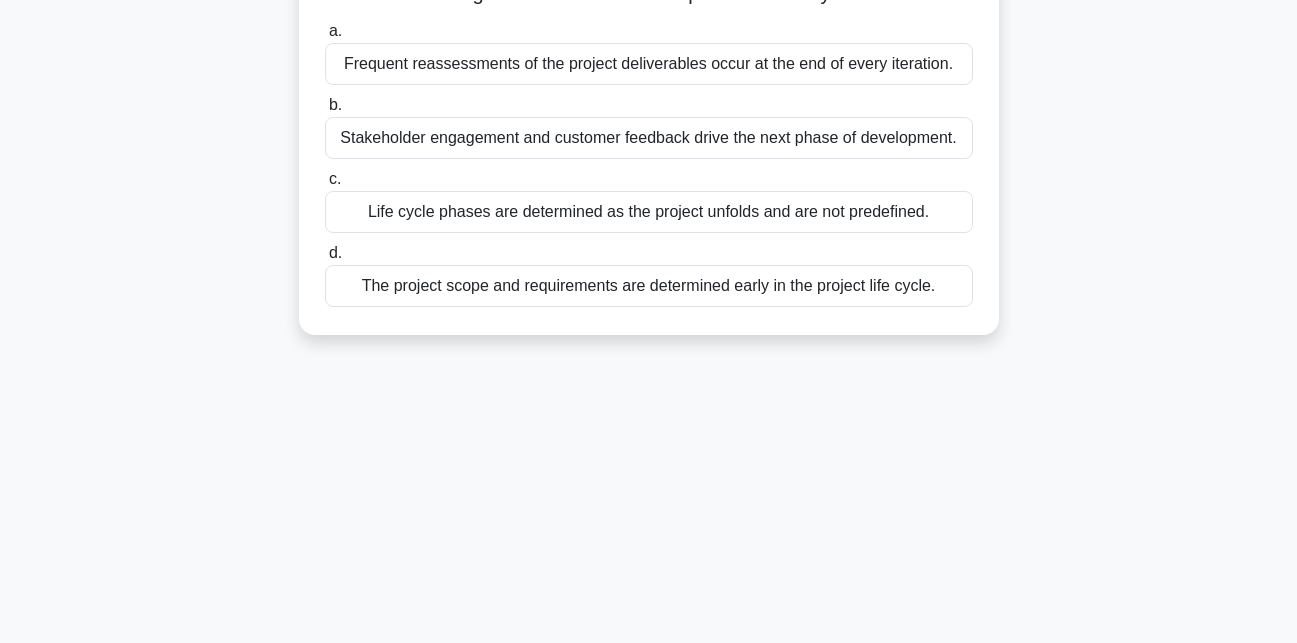 scroll, scrollTop: 0, scrollLeft: 0, axis: both 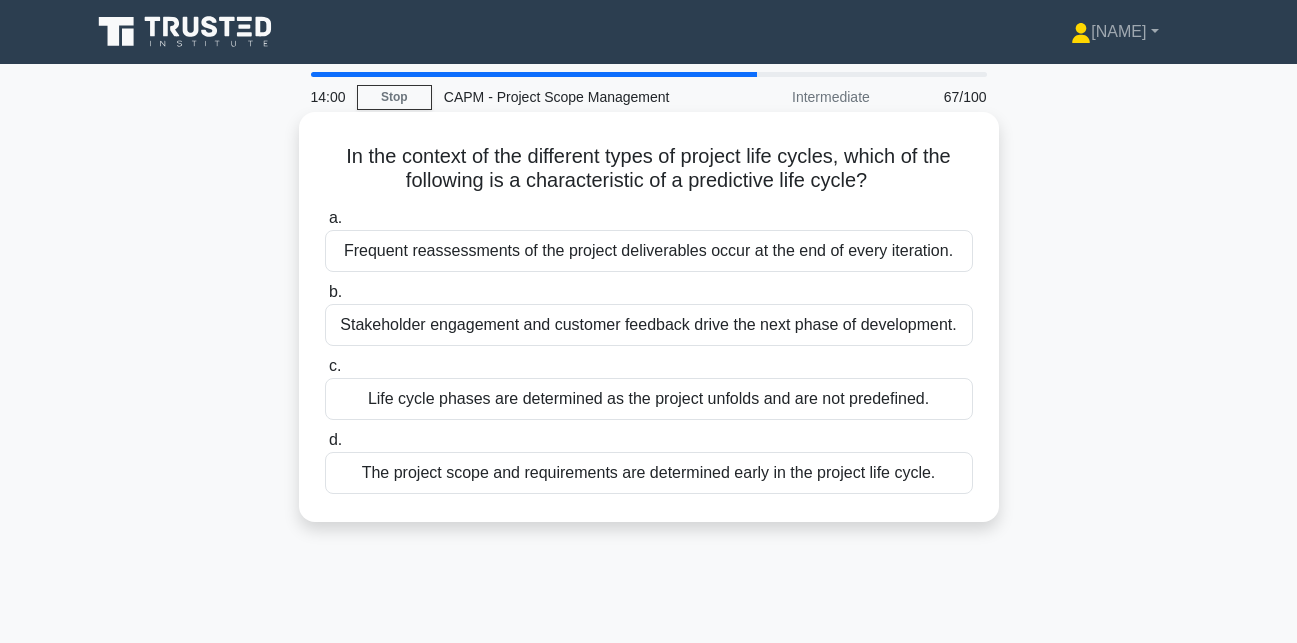 click on "The project scope and requirements are determined early in the project life cycle." at bounding box center [649, 473] 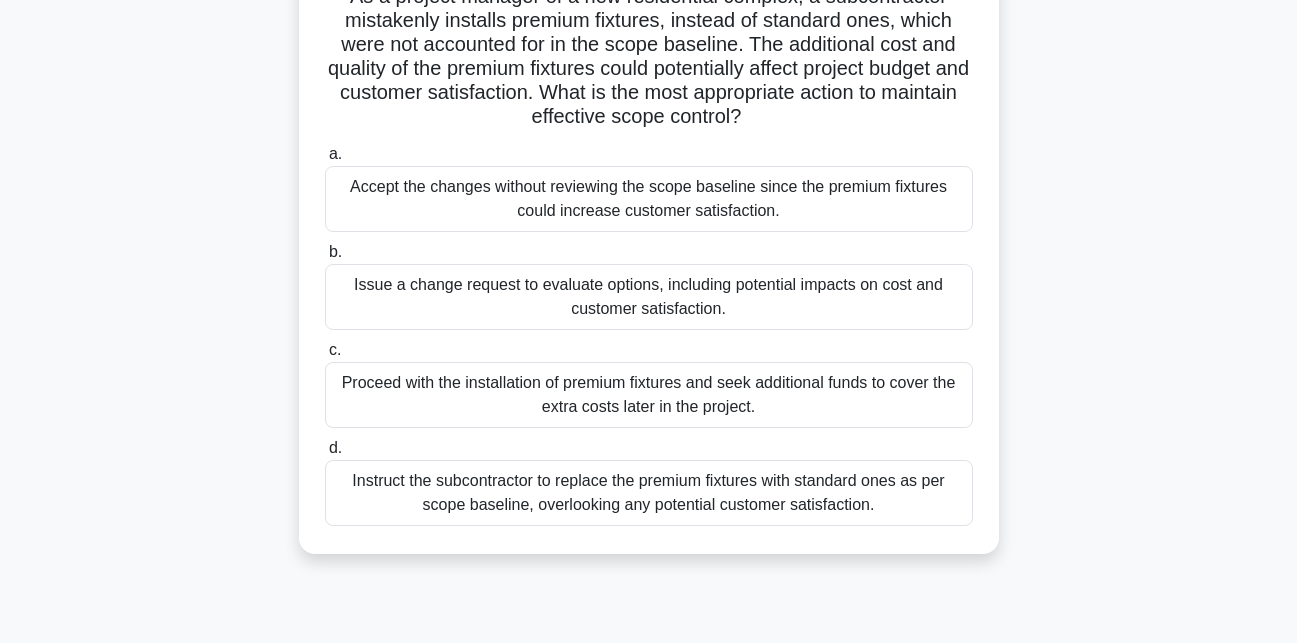 scroll, scrollTop: 190, scrollLeft: 0, axis: vertical 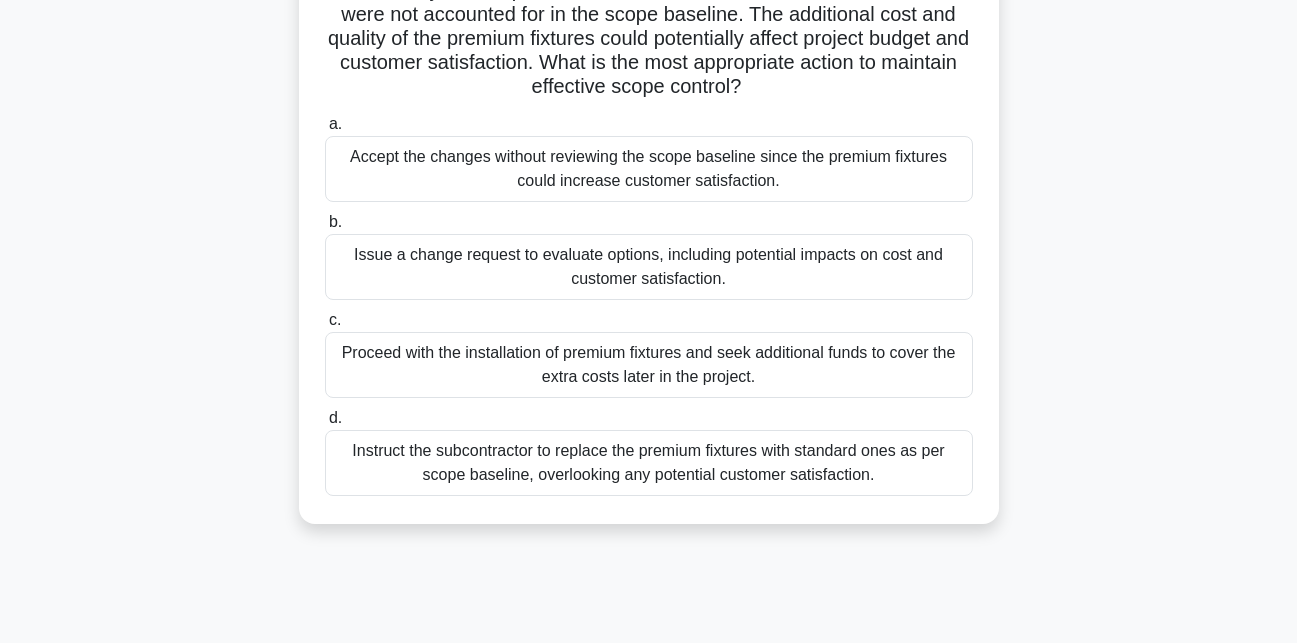 click on "Issue a change request to evaluate options, including potential impacts on cost and customer satisfaction." at bounding box center [649, 267] 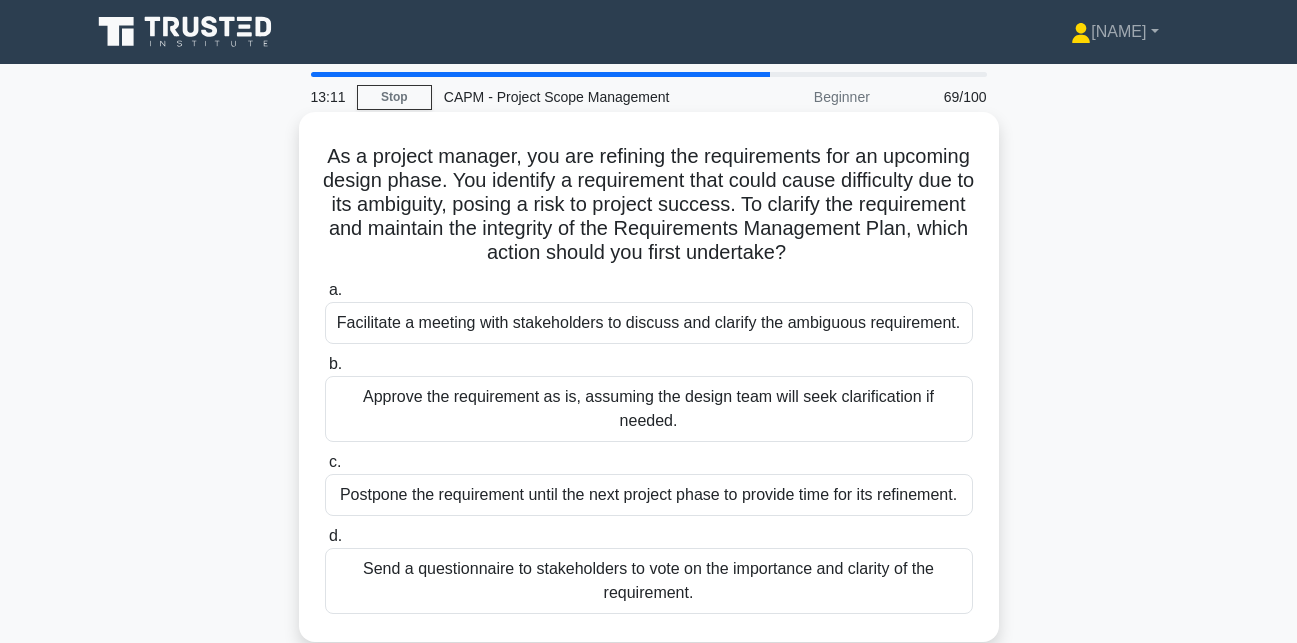 scroll, scrollTop: 97, scrollLeft: 0, axis: vertical 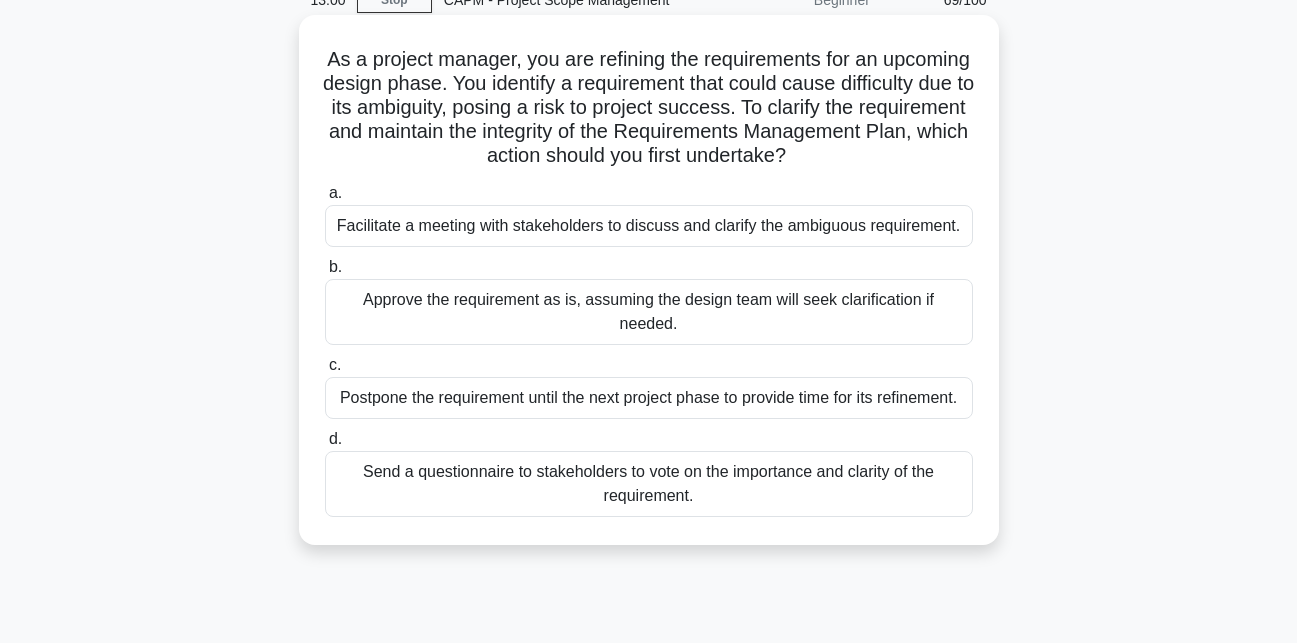 click on "Facilitate a meeting with stakeholders to discuss and clarify the ambiguous requirement." at bounding box center (649, 226) 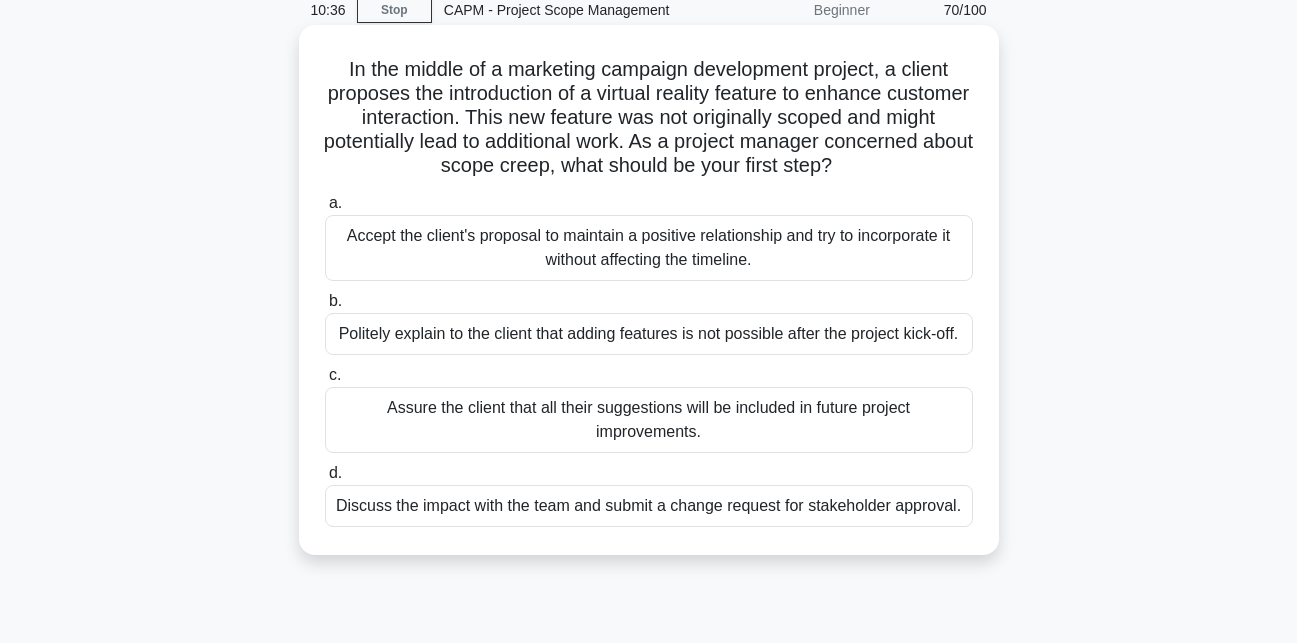 scroll, scrollTop: 100, scrollLeft: 0, axis: vertical 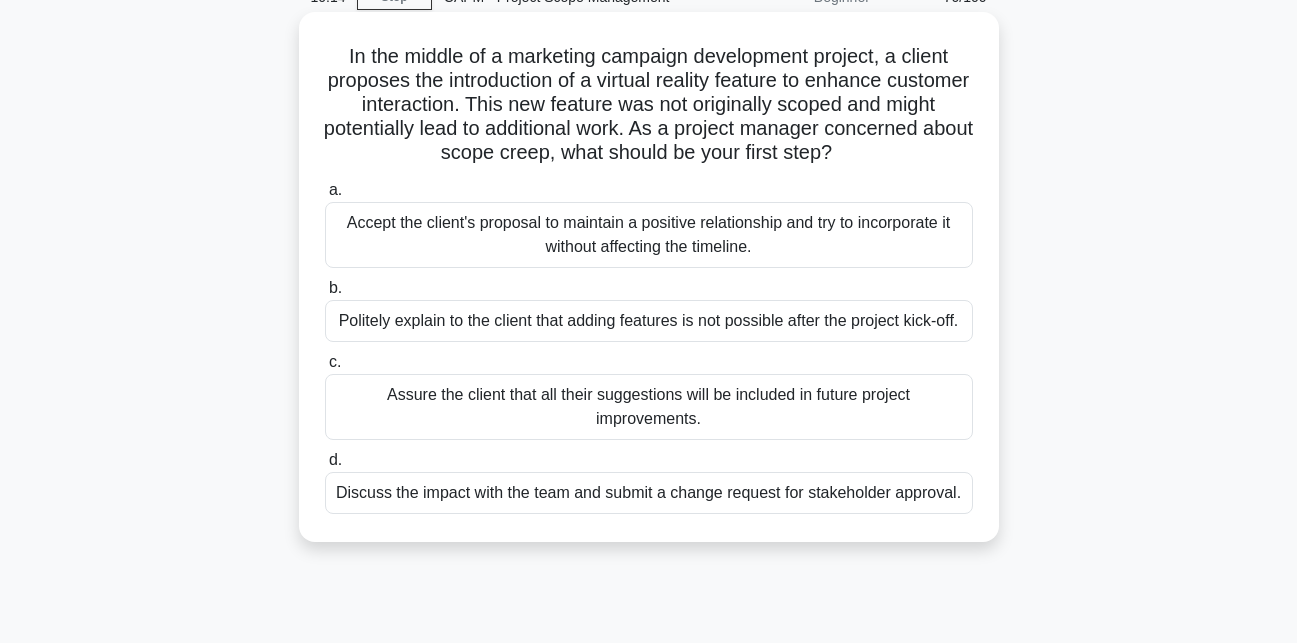 click on "Discuss the impact with the team and submit a change request for stakeholder approval." at bounding box center [649, 493] 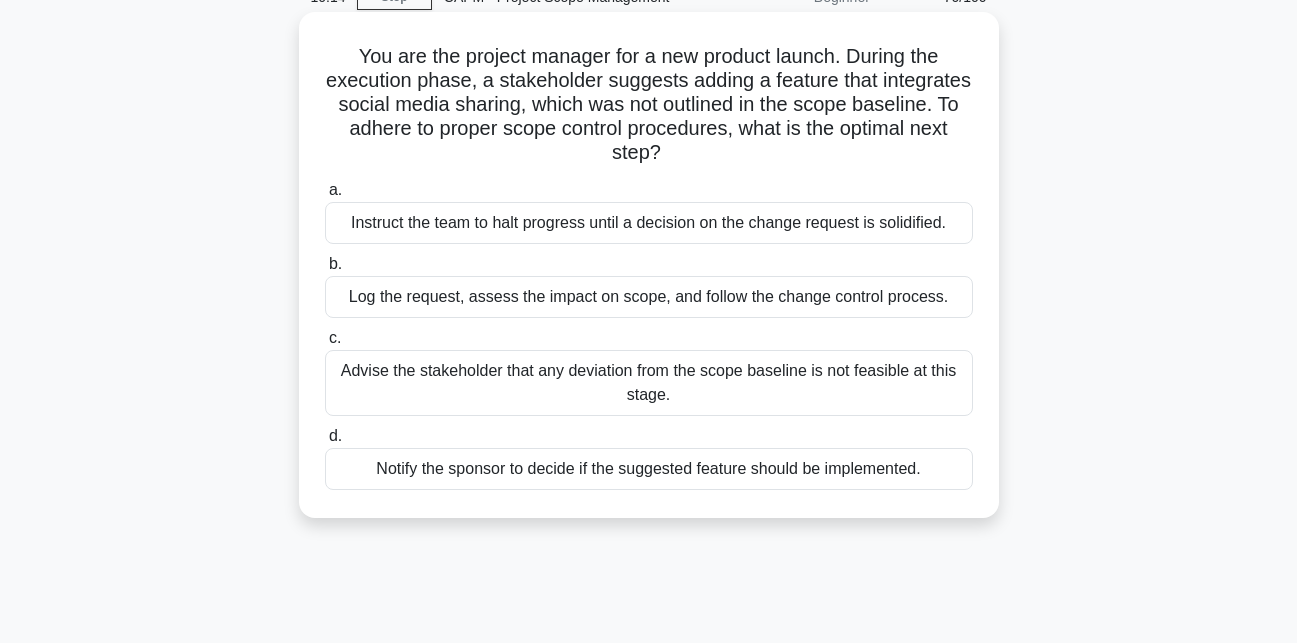 scroll, scrollTop: 0, scrollLeft: 0, axis: both 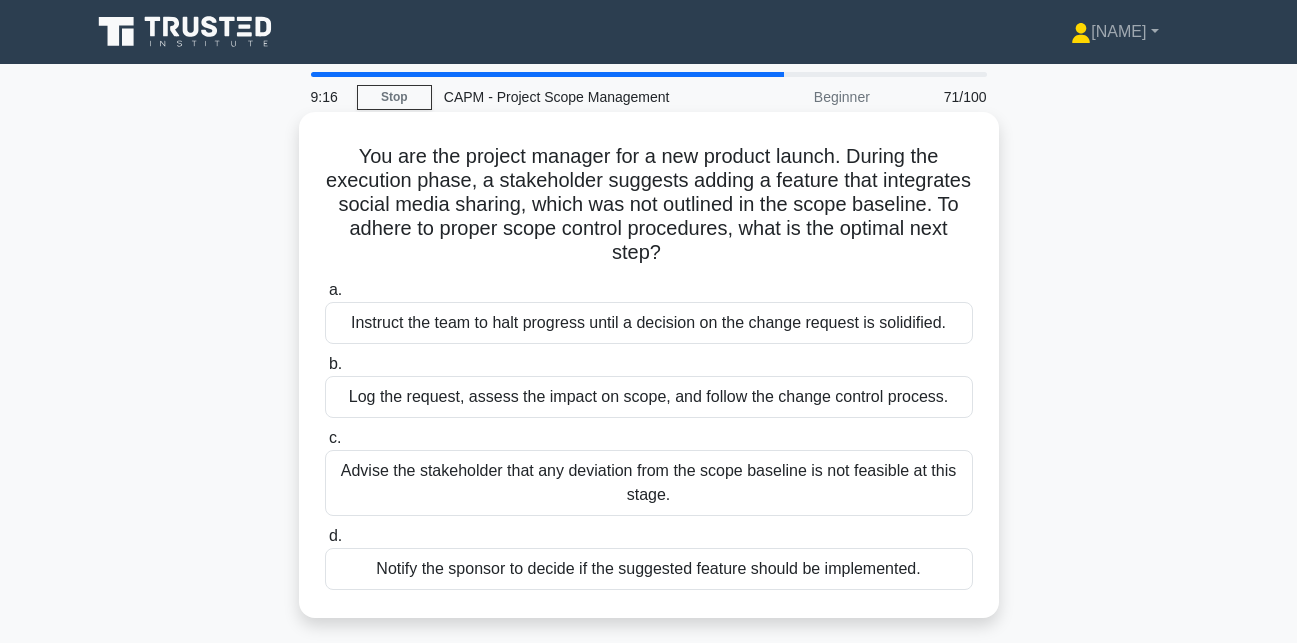 click on "Log the request, assess the impact on scope, and follow the change control process." at bounding box center [649, 397] 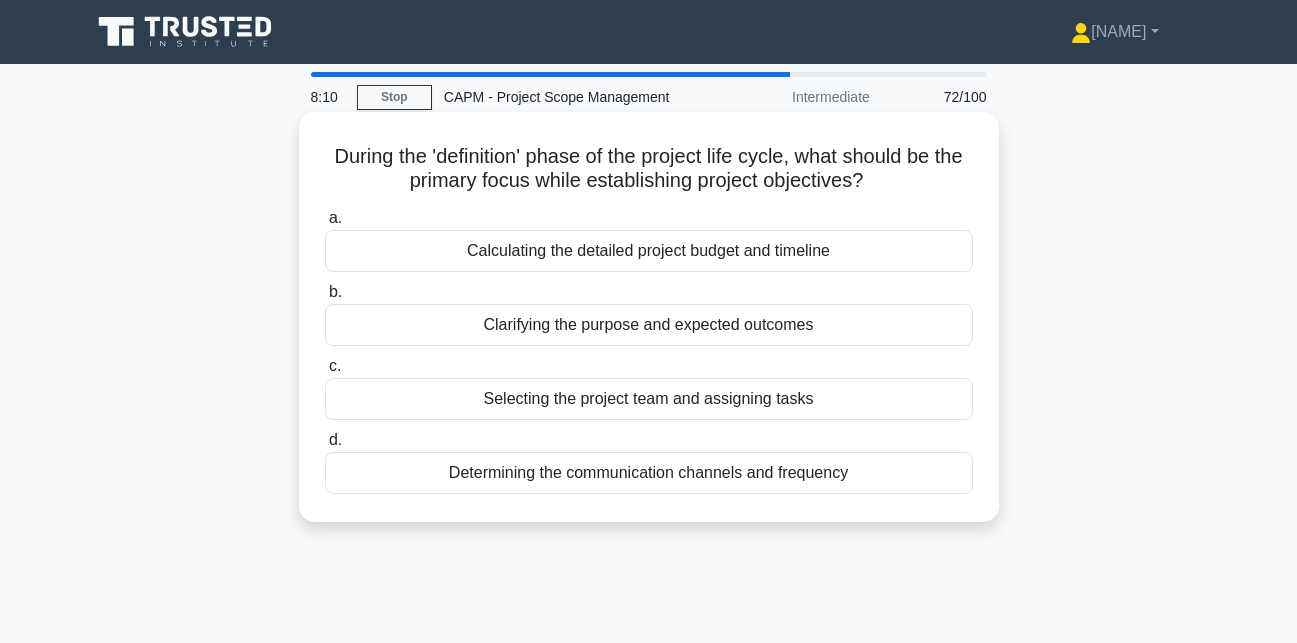click on "Clarifying the purpose and expected outcomes" at bounding box center [649, 325] 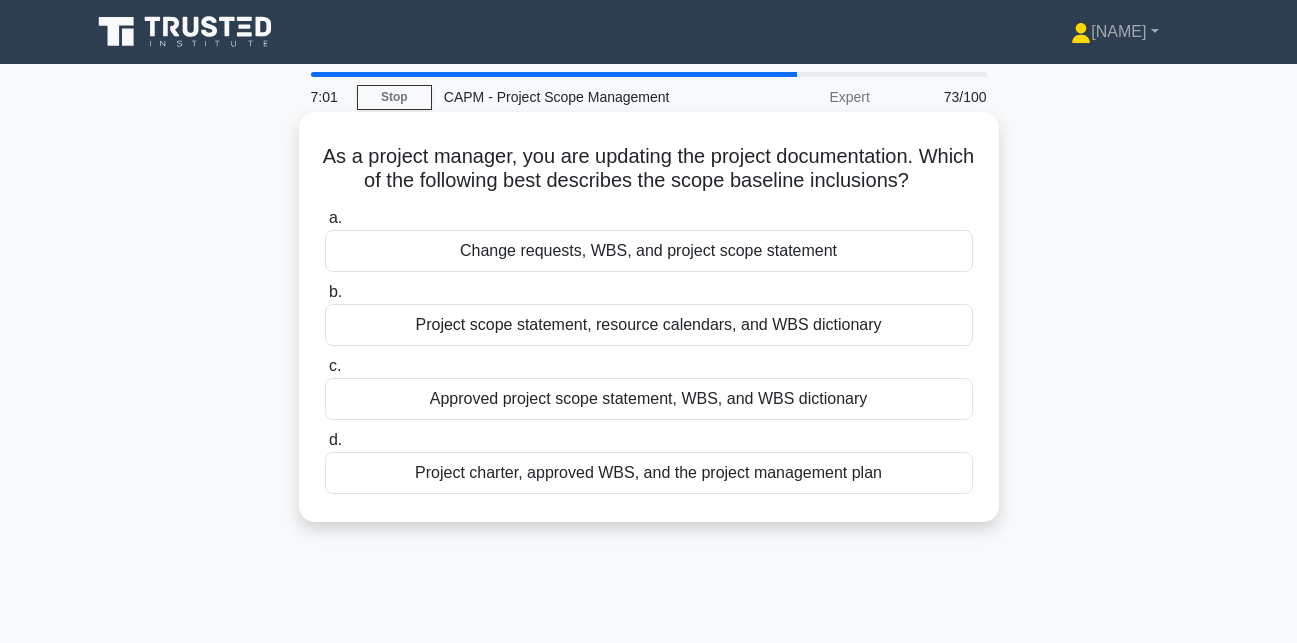 click on "Approved project scope statement, WBS, and WBS dictionary" at bounding box center (649, 399) 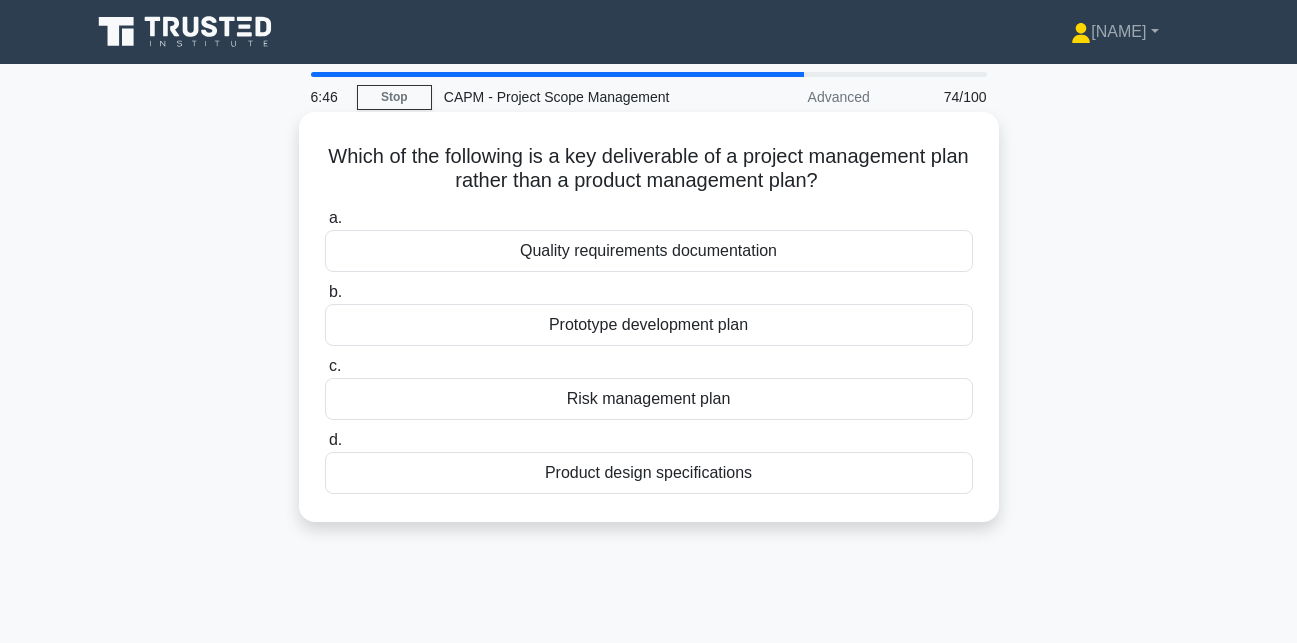 click on "Risk management plan" at bounding box center [649, 399] 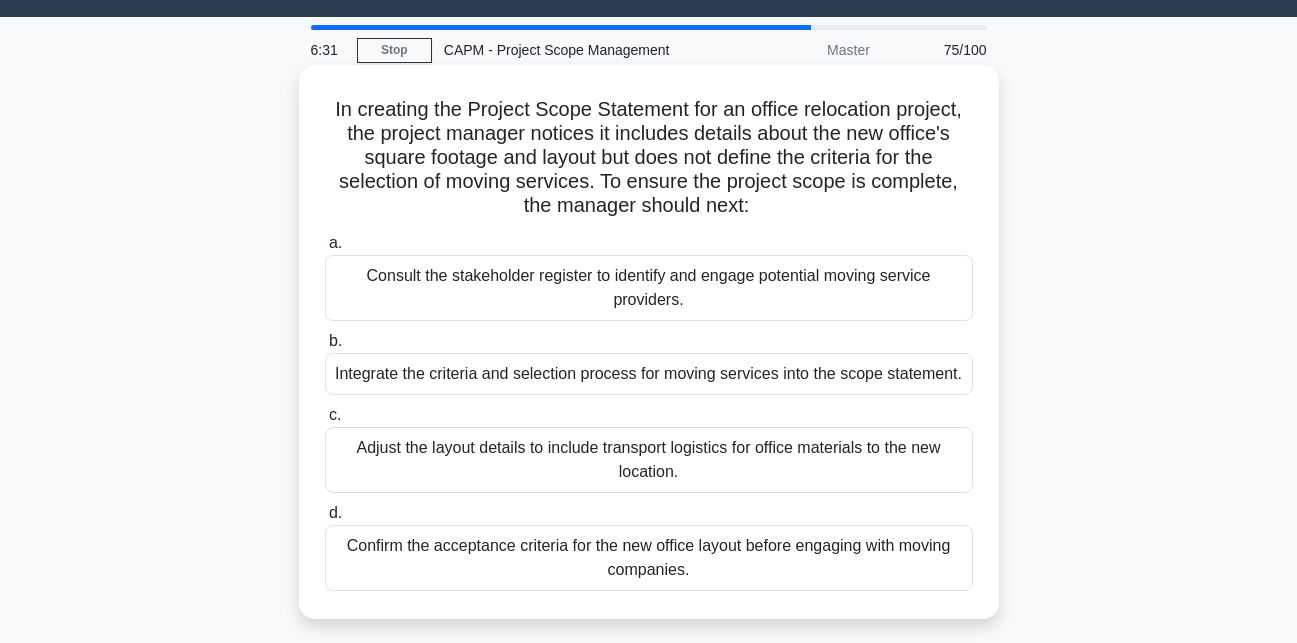 scroll, scrollTop: 44, scrollLeft: 0, axis: vertical 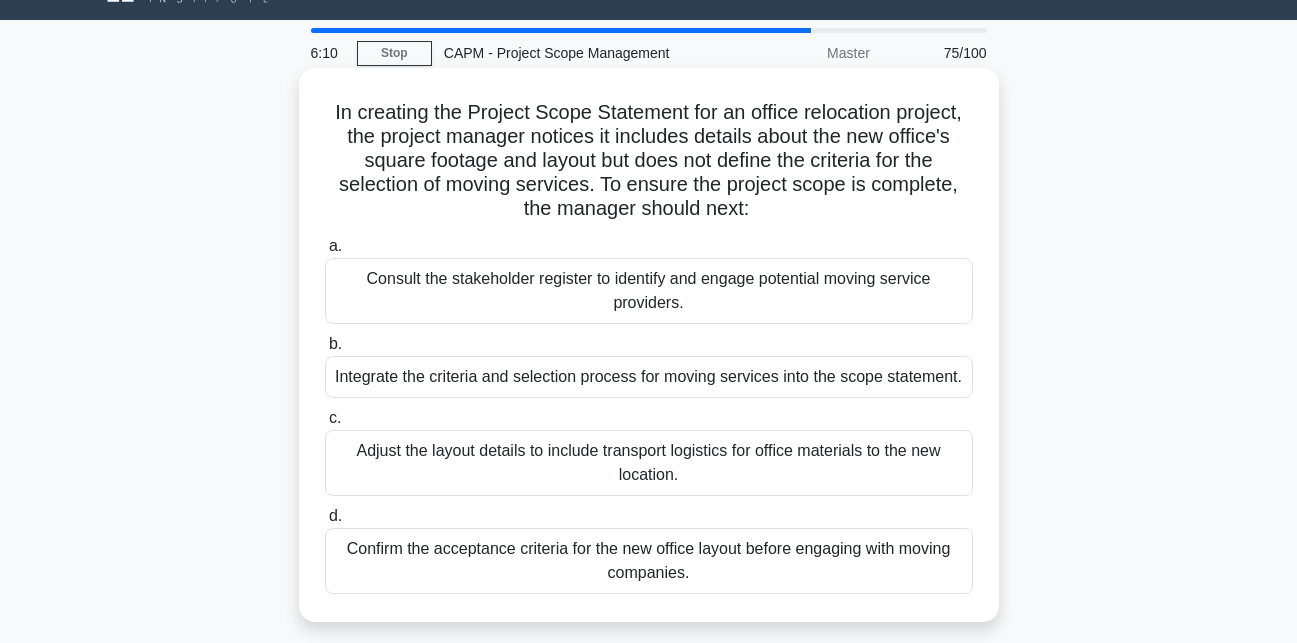 click on "Consult the stakeholder register to identify and engage potential moving service providers." at bounding box center [649, 291] 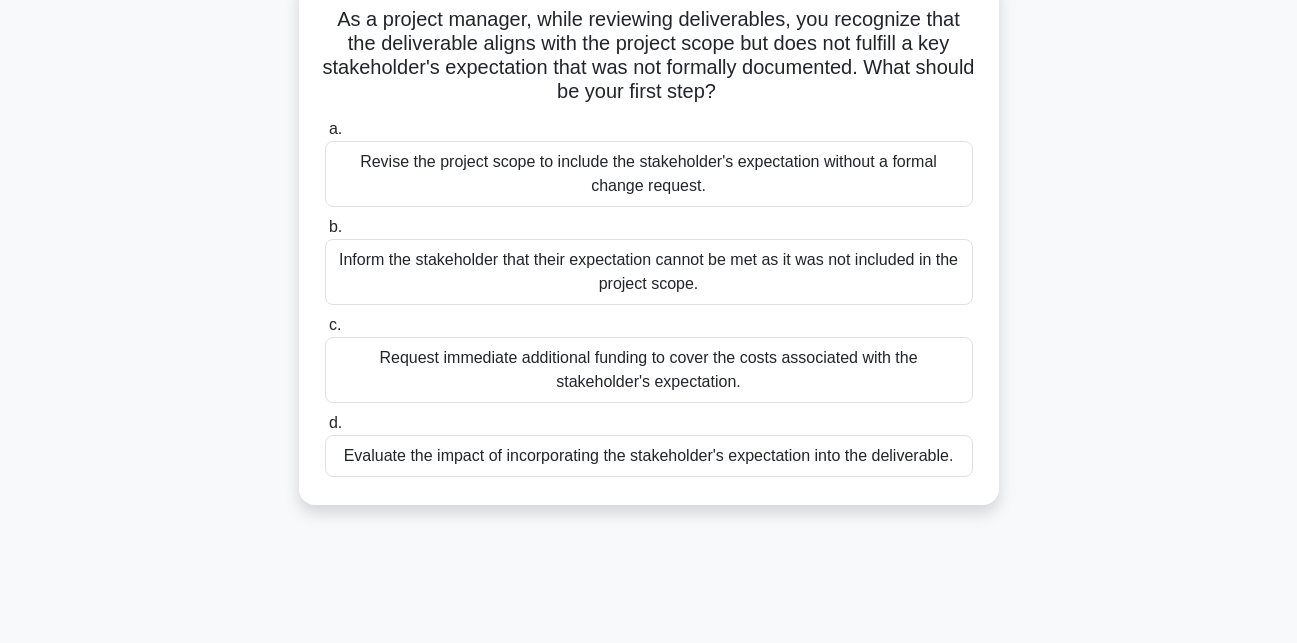 scroll, scrollTop: 173, scrollLeft: 0, axis: vertical 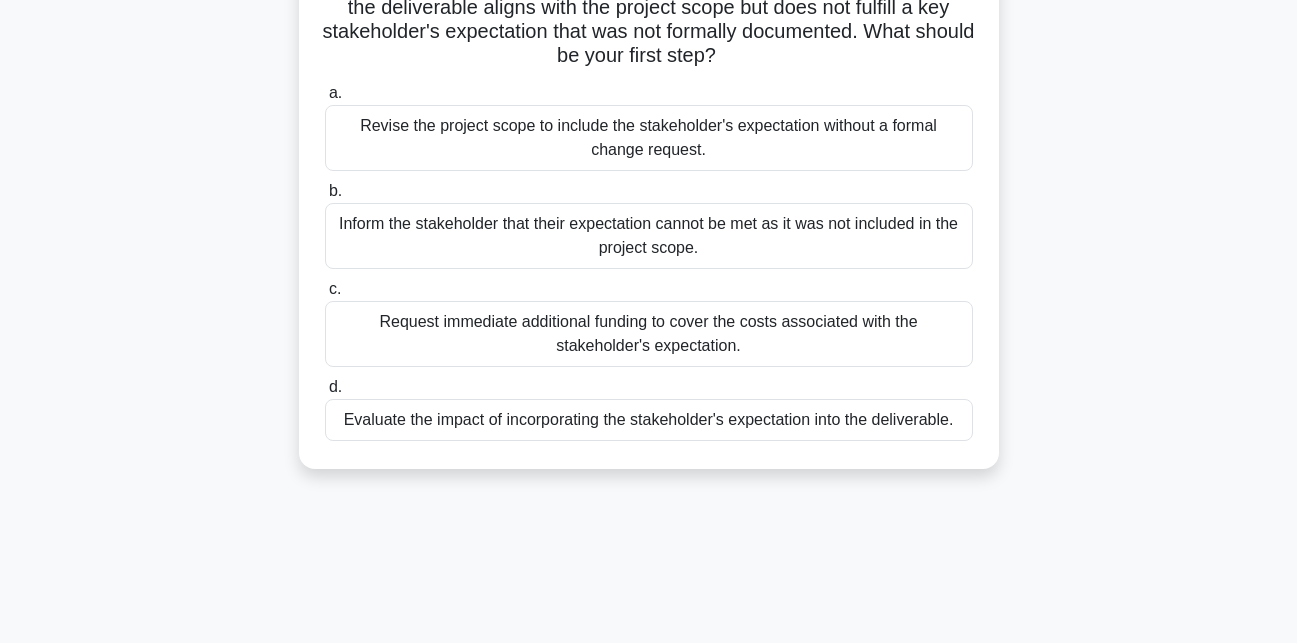 click on "Evaluate the impact of incorporating the stakeholder's expectation into the deliverable." at bounding box center [649, 420] 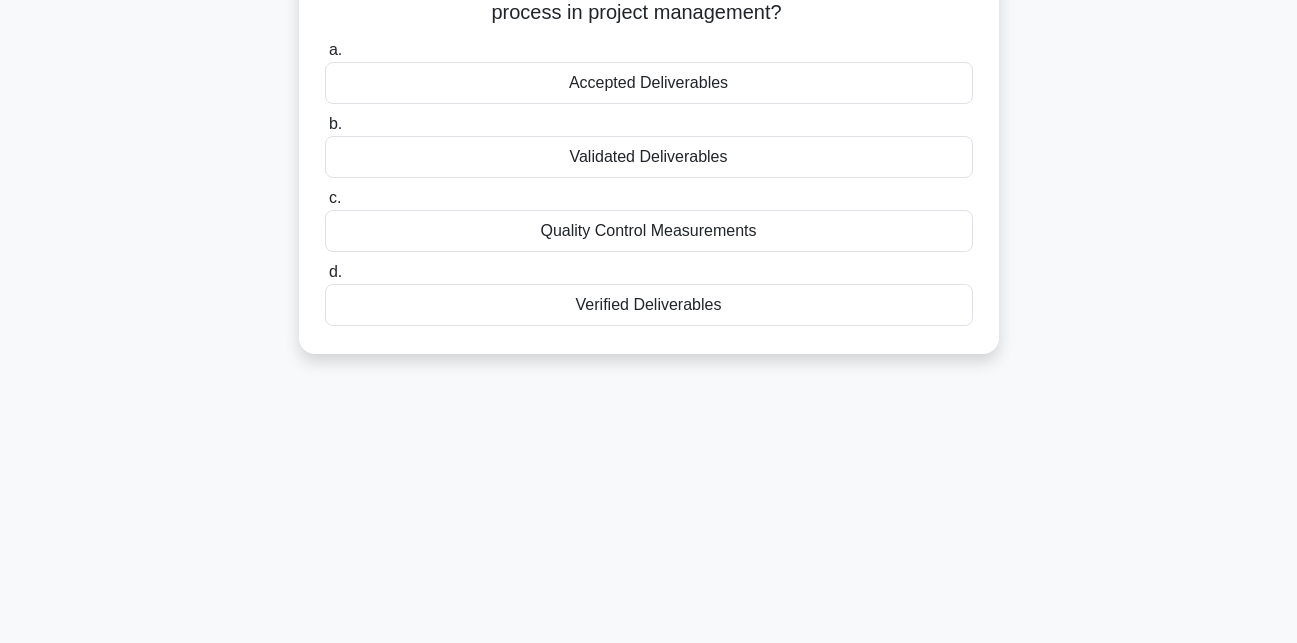 scroll, scrollTop: 0, scrollLeft: 0, axis: both 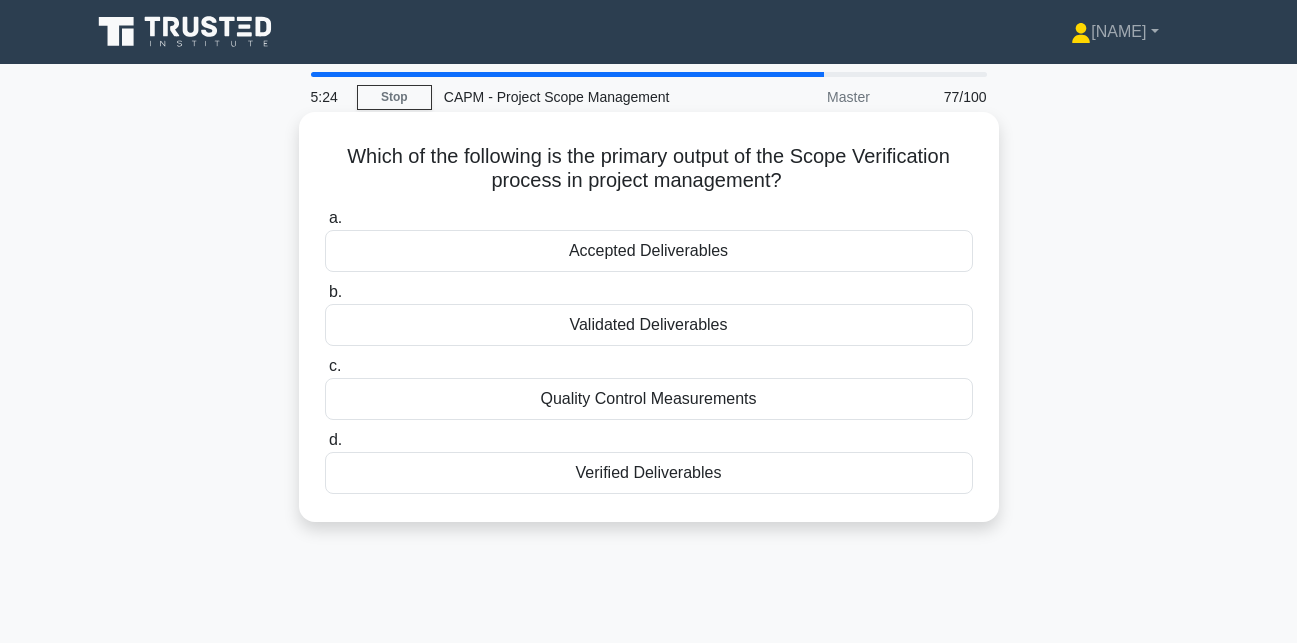 click on "Validated Deliverables" at bounding box center (649, 325) 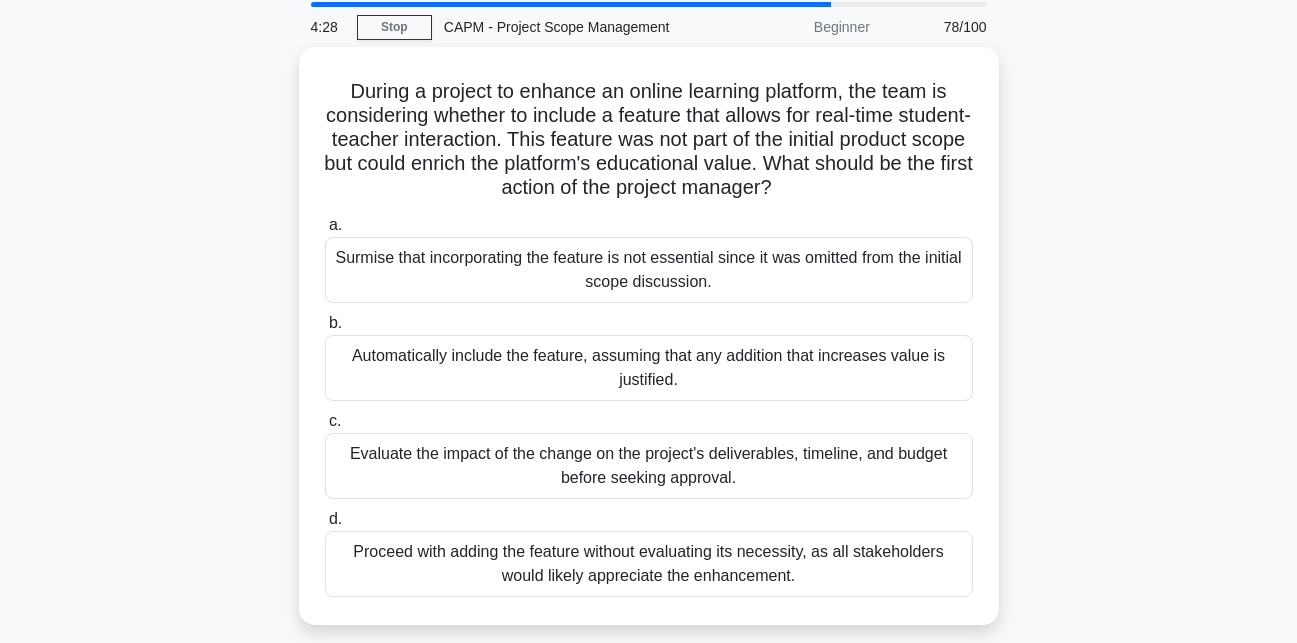 scroll, scrollTop: 64, scrollLeft: 0, axis: vertical 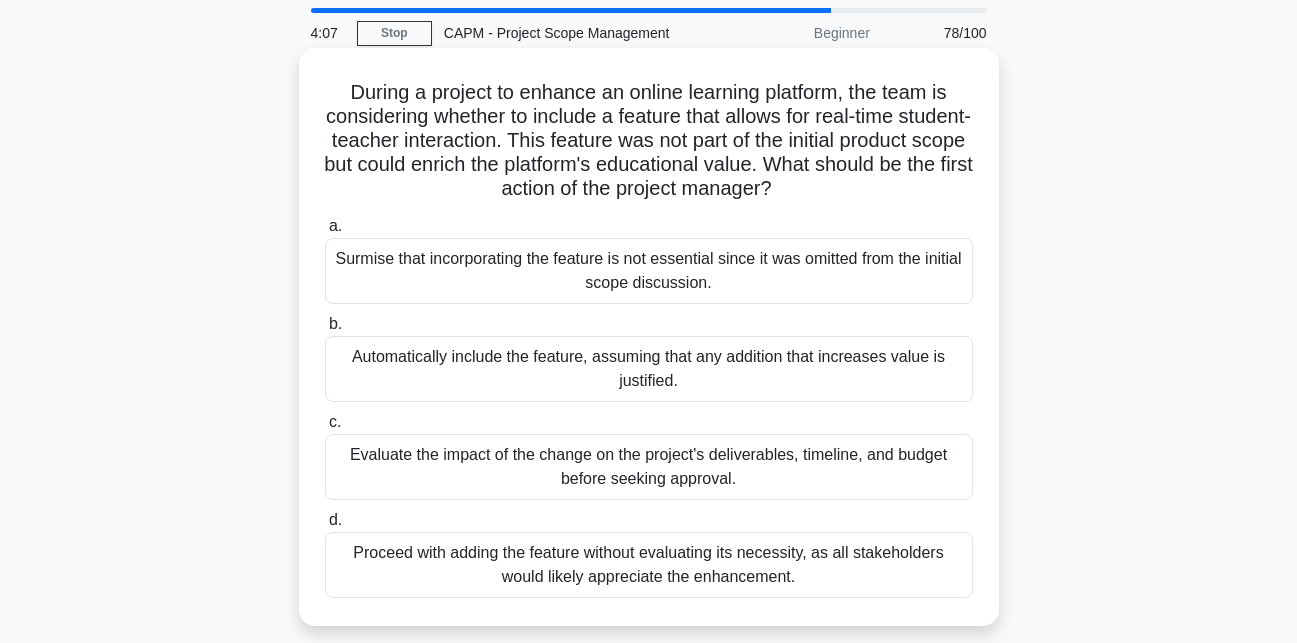 click on "During a project to enhance an online learning platform, the team is considering whether to include a feature that allows for real-time student-teacher interaction. This feature was not part of the initial product scope but could enrich the platform's educational value. What should be the first action of the project manager?" at bounding box center (649, 141) 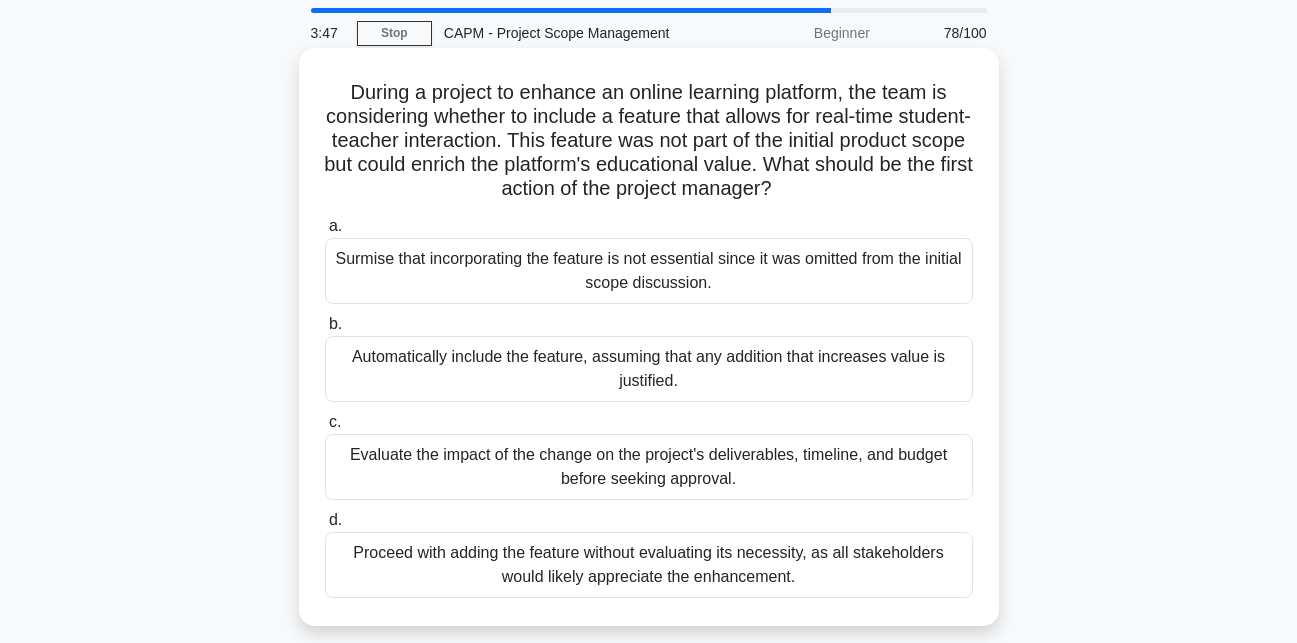 click on "Evaluate the impact of the change on the project's deliverables, timeline, and budget before seeking approval." at bounding box center [649, 467] 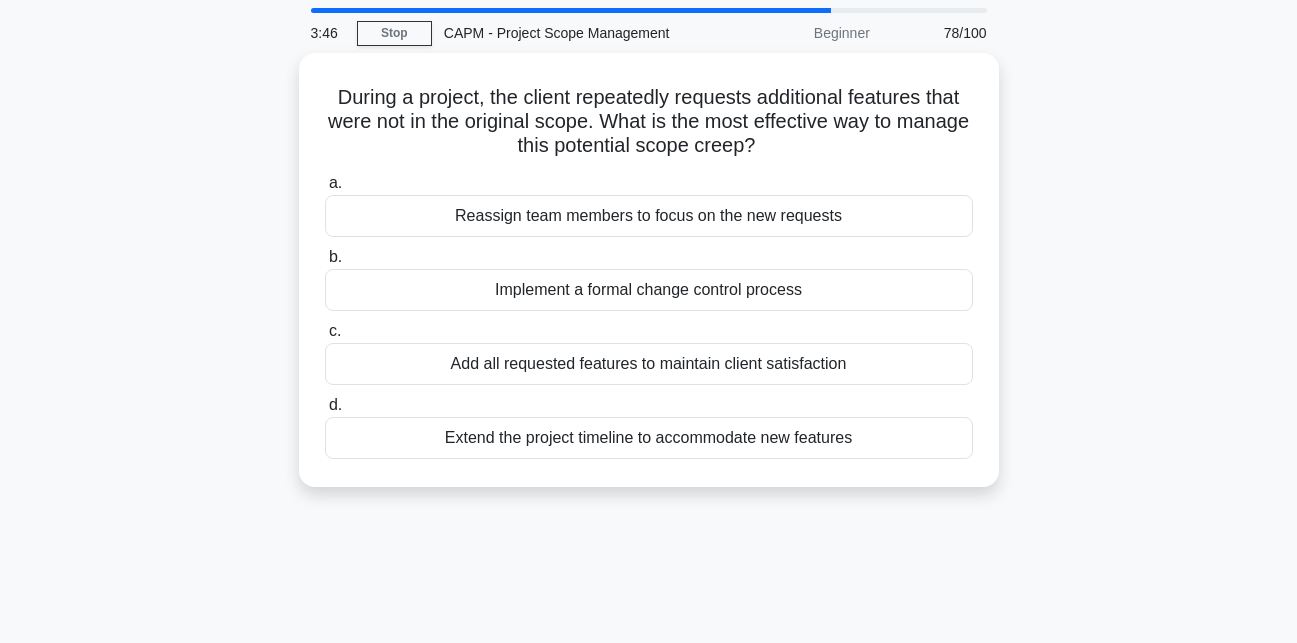scroll, scrollTop: 0, scrollLeft: 0, axis: both 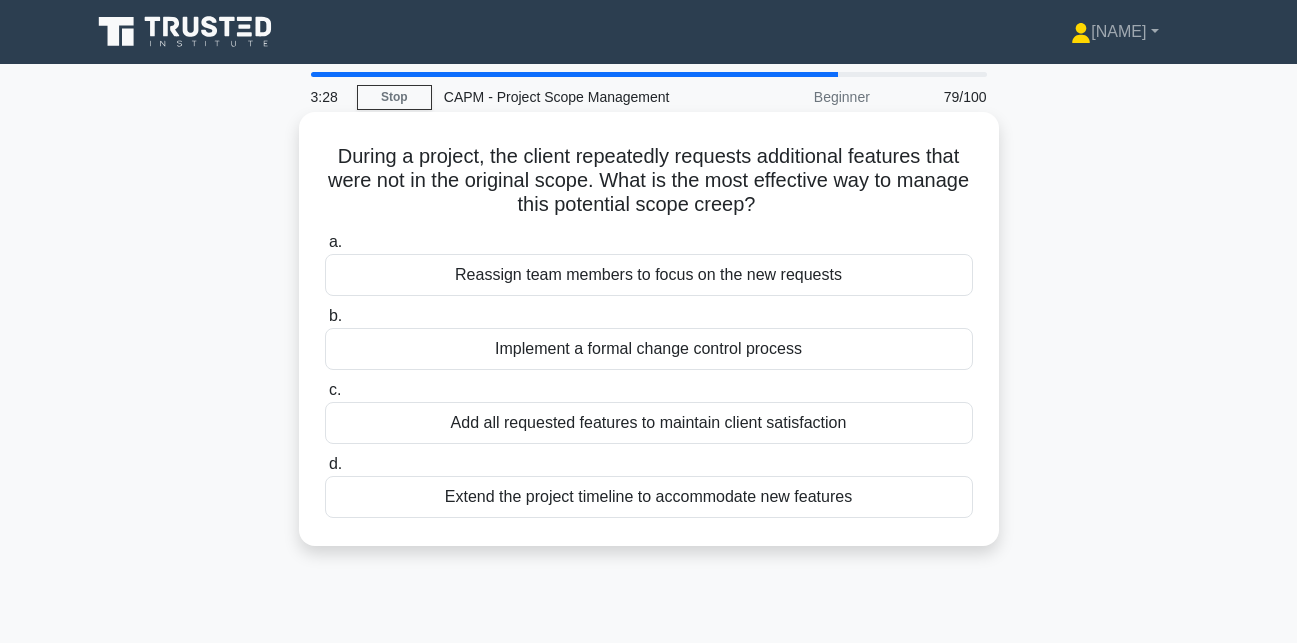 click on "Implement a formal change control process" at bounding box center (649, 349) 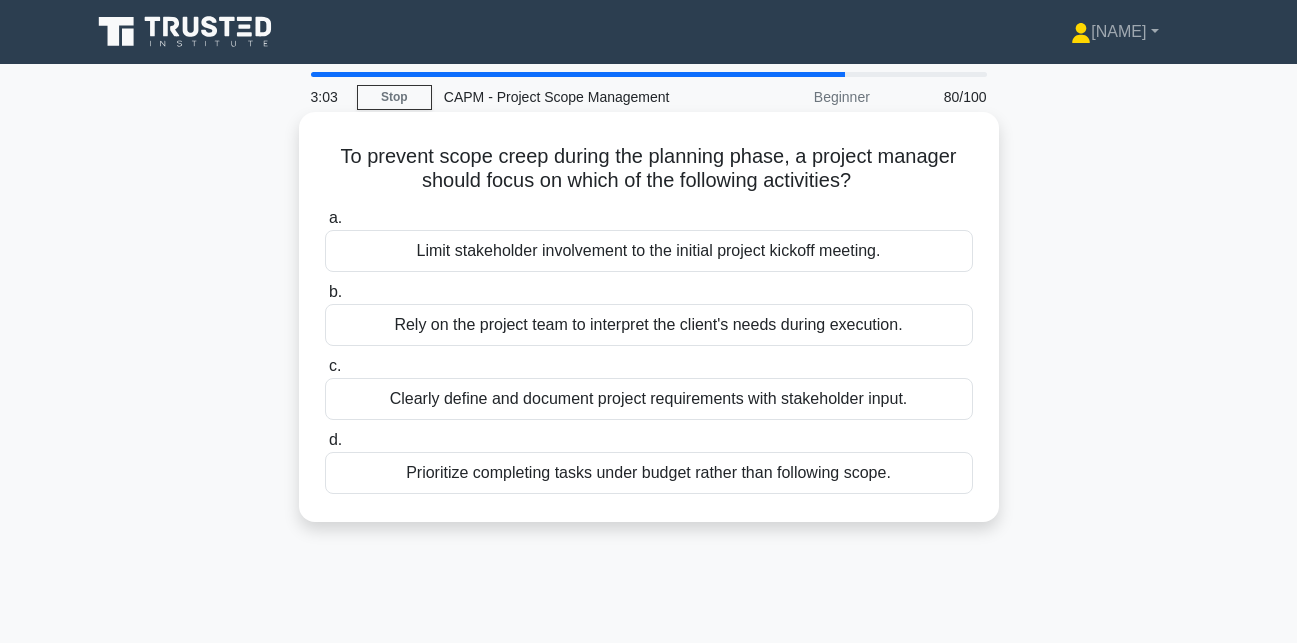 click on "Clearly define and document project requirements with stakeholder input." at bounding box center [649, 399] 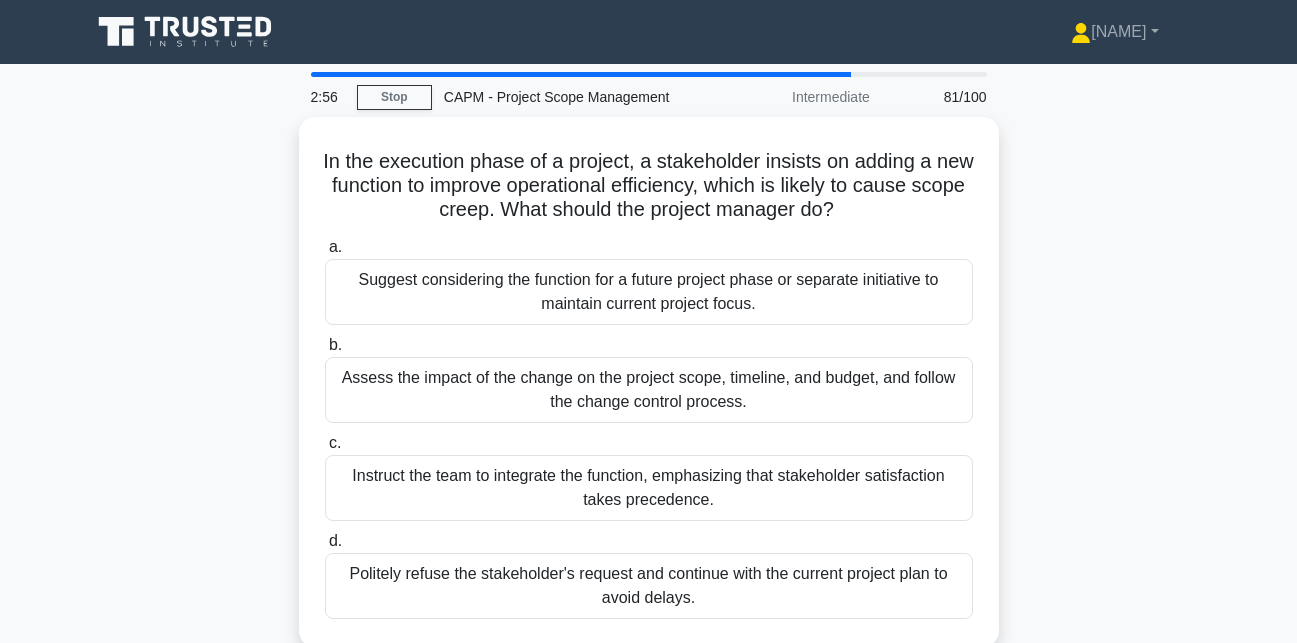scroll, scrollTop: 50, scrollLeft: 0, axis: vertical 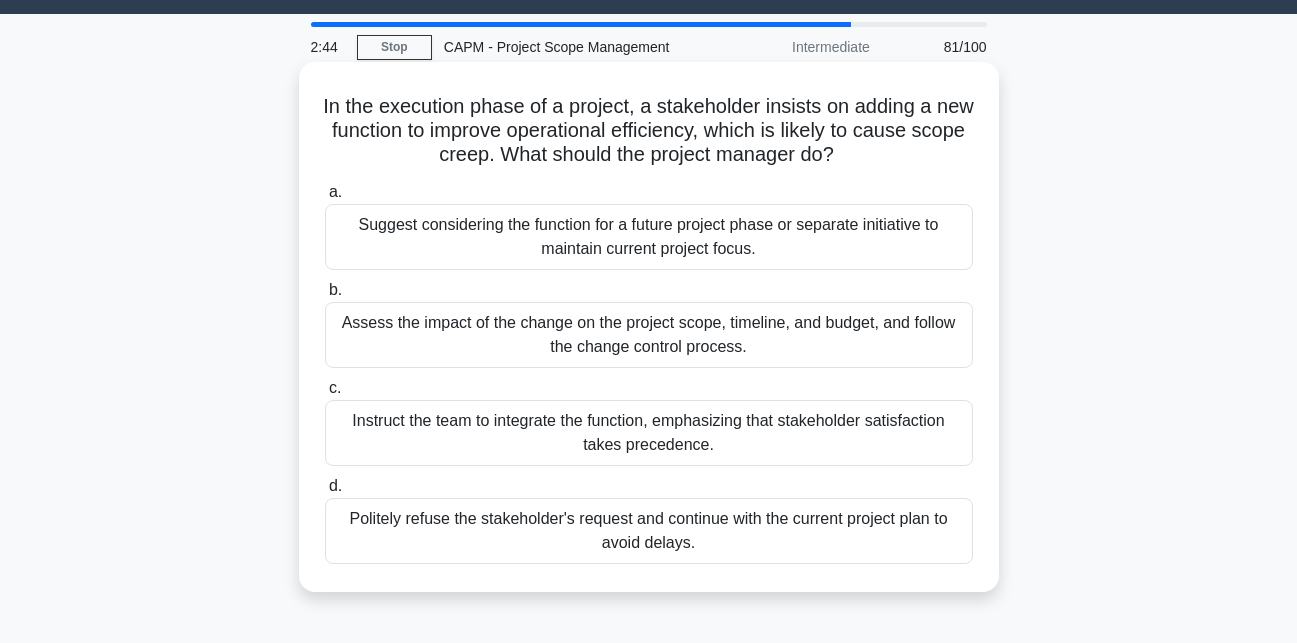 click on "Assess the impact of the change on the project scope, timeline, and budget, and follow the change control process." at bounding box center (649, 335) 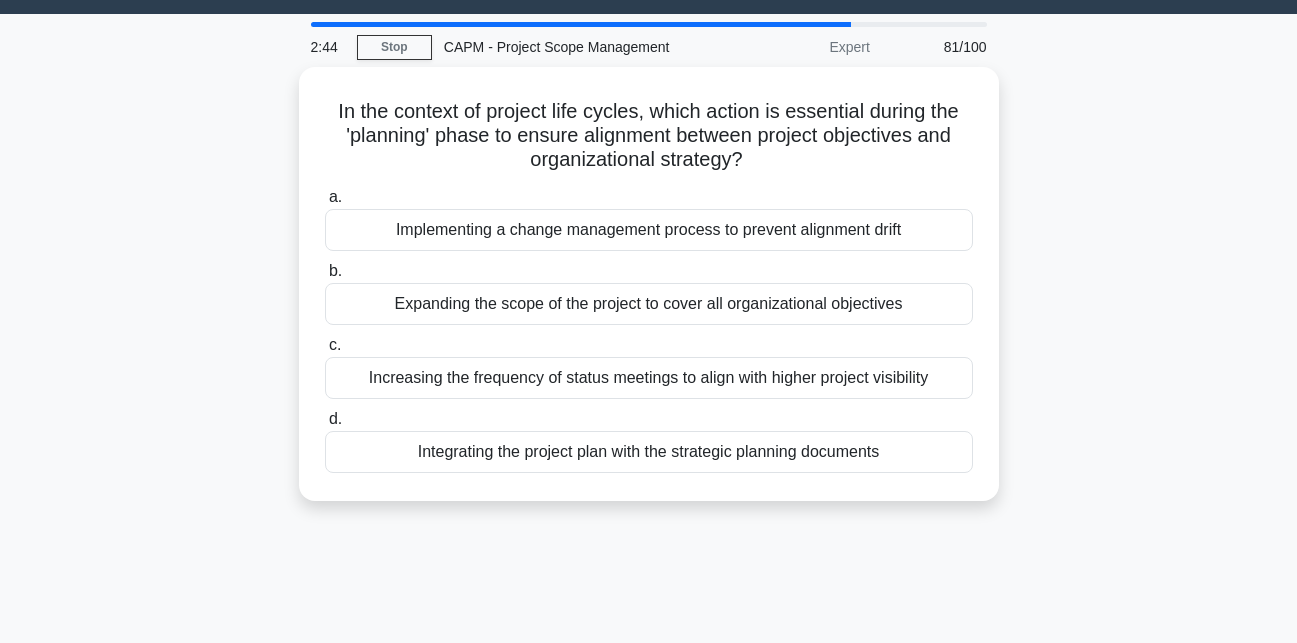 scroll, scrollTop: 0, scrollLeft: 0, axis: both 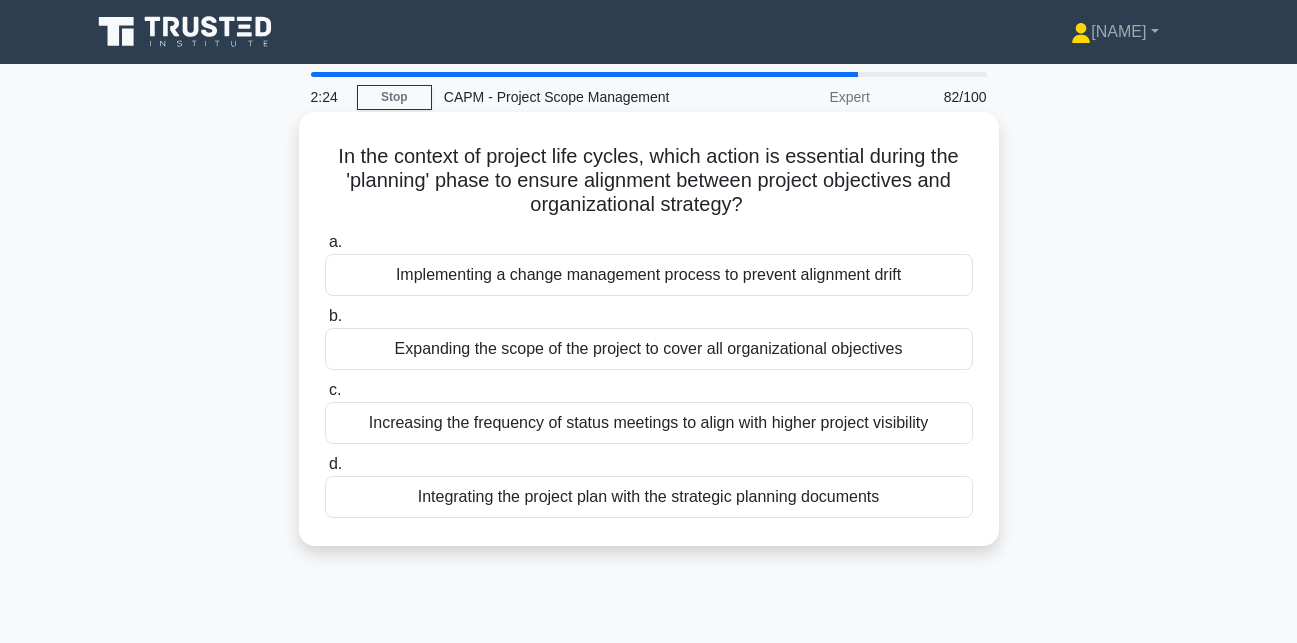 click on "Increasing the frequency of status meetings to align with higher project visibility" at bounding box center (649, 423) 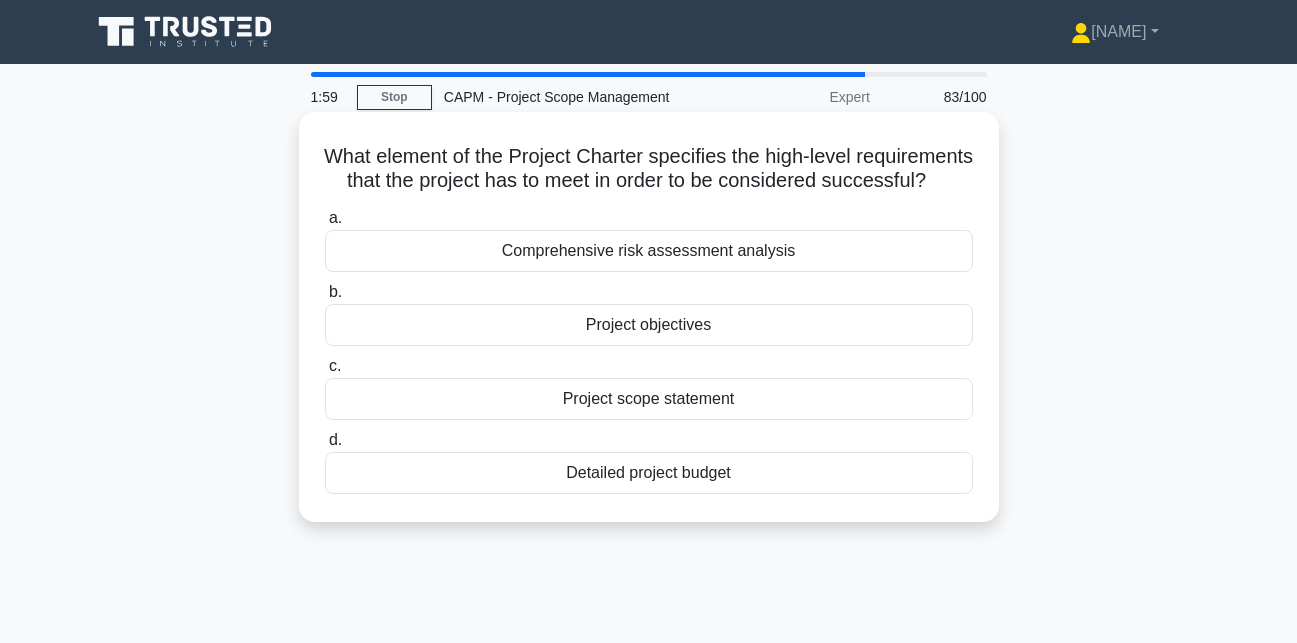 click on "Project objectives" at bounding box center (649, 325) 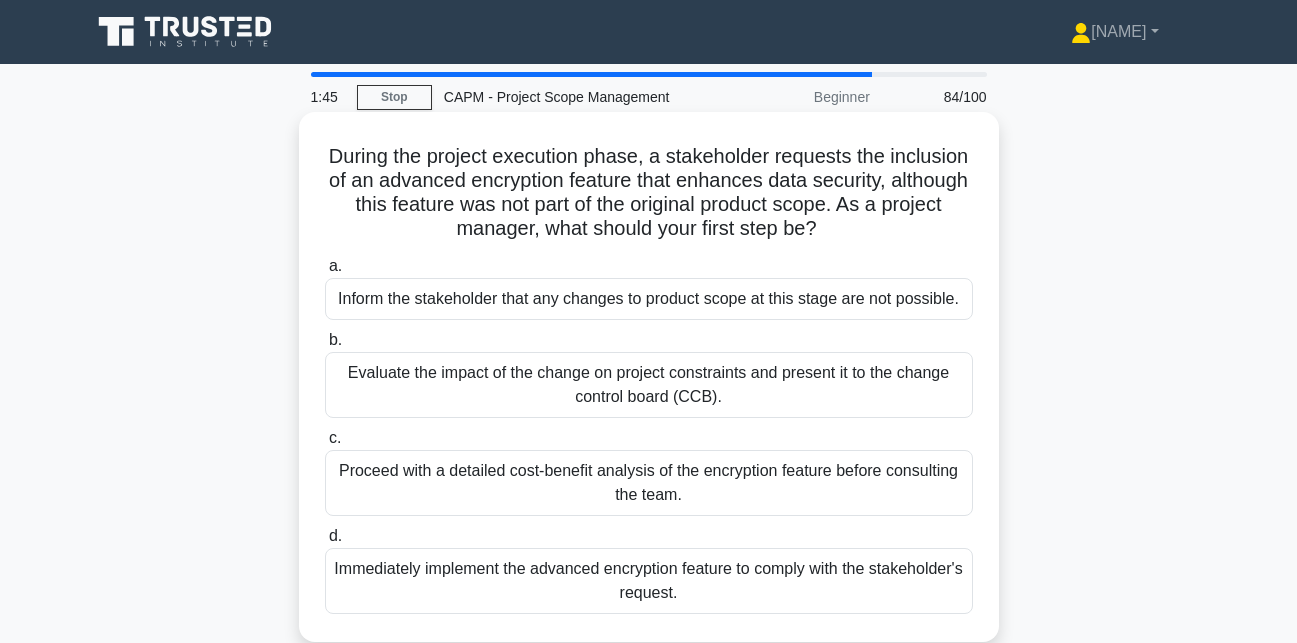 click on "Evaluate the impact of the change on project constraints and present it to the change control board (CCB)." at bounding box center [649, 385] 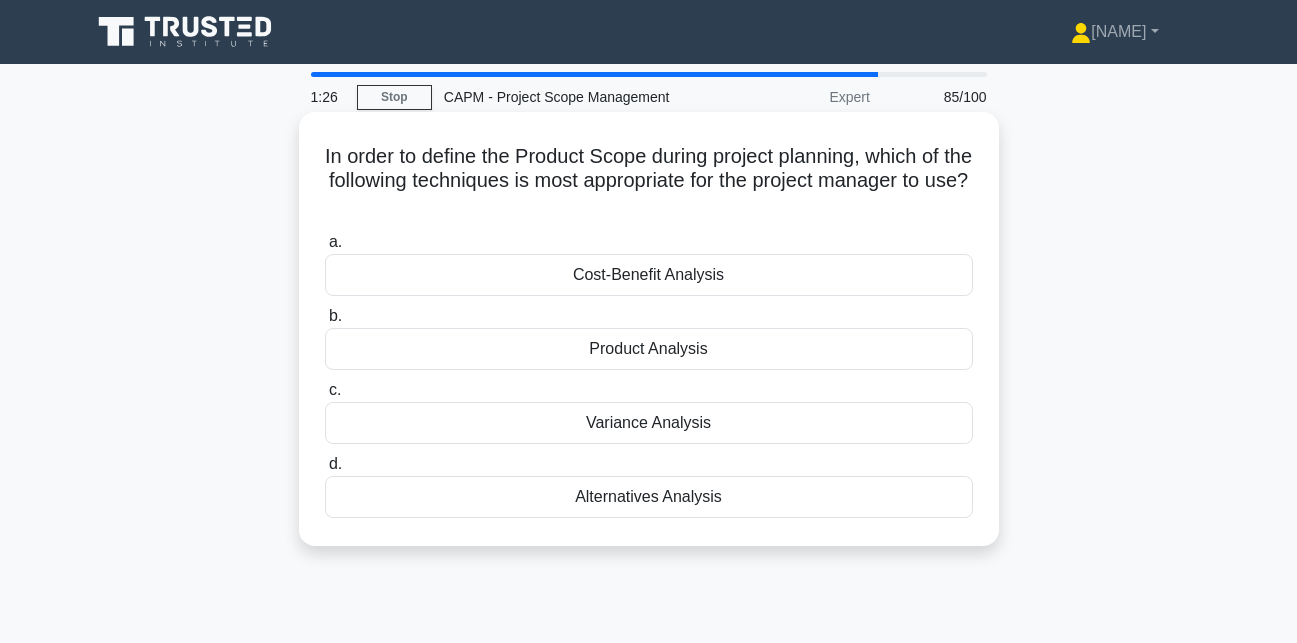 click on "Variance Analysis" at bounding box center [649, 423] 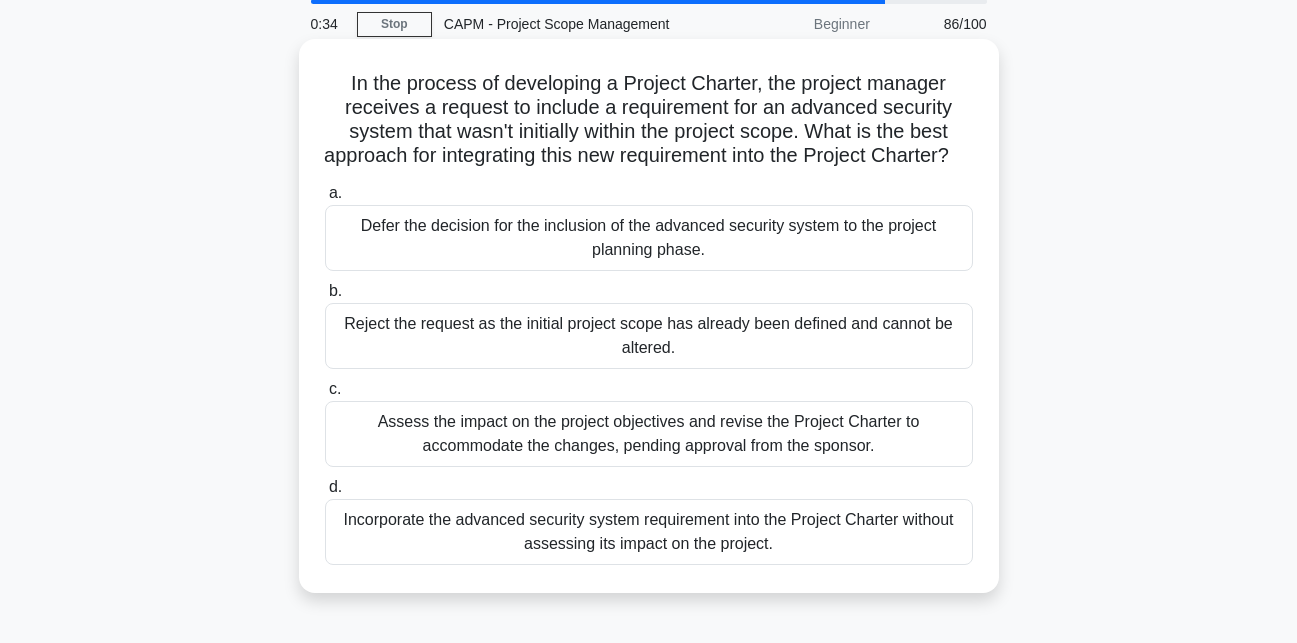 scroll, scrollTop: 80, scrollLeft: 0, axis: vertical 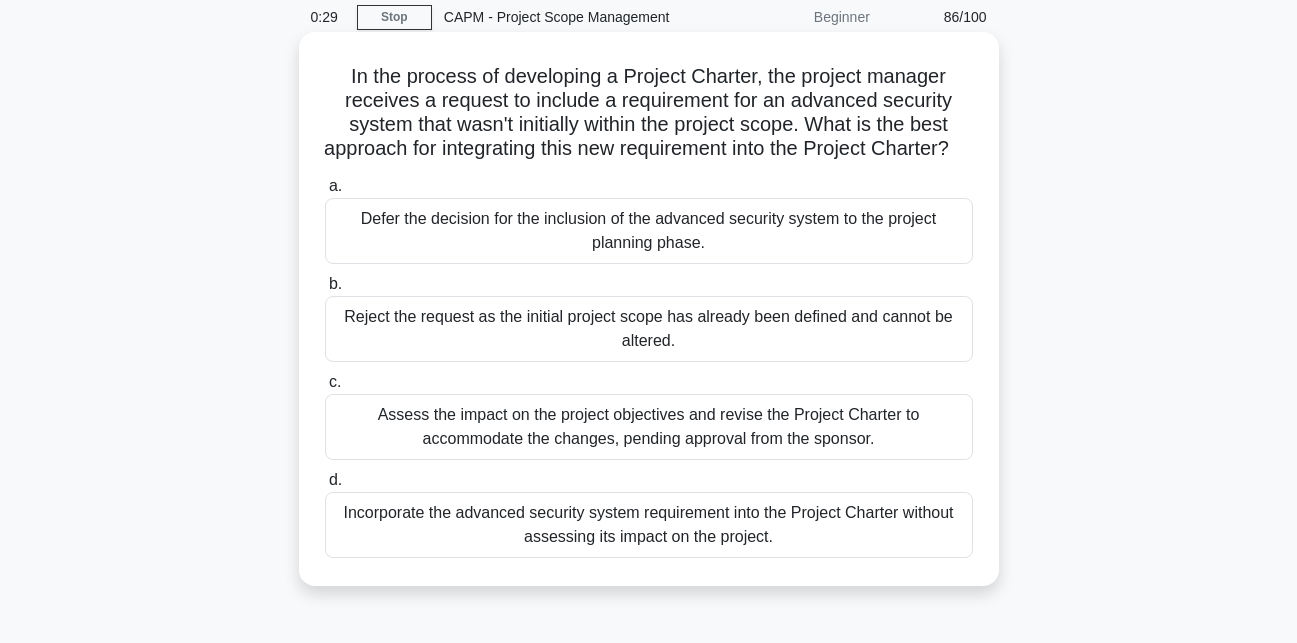 click on "Assess the impact on the project objectives and revise the Project Charter to accommodate the changes, pending approval from the sponsor." at bounding box center [649, 427] 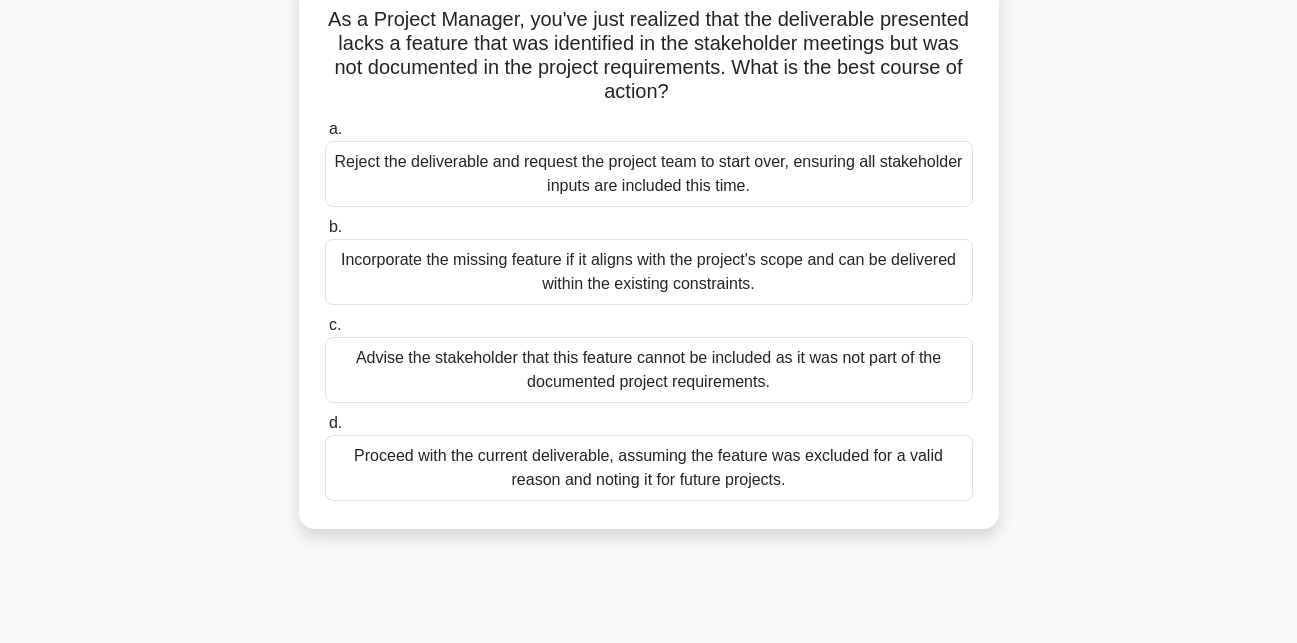 scroll, scrollTop: 140, scrollLeft: 0, axis: vertical 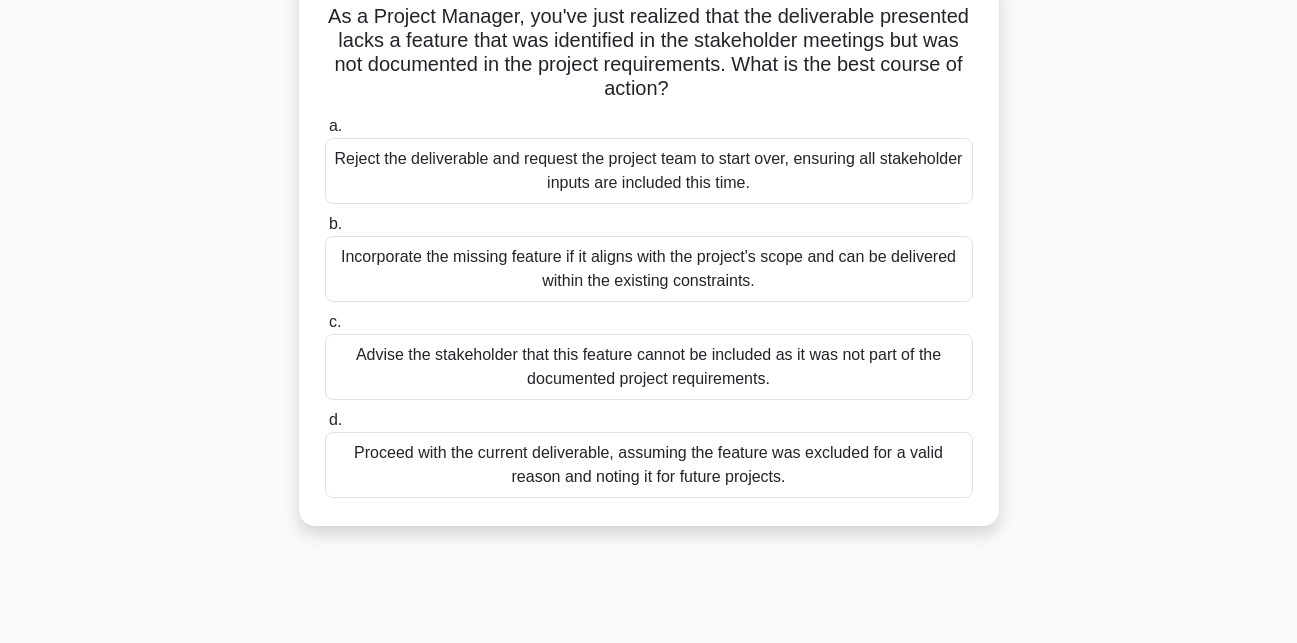 click on "Incorporate the missing feature if it aligns with the project's scope and can be delivered within the existing constraints." at bounding box center [649, 269] 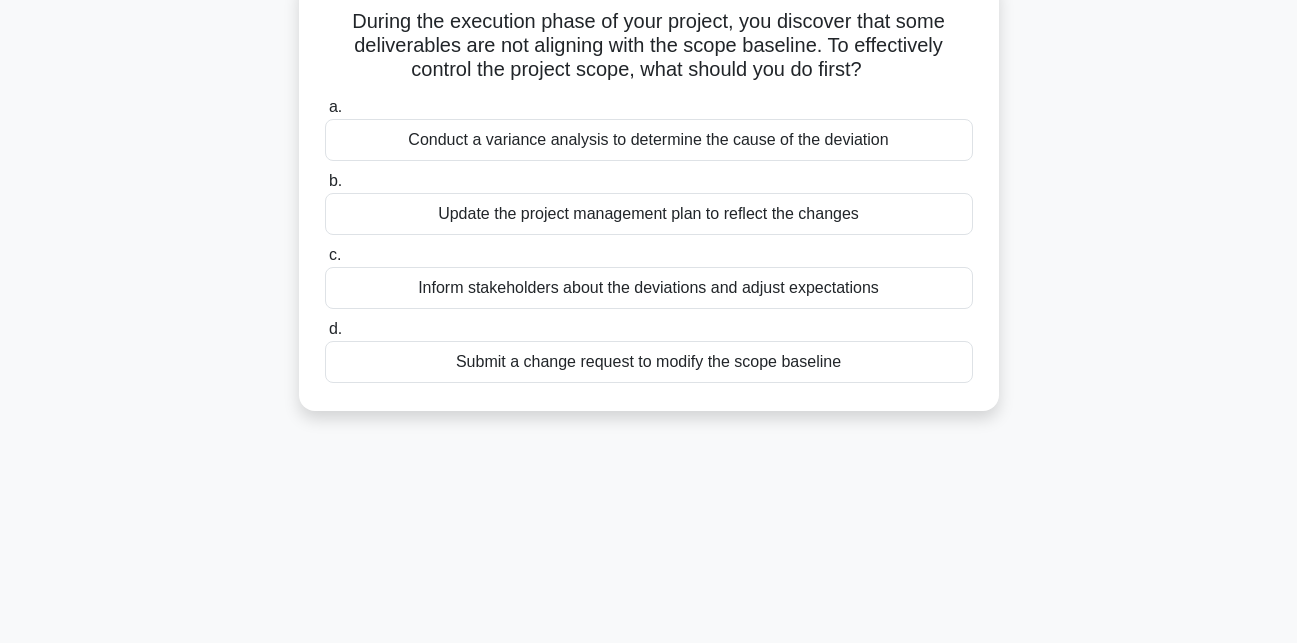 scroll, scrollTop: 0, scrollLeft: 0, axis: both 